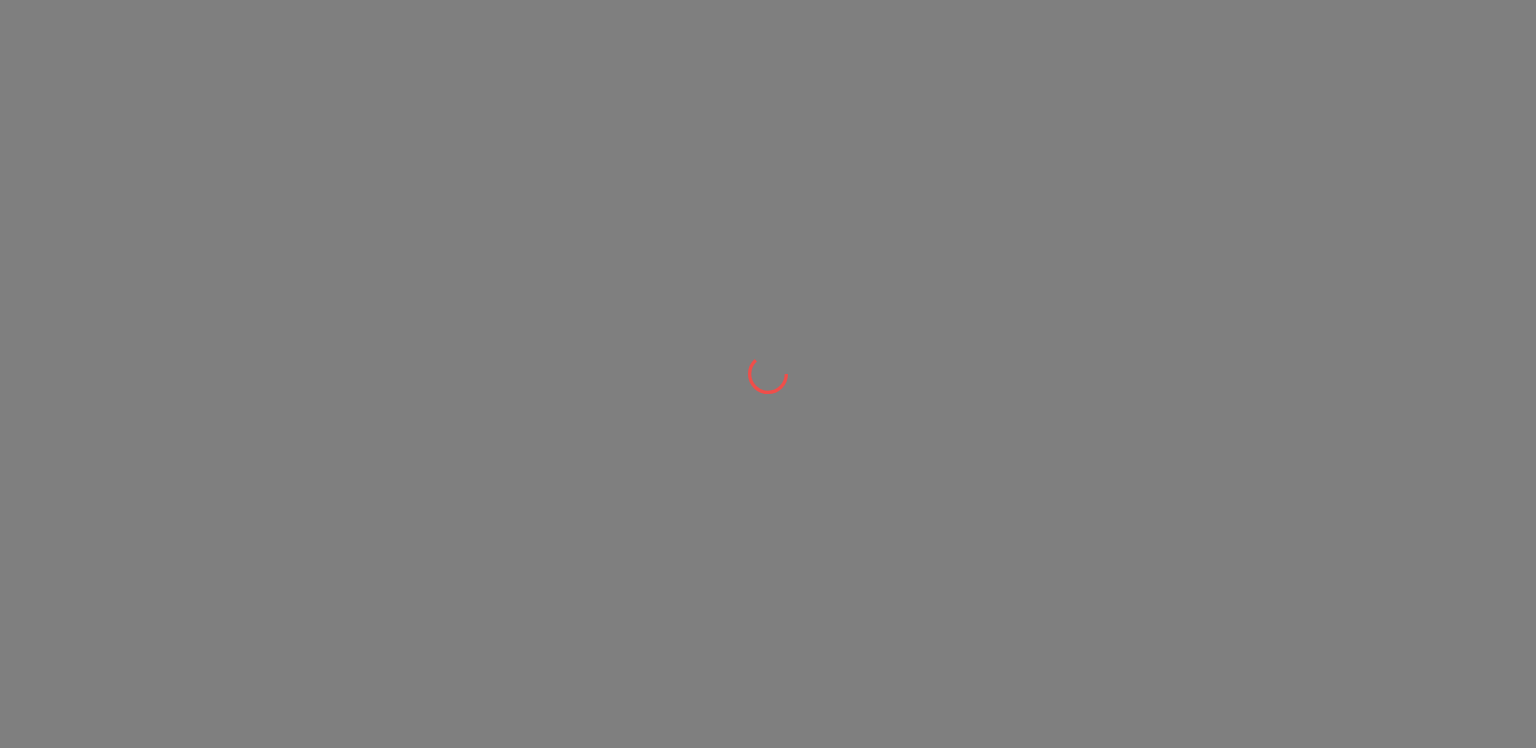 scroll, scrollTop: 0, scrollLeft: 0, axis: both 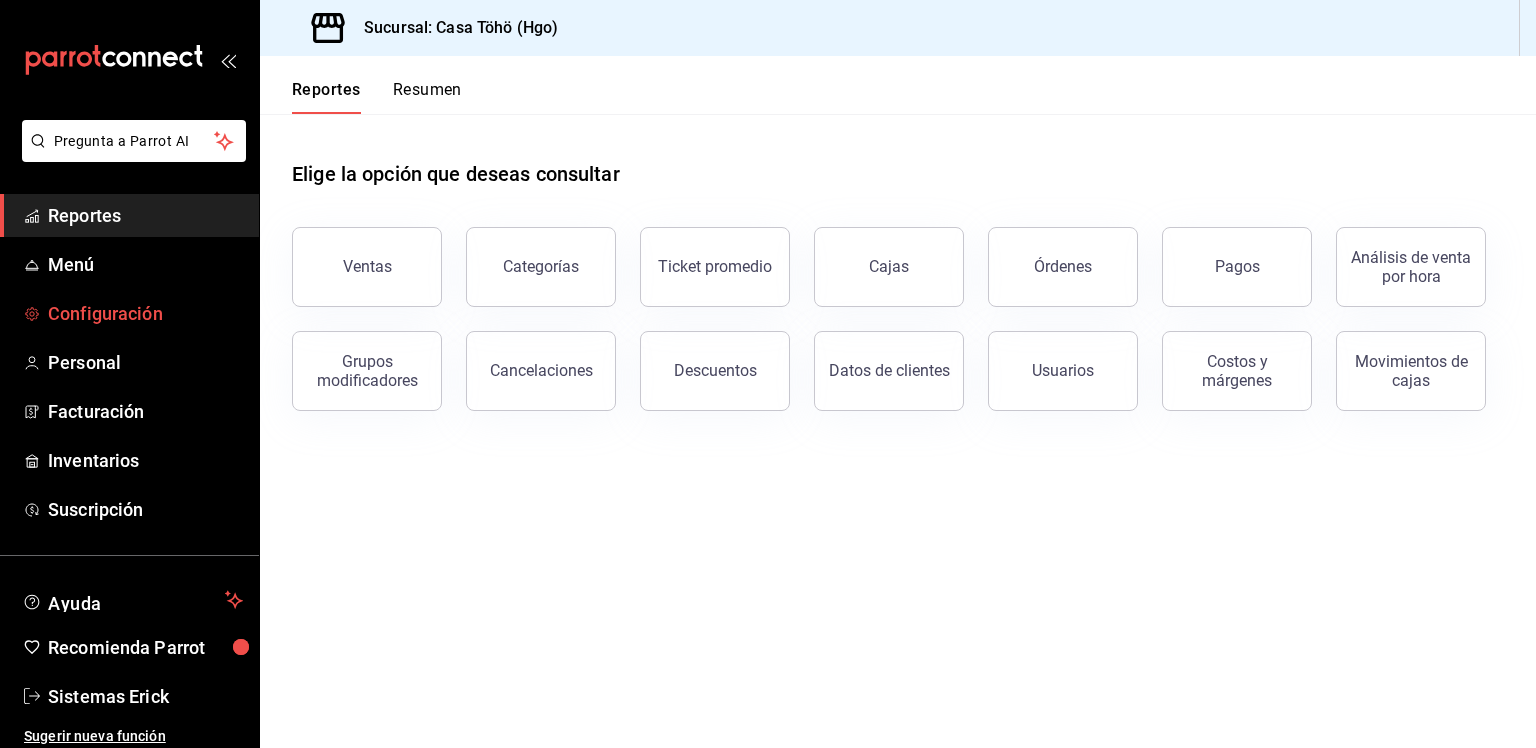 click on "Configuración" at bounding box center (145, 313) 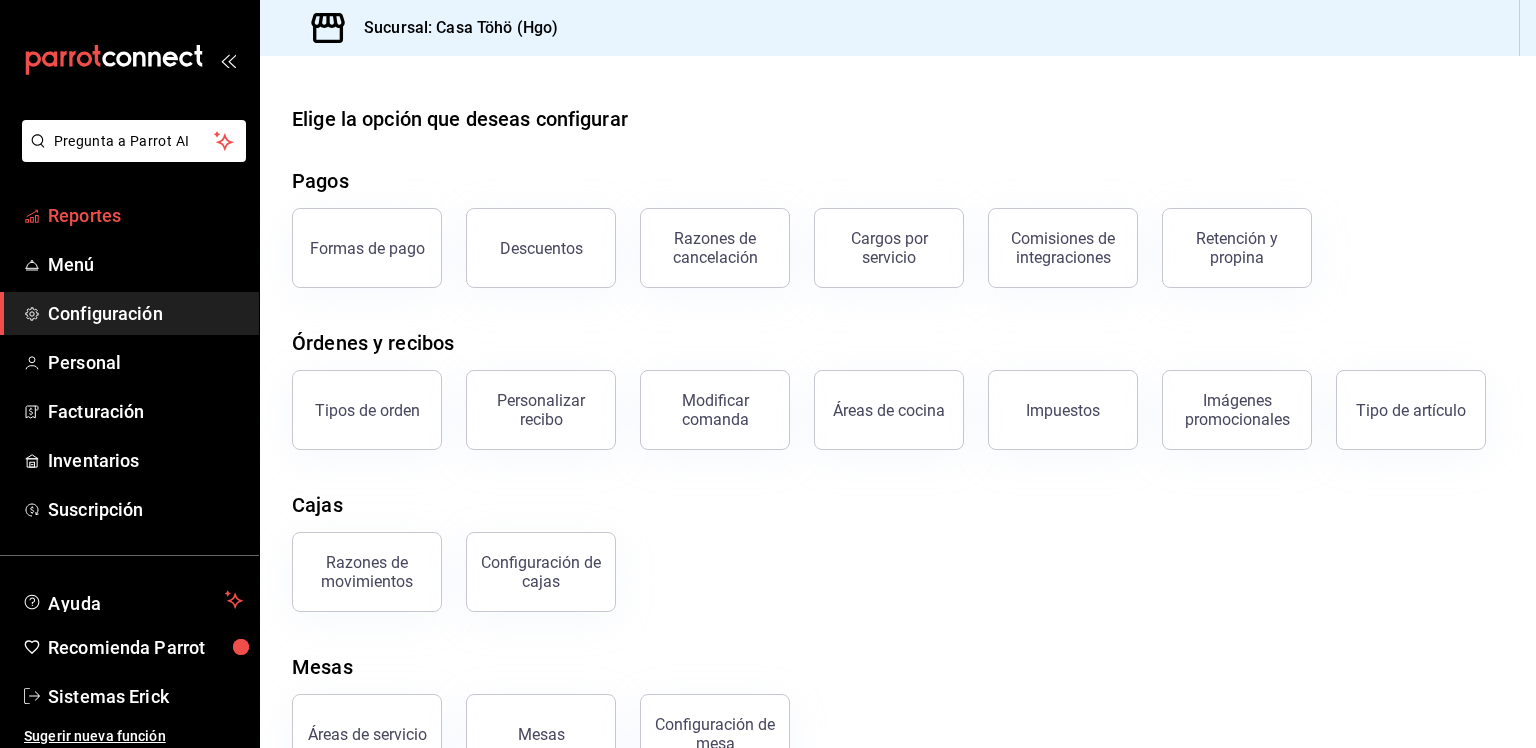 click on "Reportes" at bounding box center (145, 215) 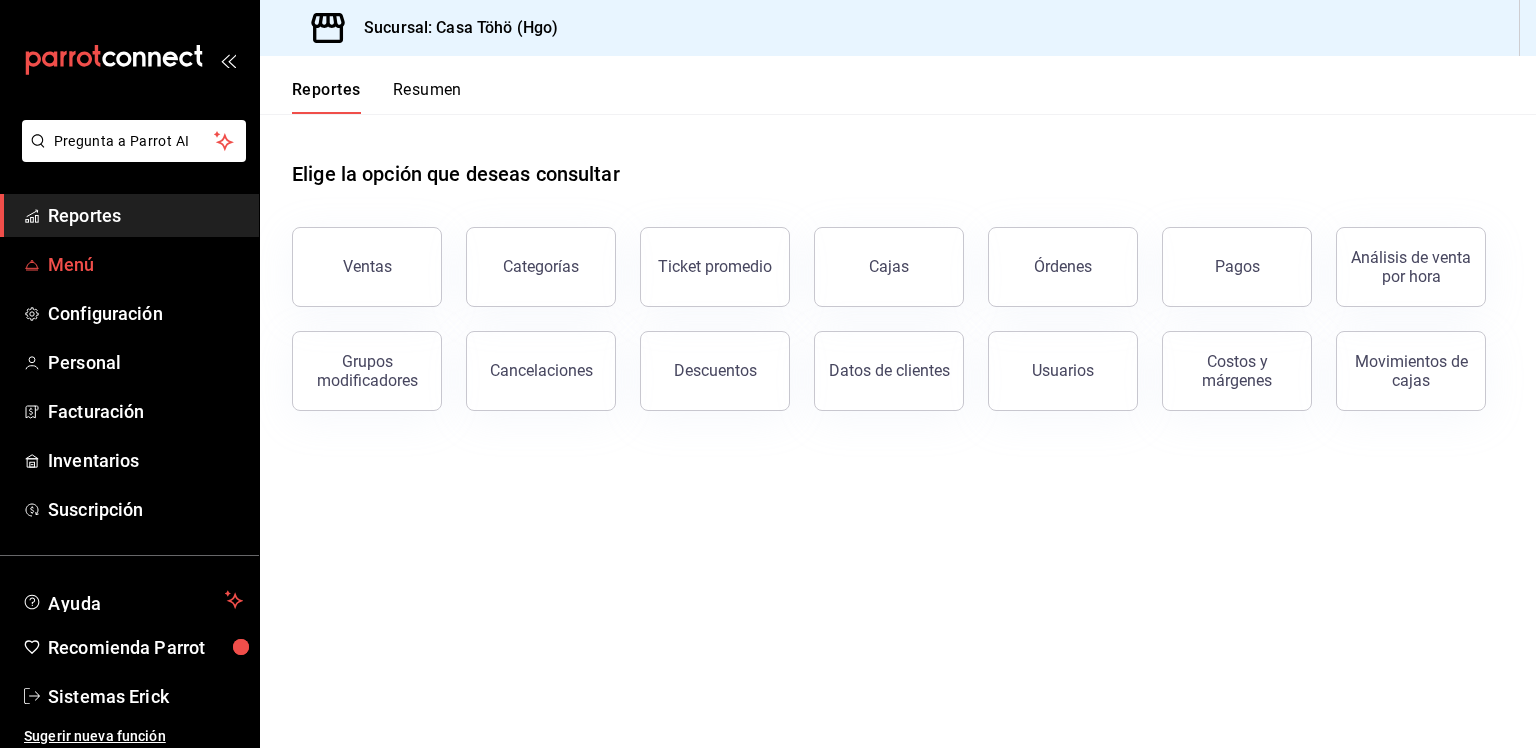 click on "Menú" at bounding box center (145, 264) 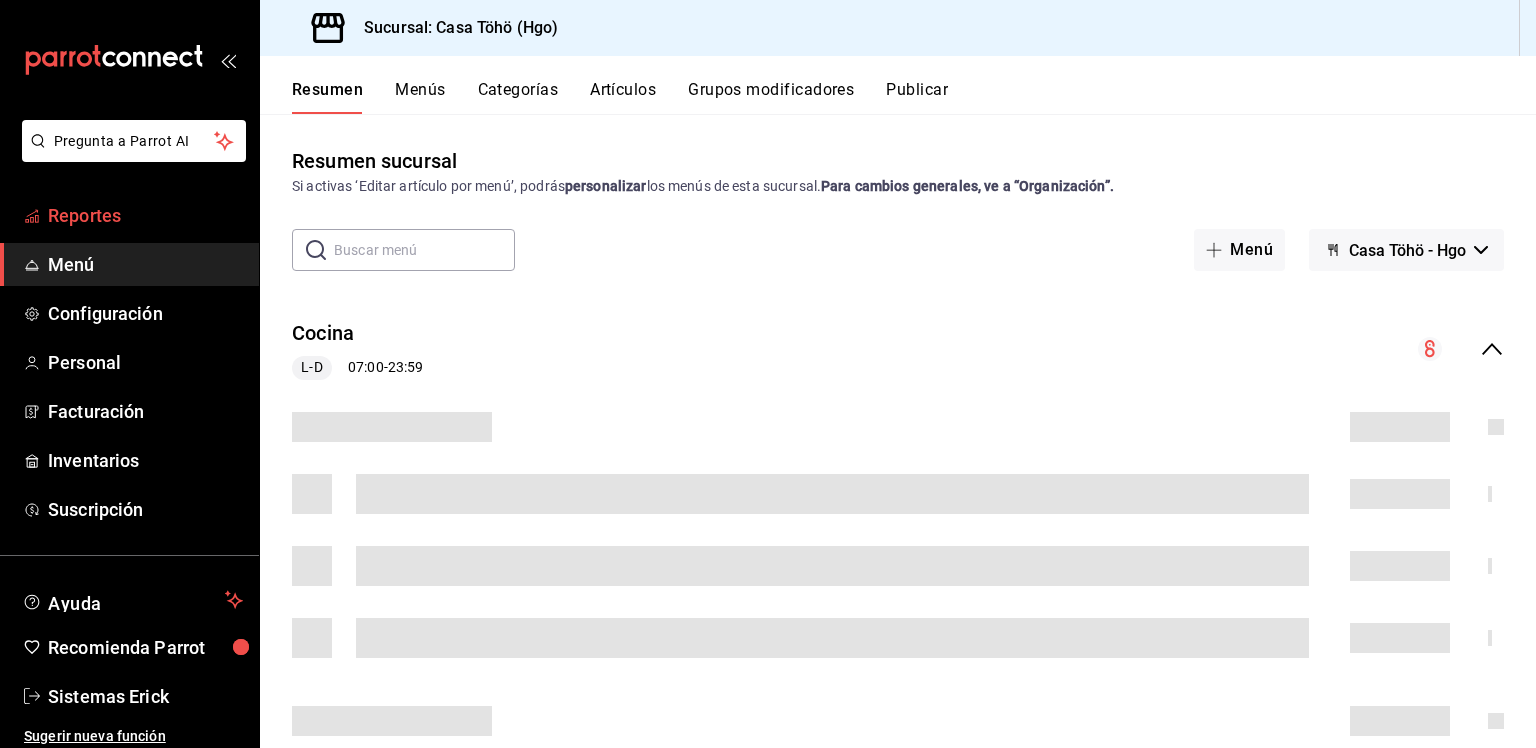 click on "Reportes" at bounding box center [145, 215] 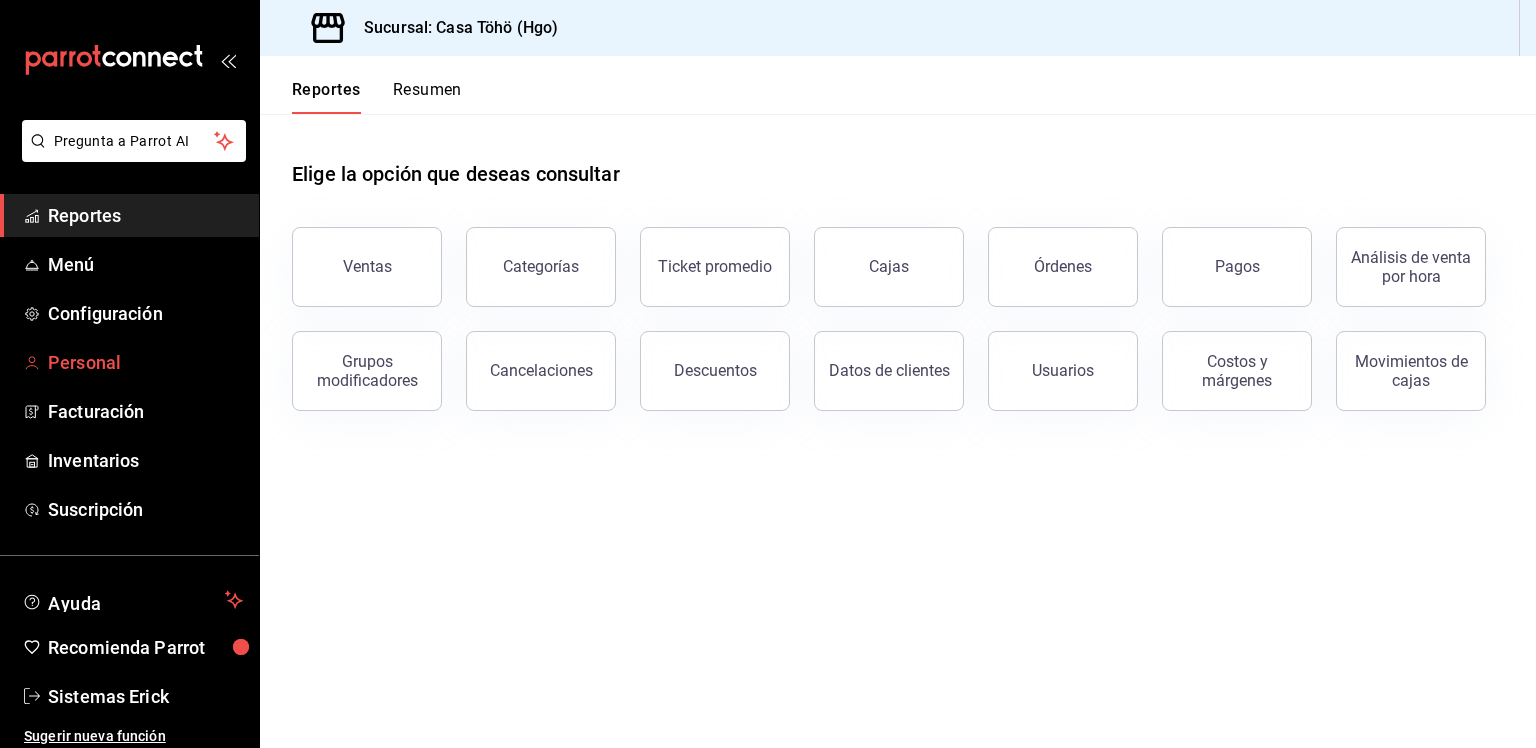 click on "Personal" at bounding box center (129, 362) 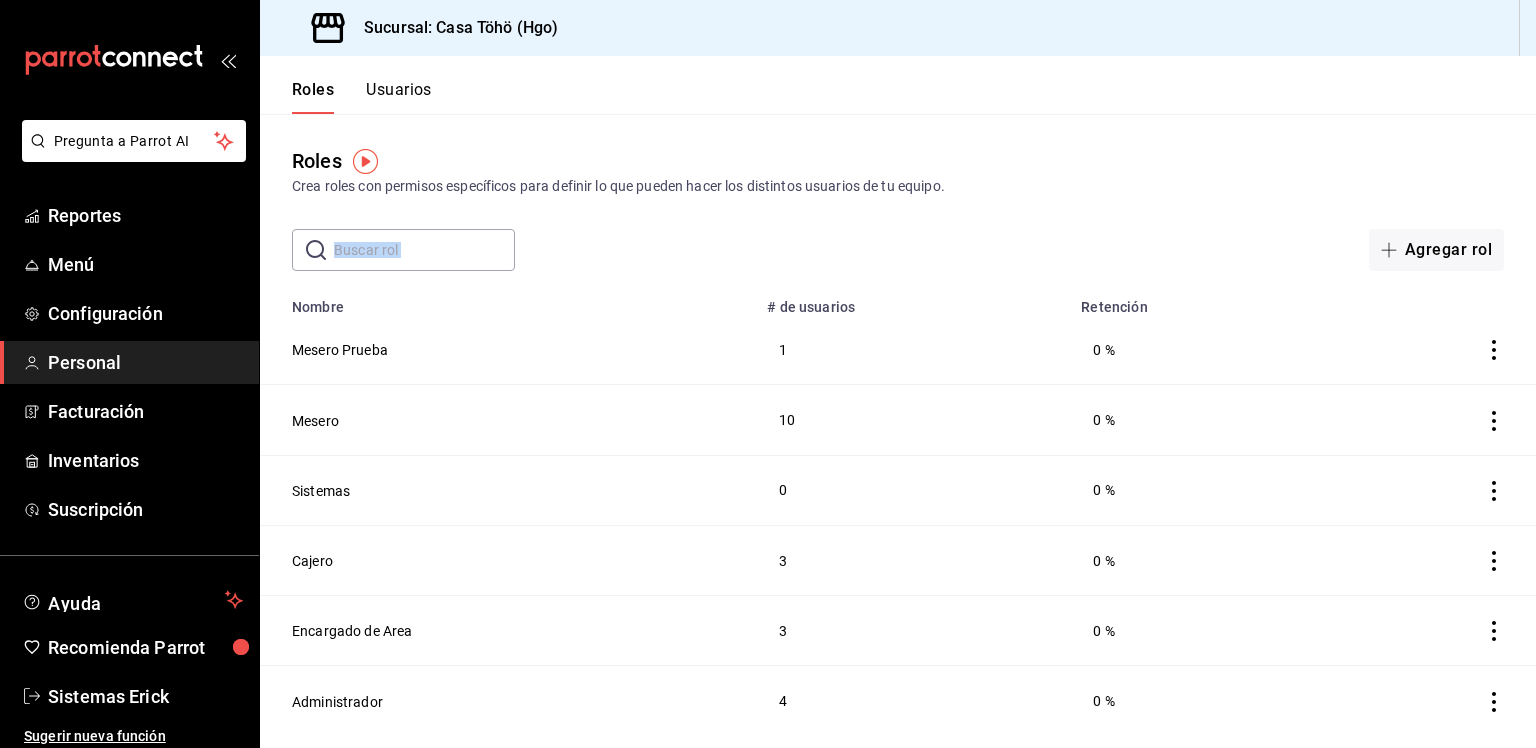 drag, startPoint x: 995, startPoint y: 215, endPoint x: 454, endPoint y: 216, distance: 541.0009 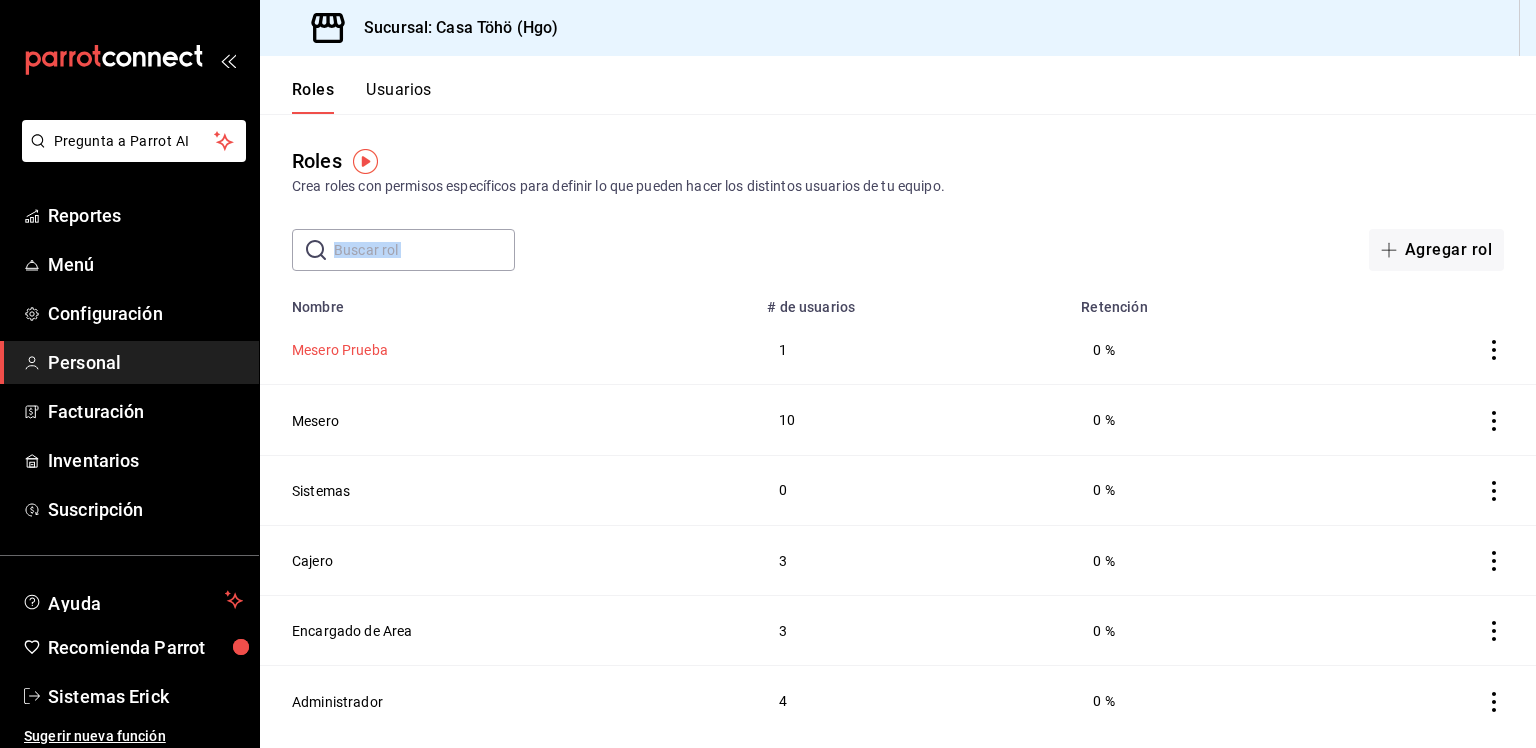 click on "Mesero Prueba" at bounding box center [340, 350] 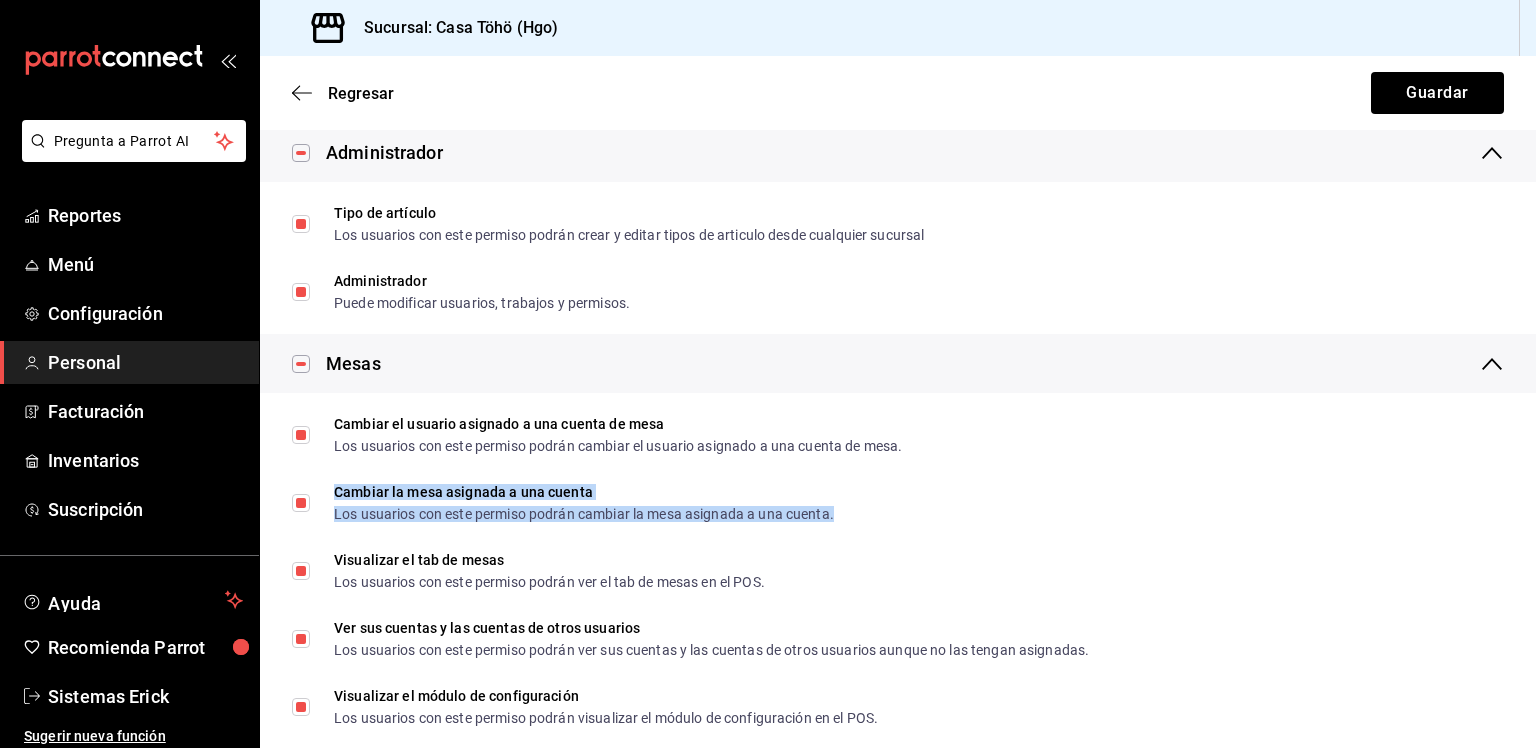 click on "Los usuarios con este permiso podrán cambiar la mesa asignada a una cuenta." at bounding box center [584, 514] 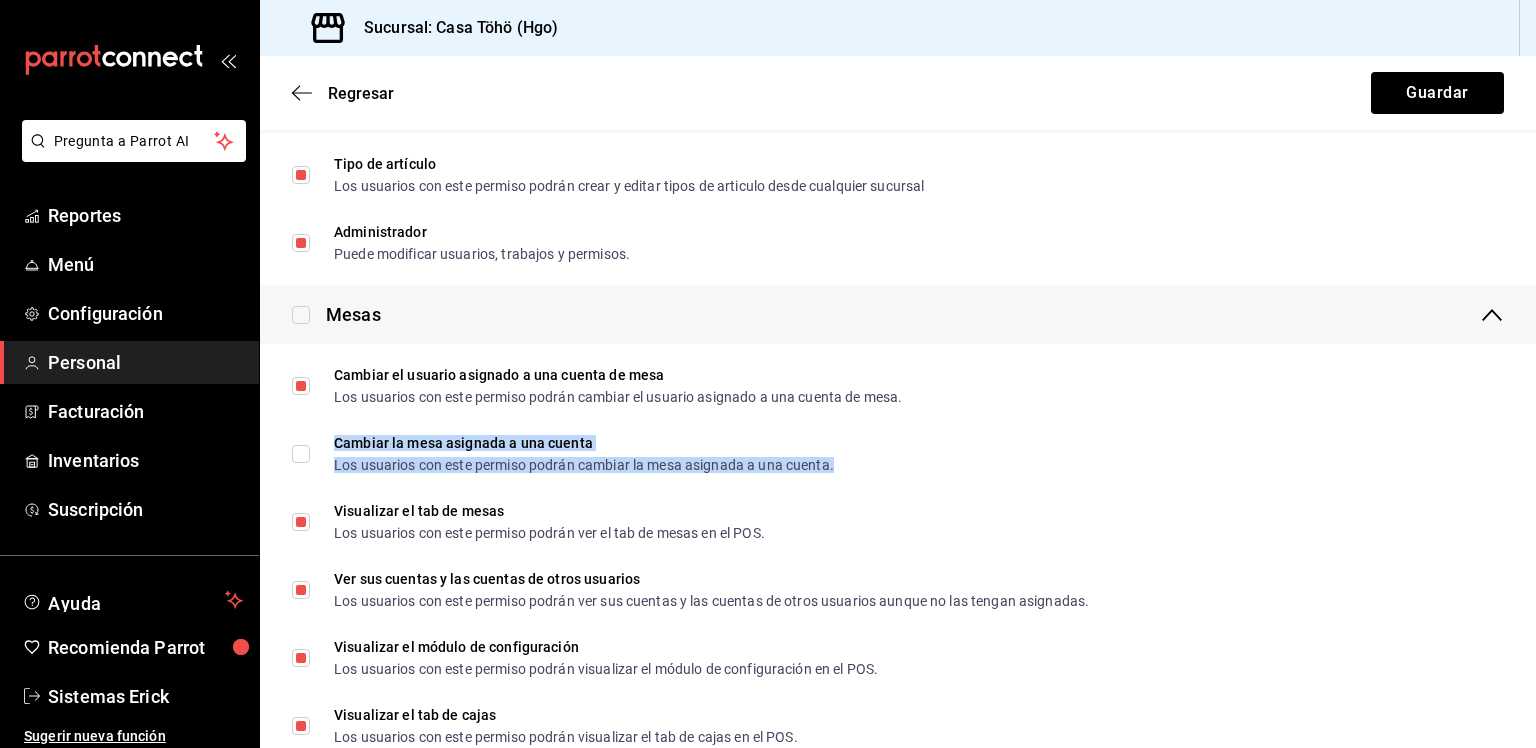 scroll, scrollTop: 578, scrollLeft: 0, axis: vertical 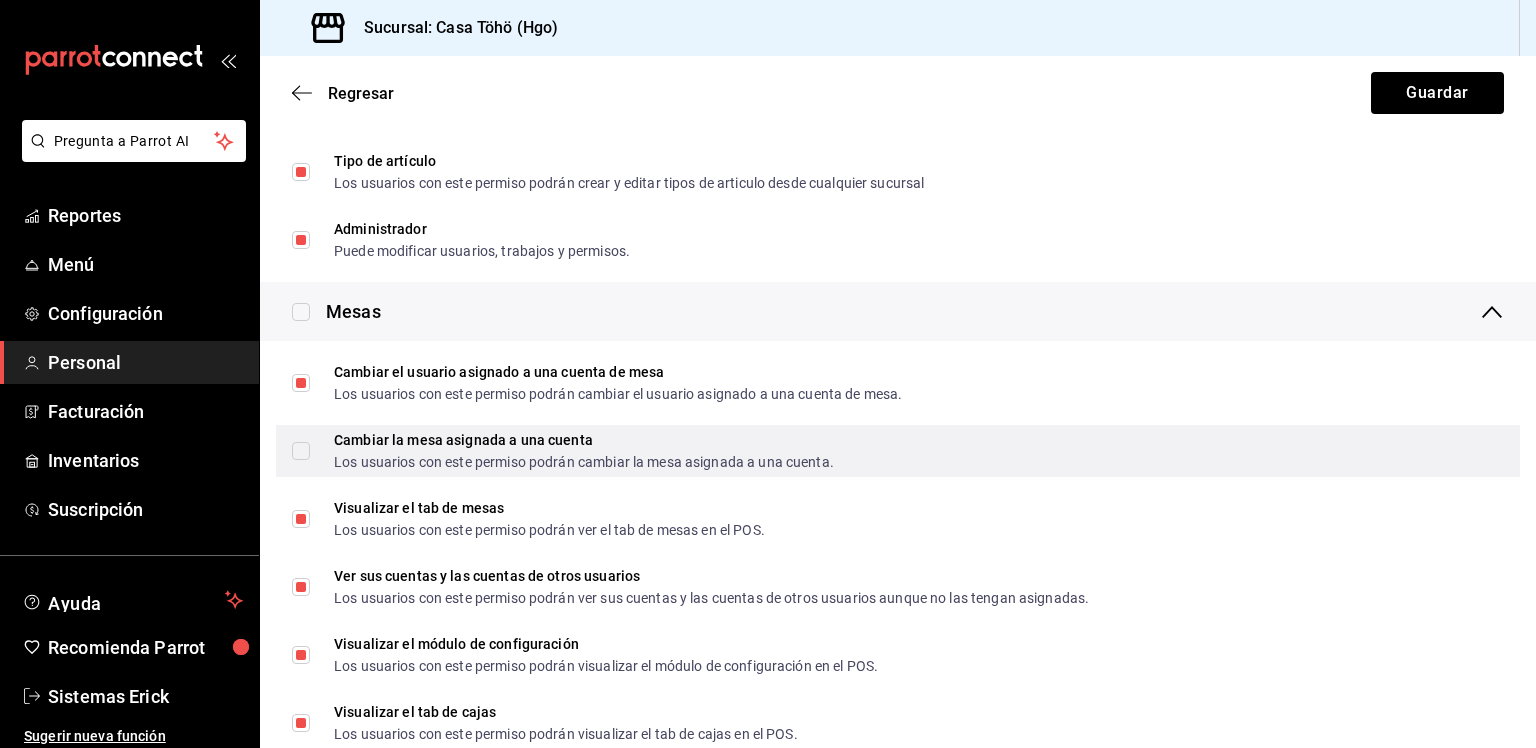 click on "Cambiar la mesa asignada a una cuenta Los usuarios con este permiso podrán cambiar la mesa asignada a una cuenta." at bounding box center (563, 451) 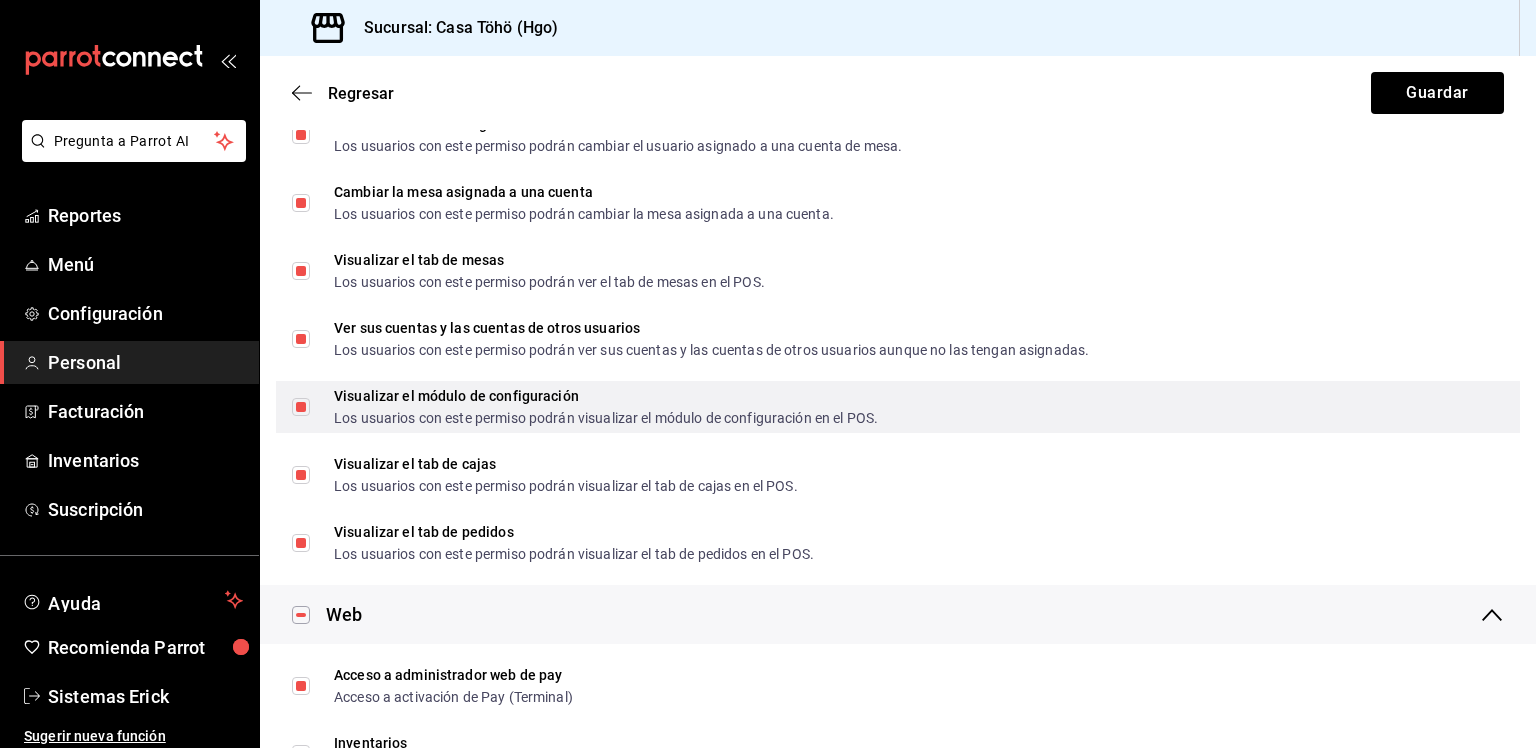 scroll, scrollTop: 824, scrollLeft: 0, axis: vertical 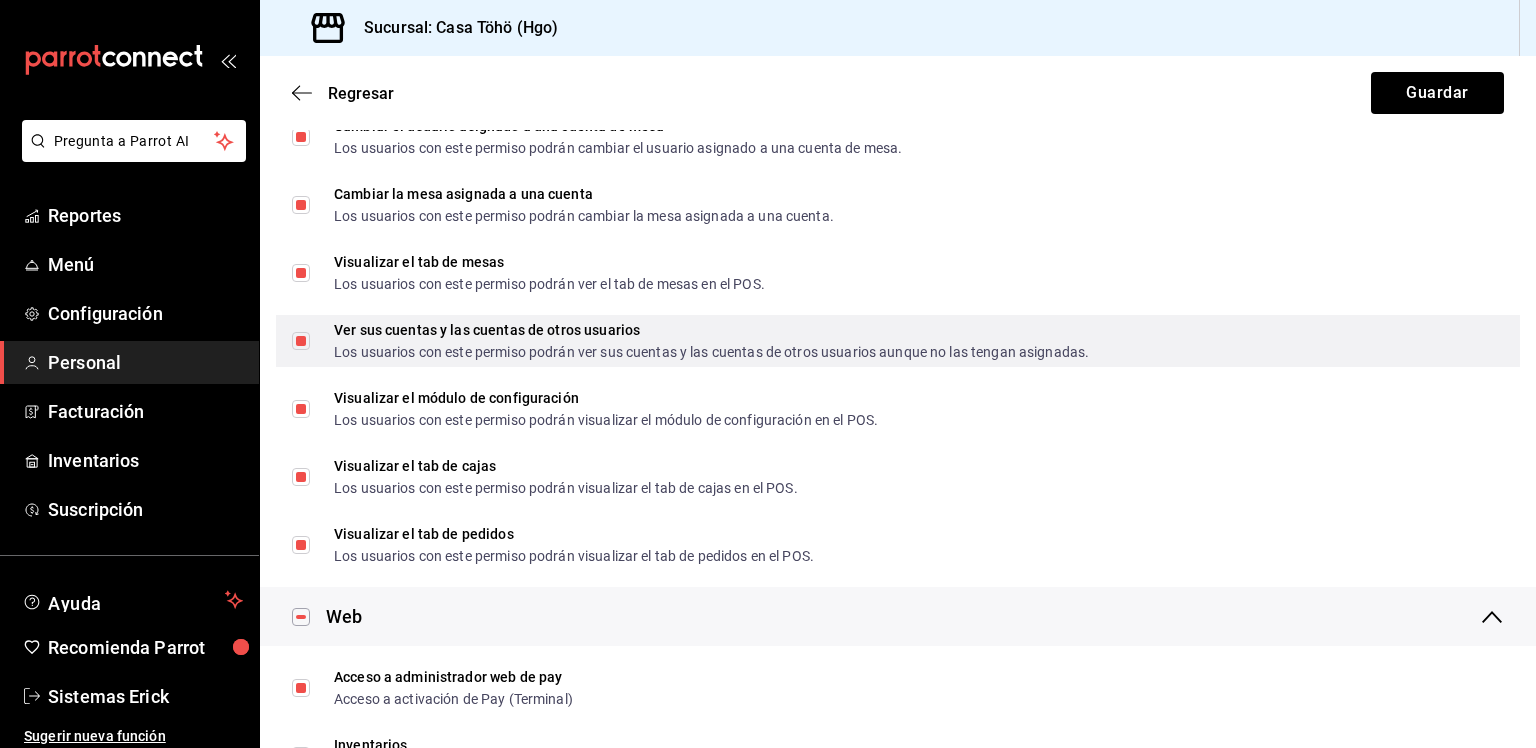 click on "Ver sus cuentas y las cuentas de otros usuarios Los usuarios con este permiso podrán ver sus cuentas y las cuentas de otros usuarios aunque no las tengan asignadas." at bounding box center [699, 341] 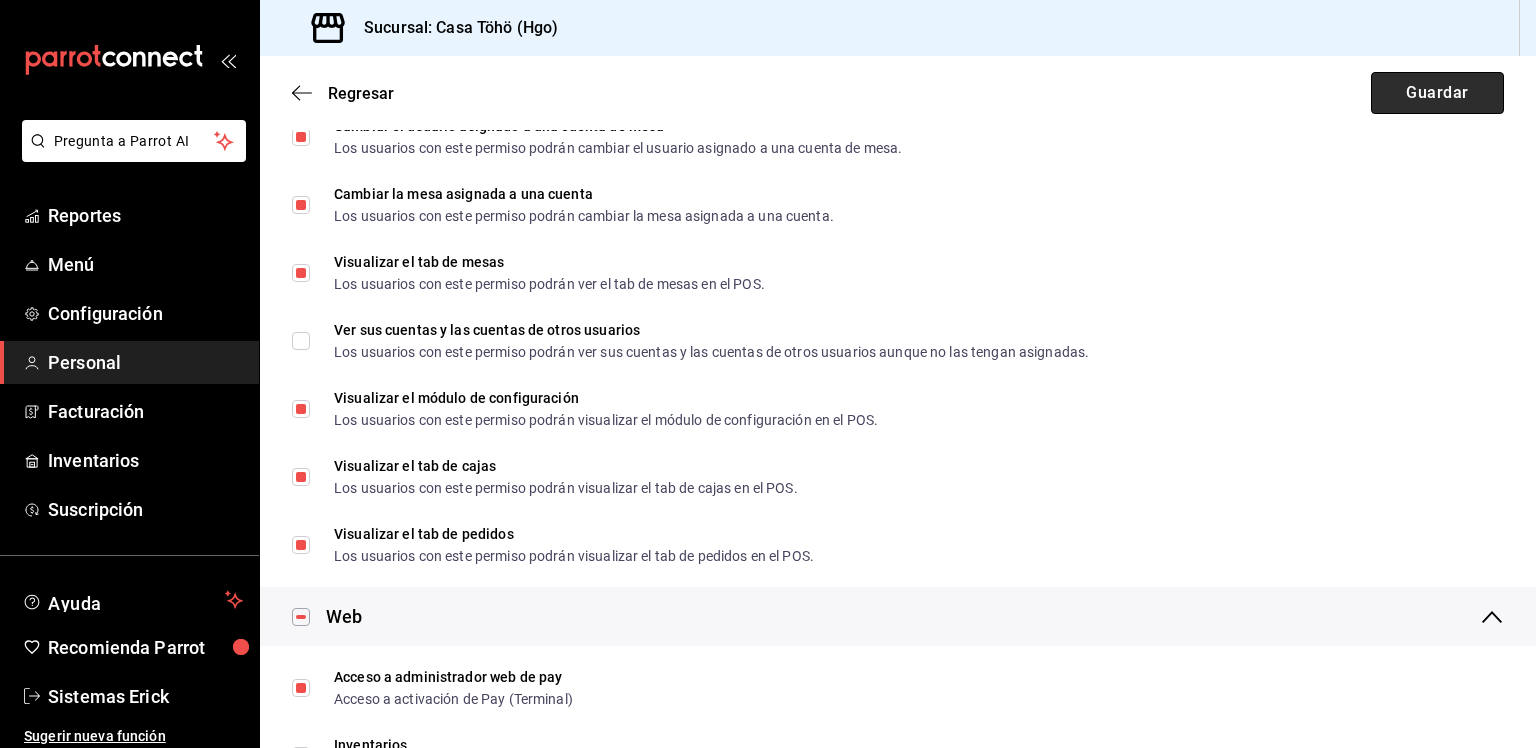 click on "Guardar" at bounding box center [1437, 93] 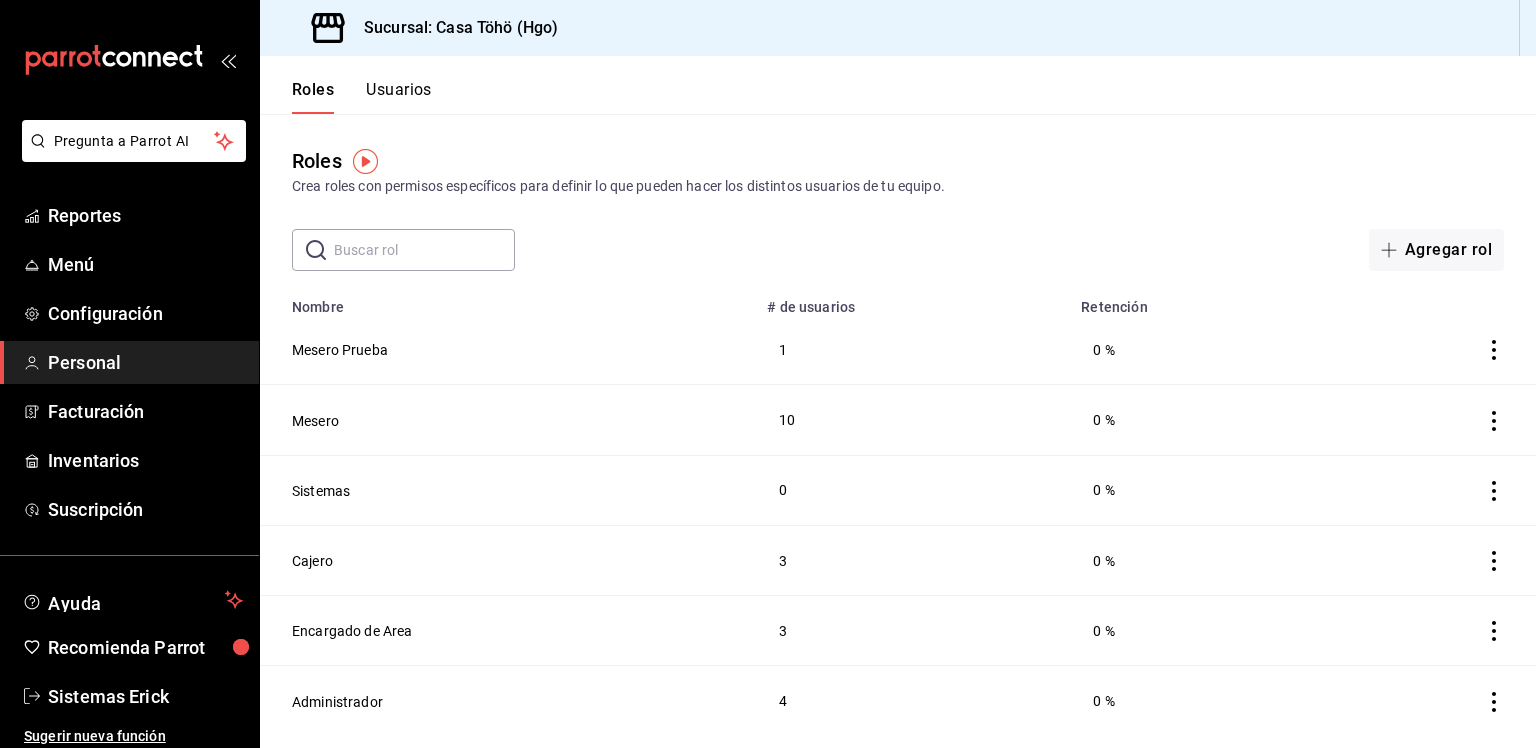 click on "Usuarios" at bounding box center [399, 97] 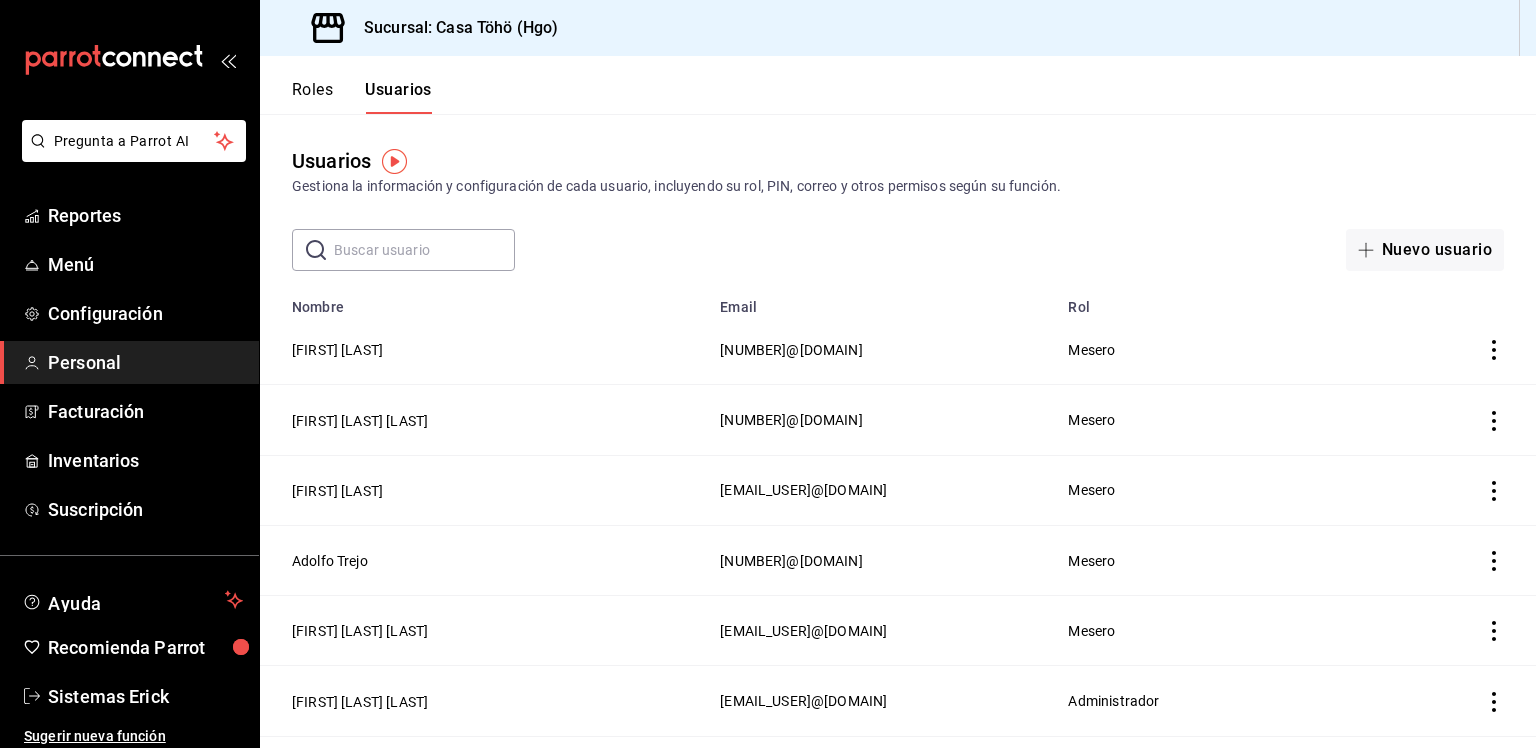 click at bounding box center [424, 250] 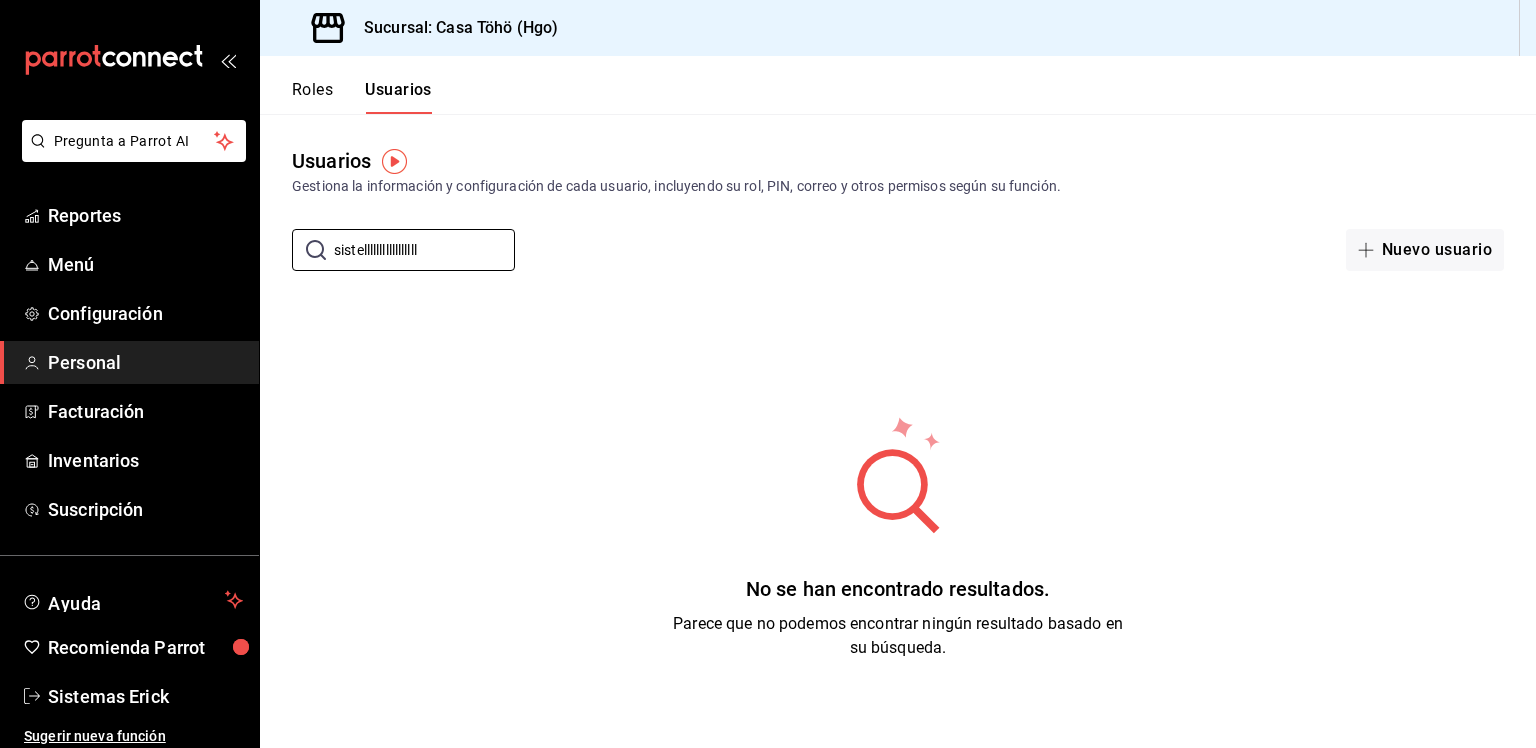 type on "x" 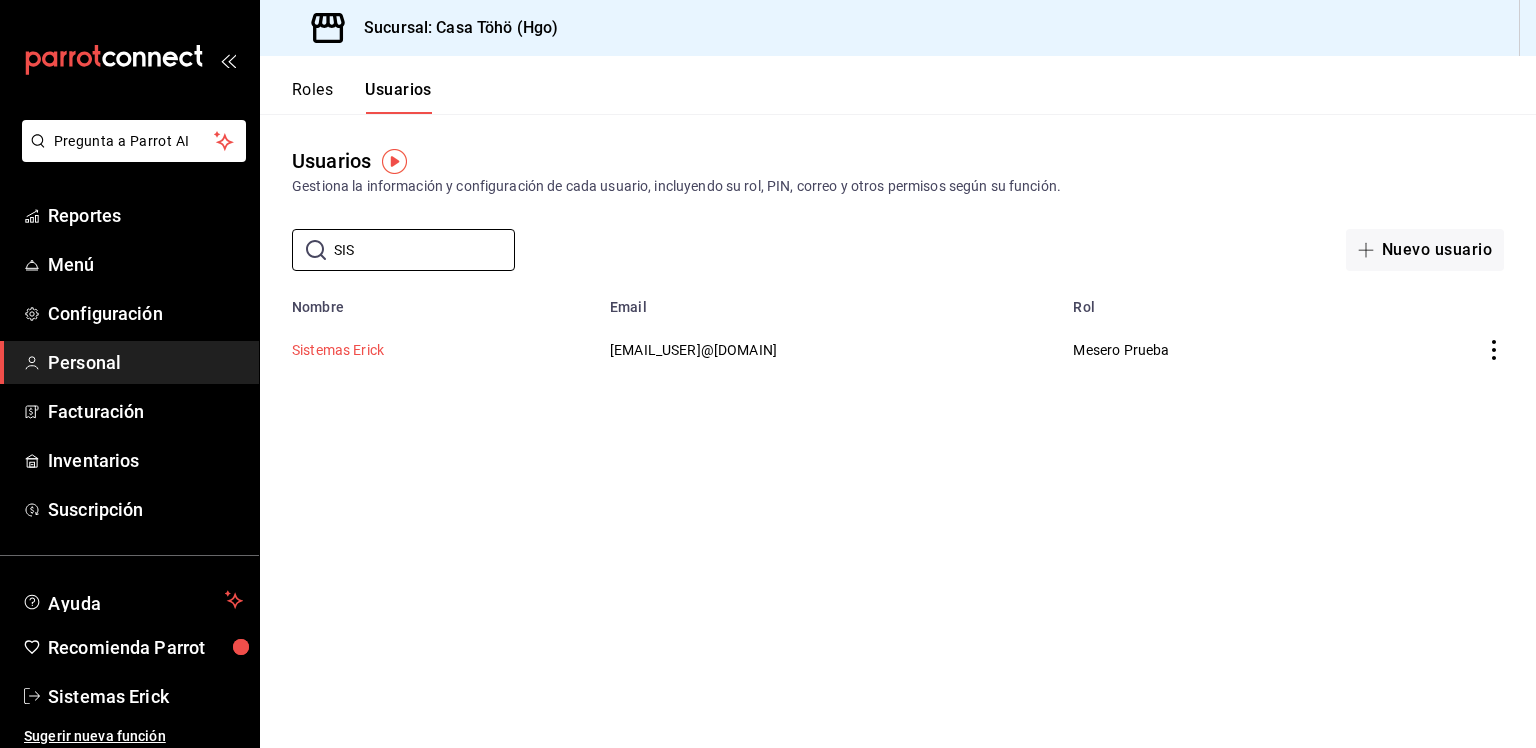 type on "SIS" 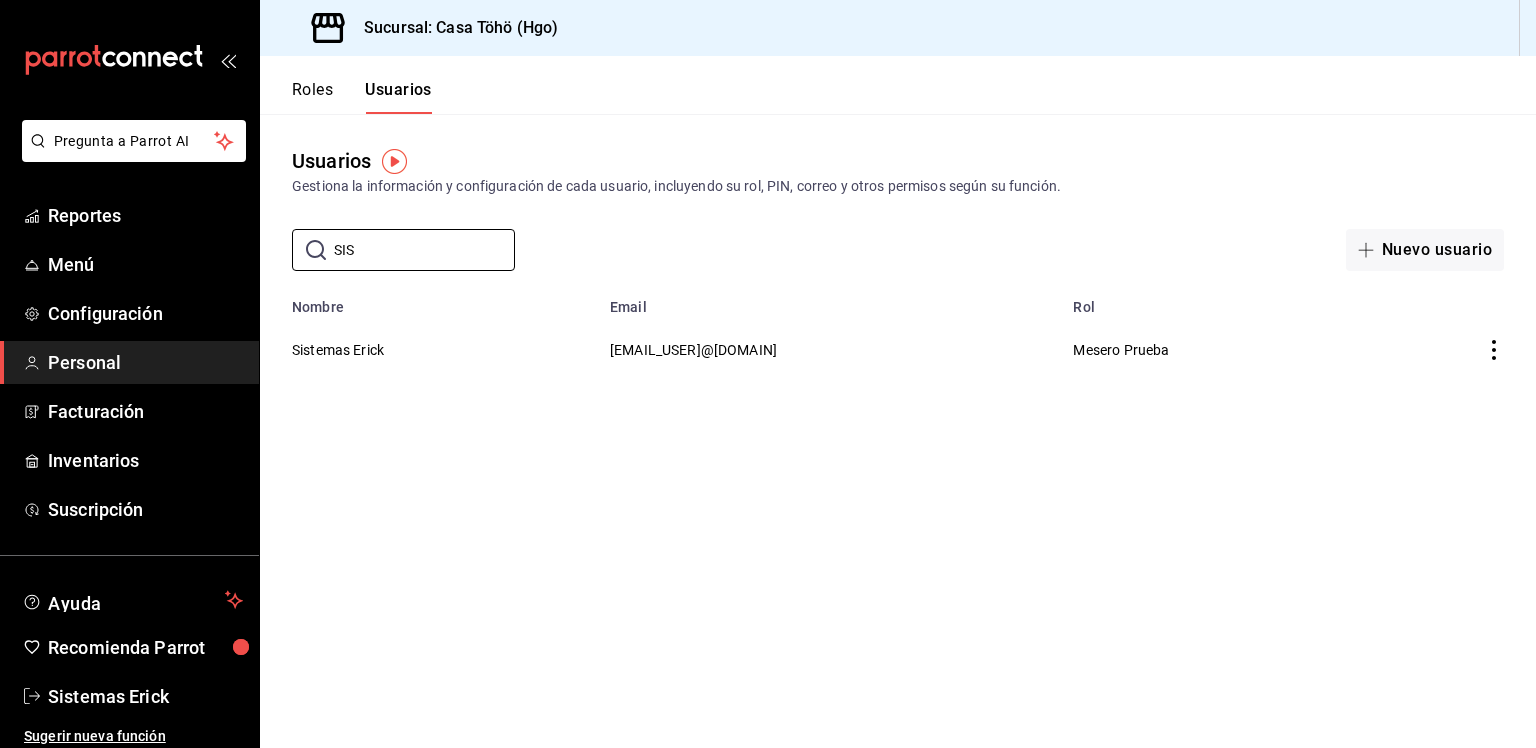 click on "Sistemas Erick" at bounding box center (338, 350) 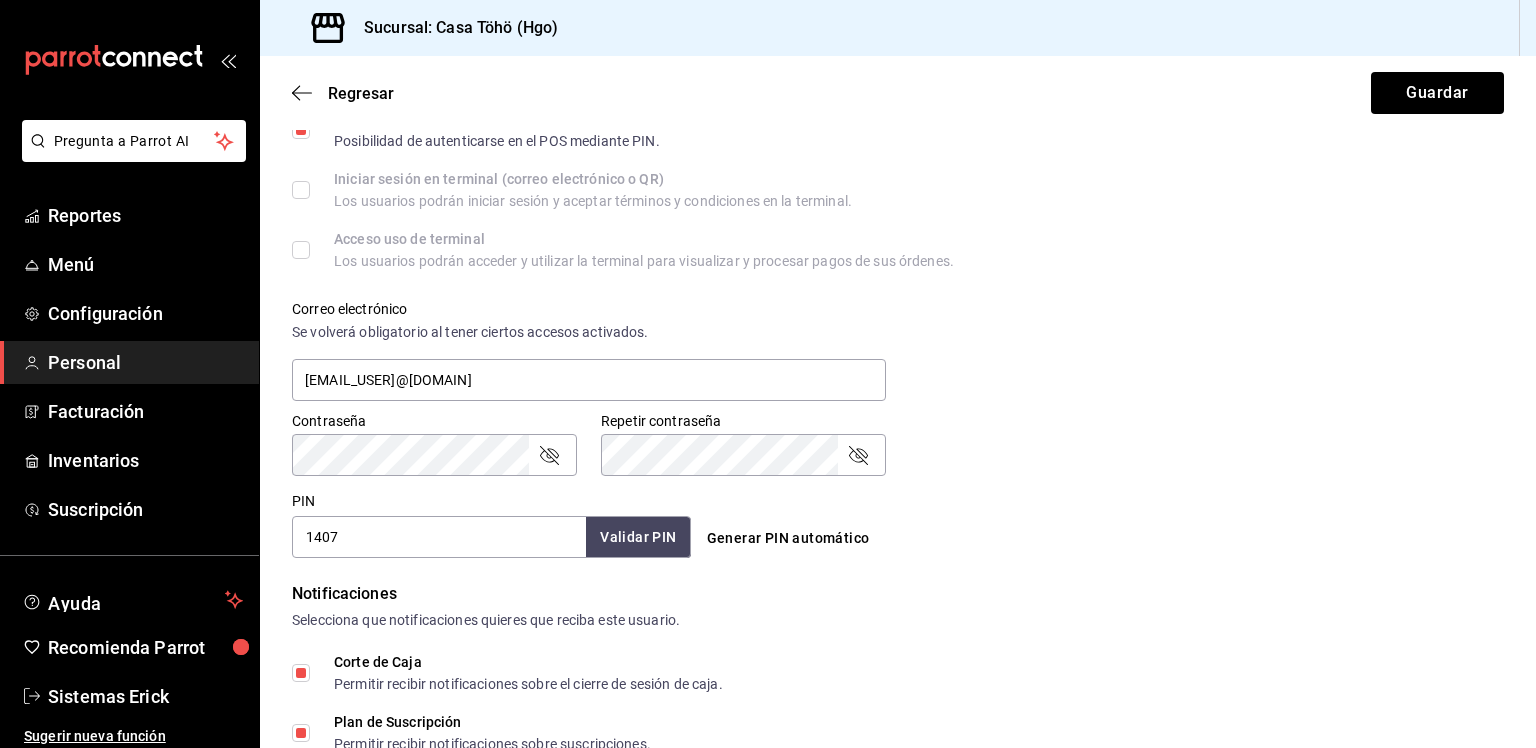 scroll, scrollTop: 900, scrollLeft: 0, axis: vertical 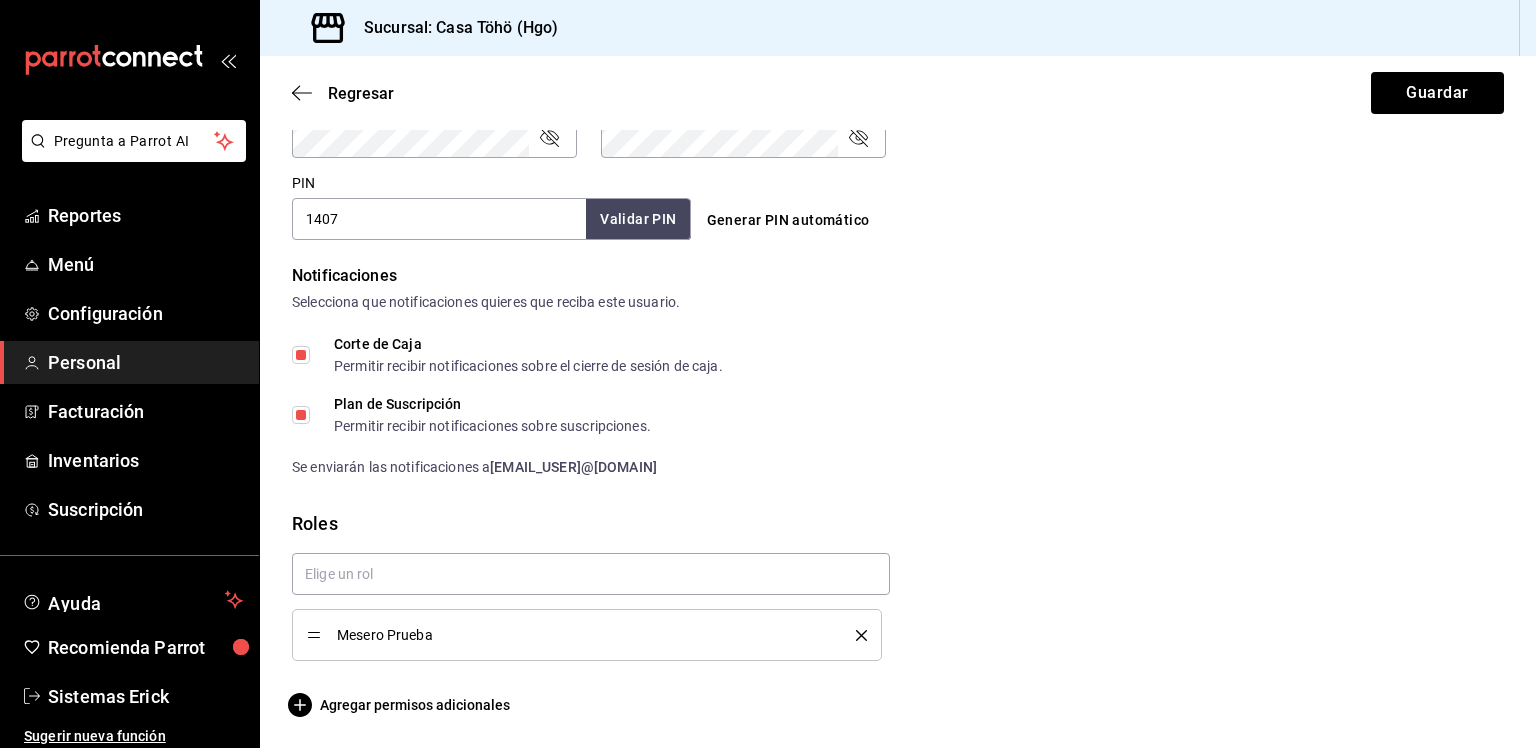 click on "Regresar Guardar" at bounding box center (898, 93) 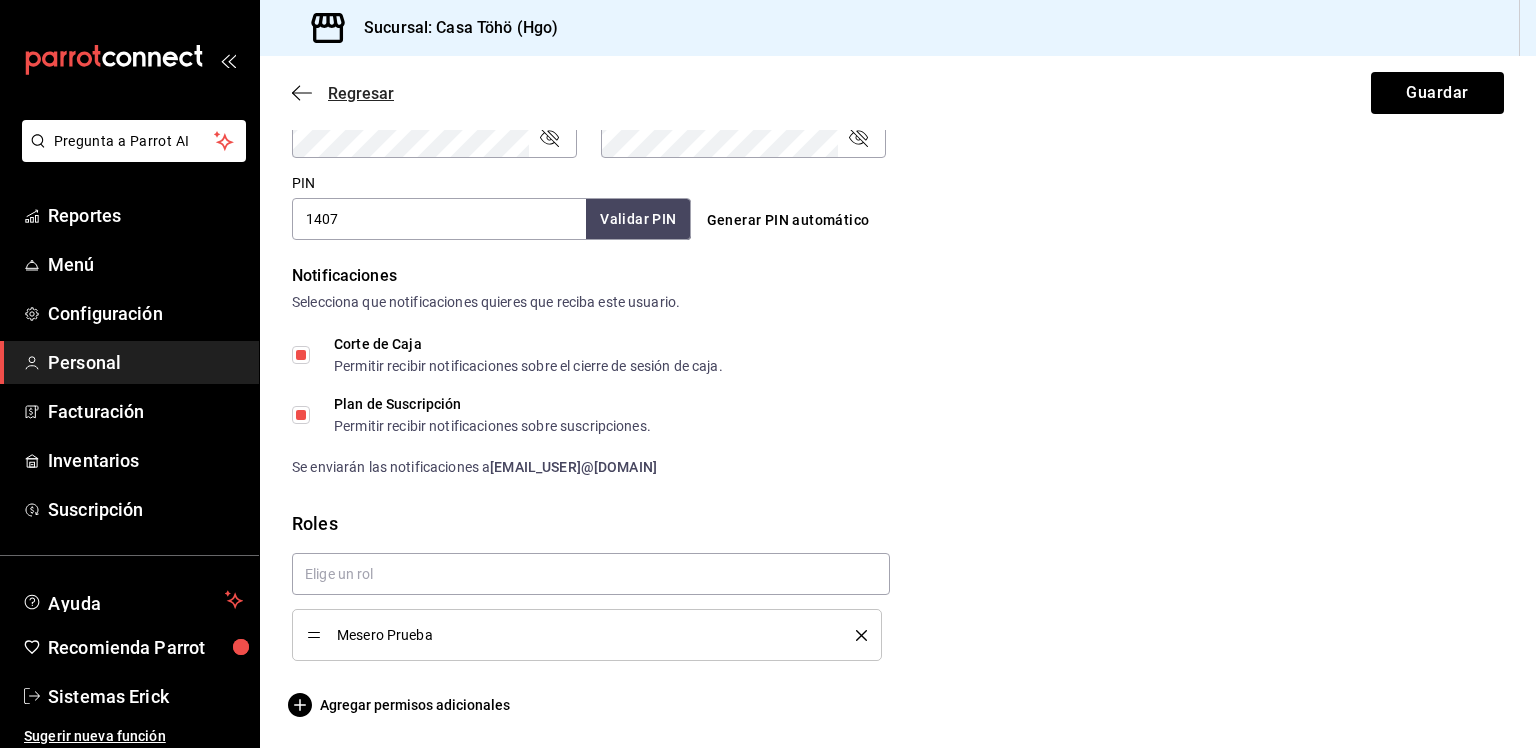 click on "Regresar" at bounding box center [343, 93] 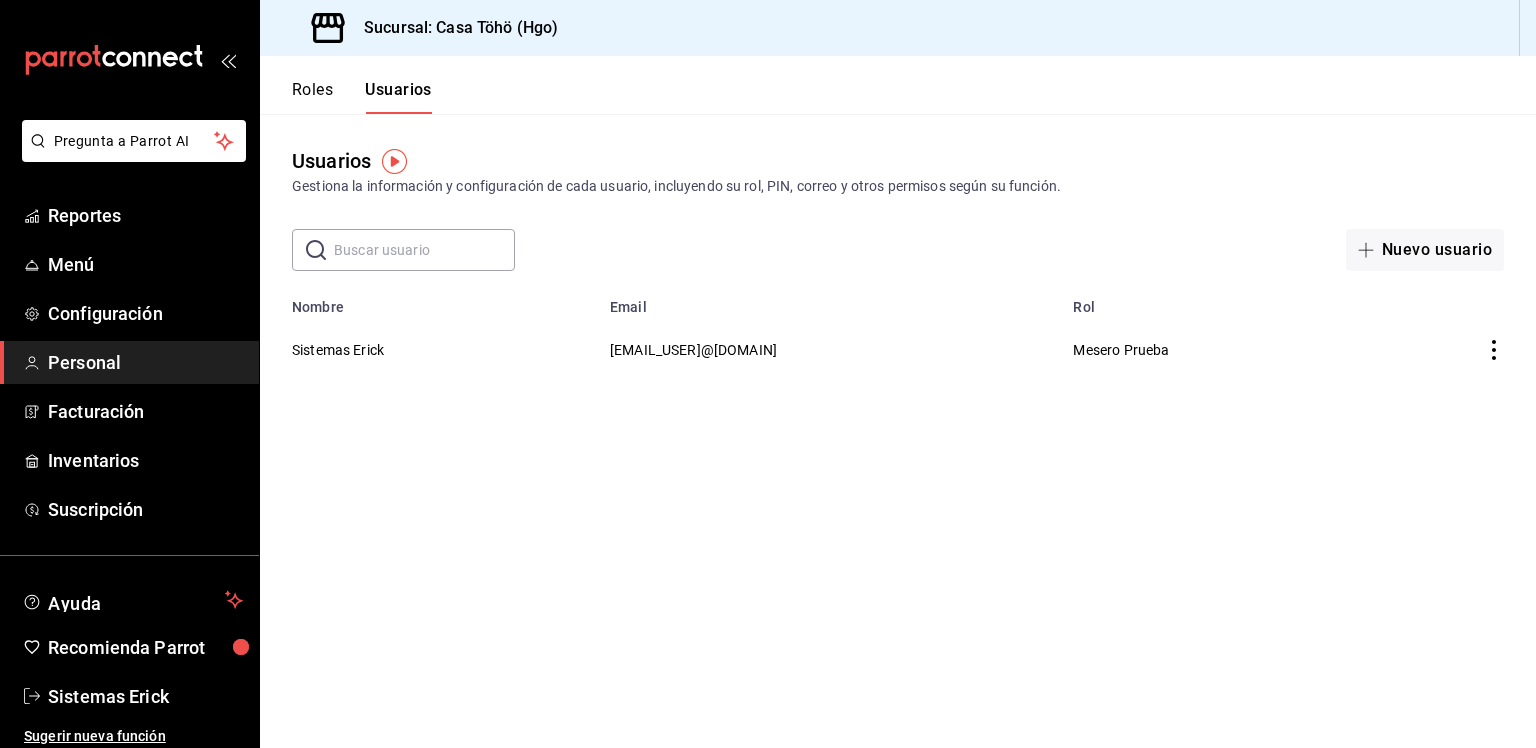 click on "Roles Usuarios" at bounding box center [346, 85] 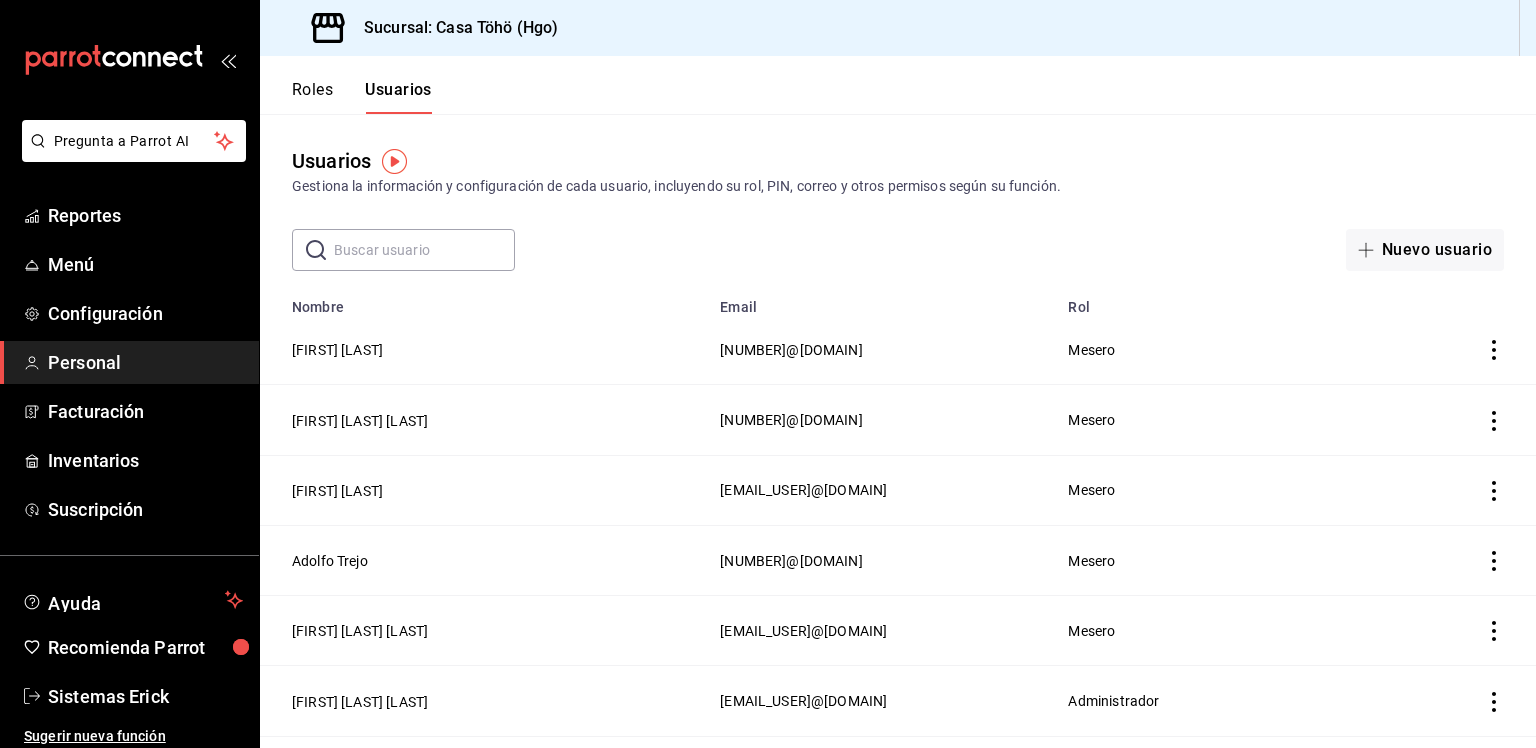 click on "Roles Usuarios" at bounding box center [346, 85] 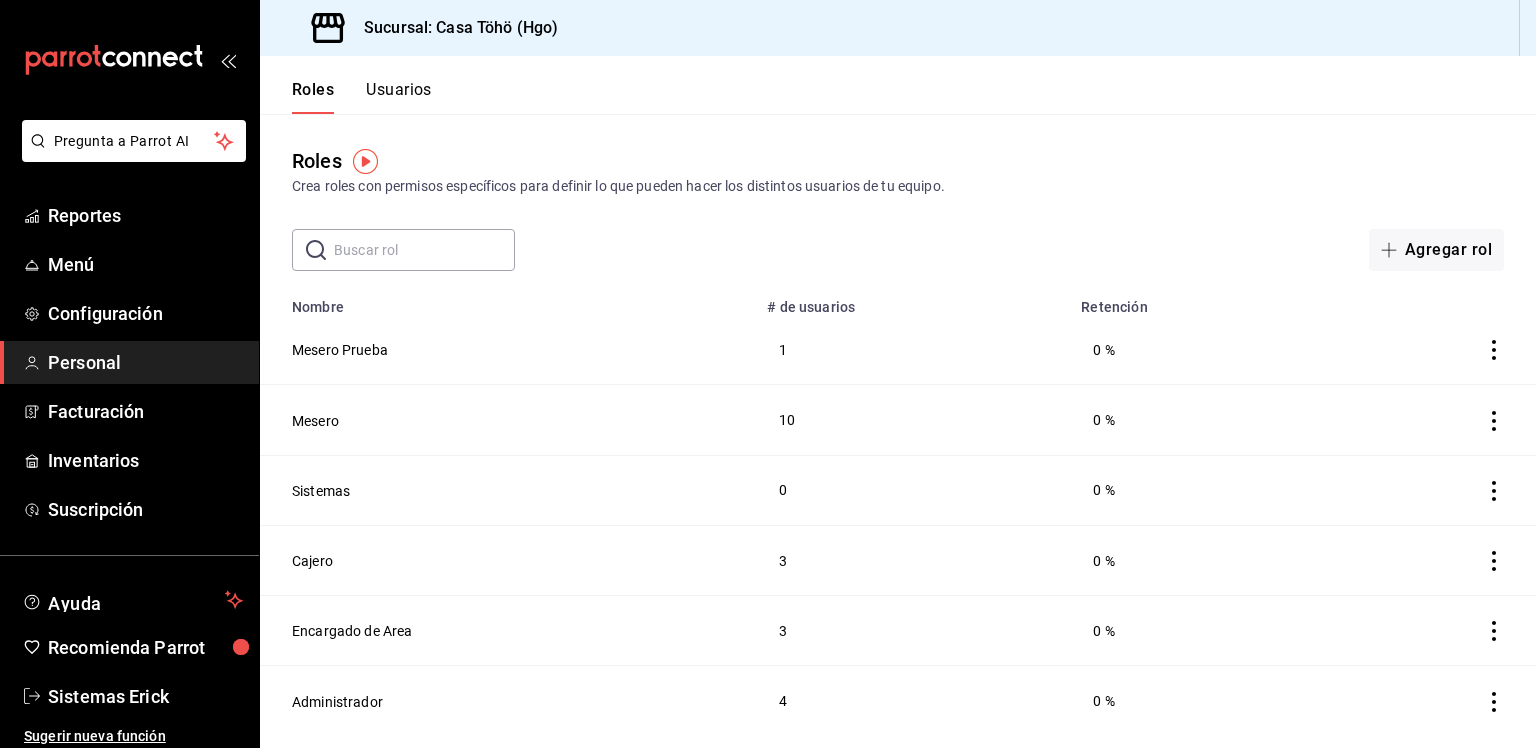 click at bounding box center [424, 250] 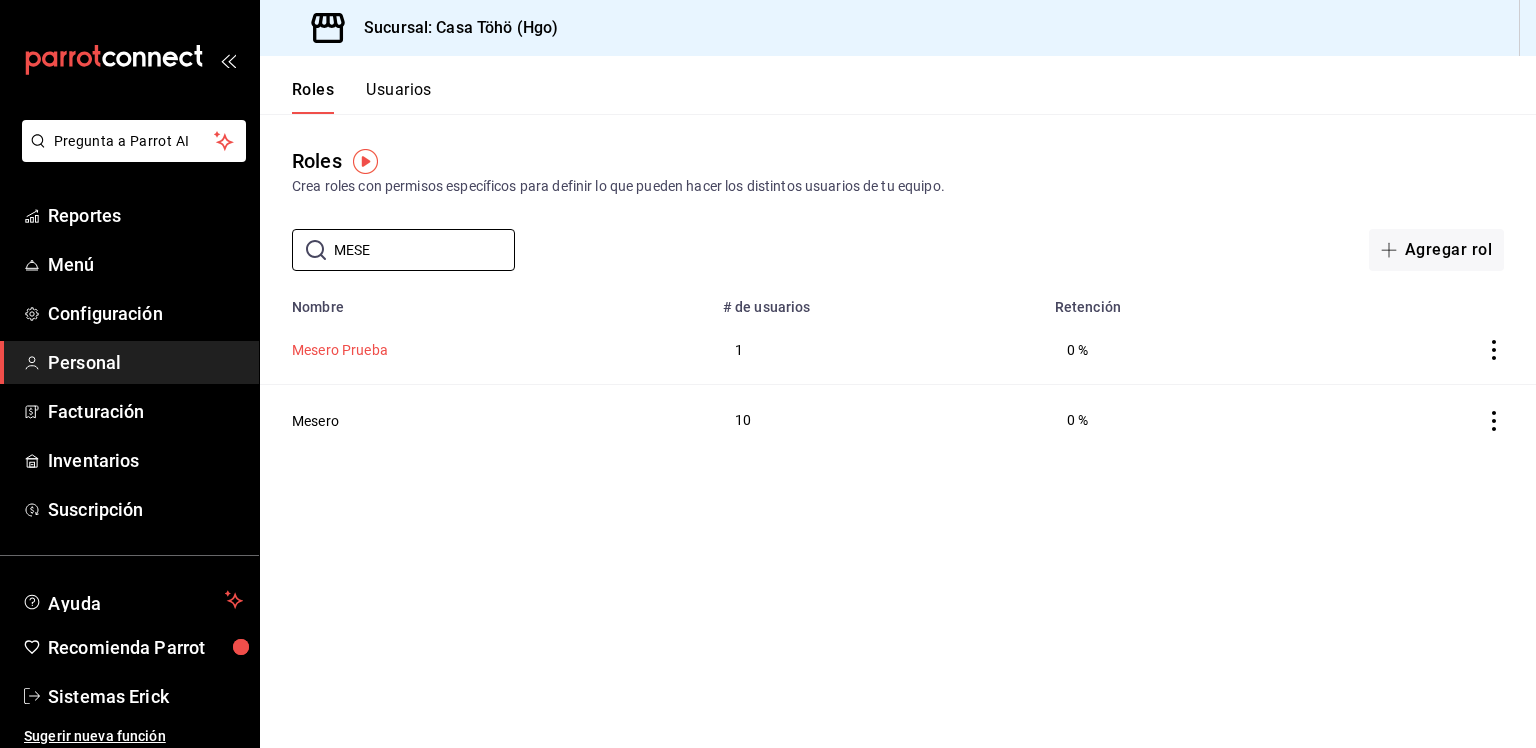 type on "MESE" 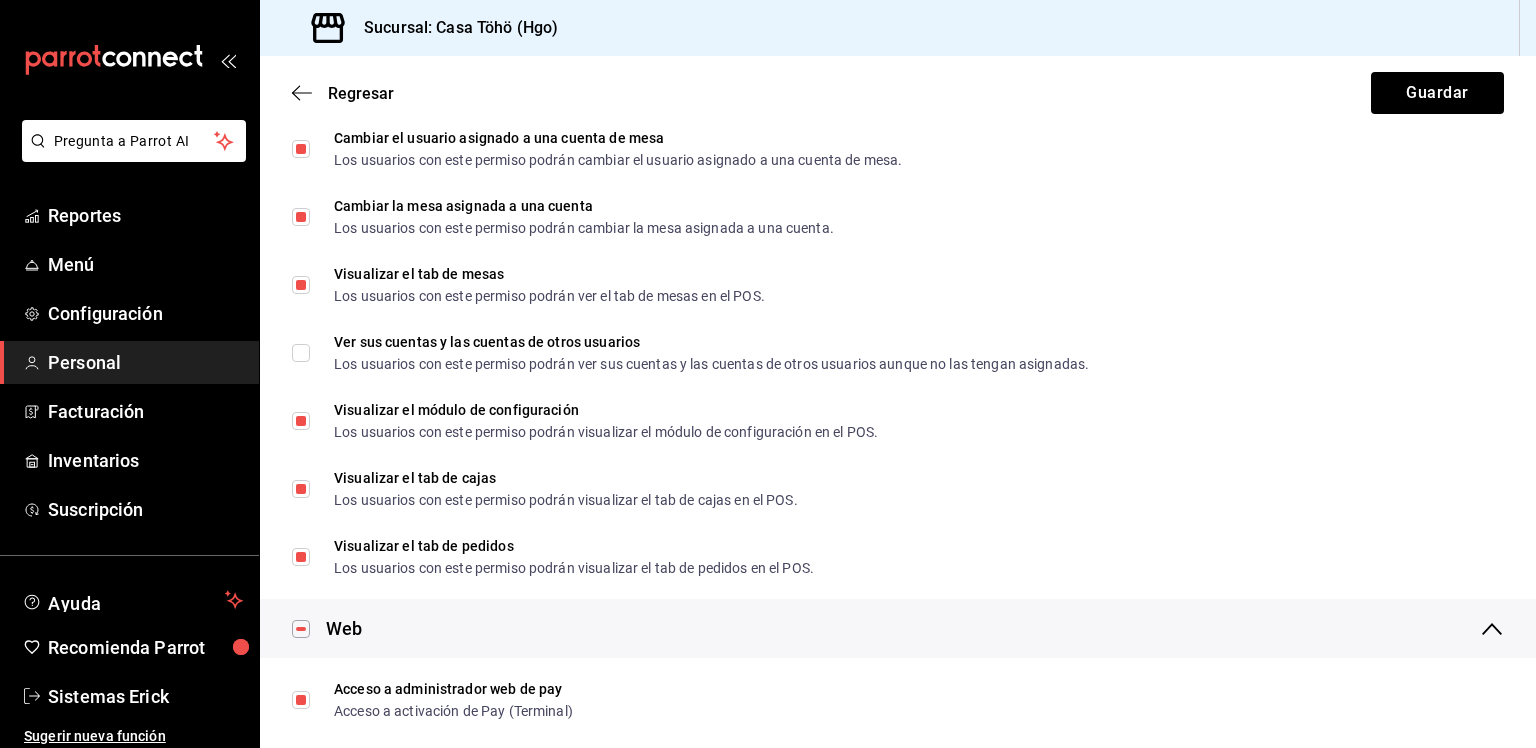 scroll, scrollTop: 817, scrollLeft: 0, axis: vertical 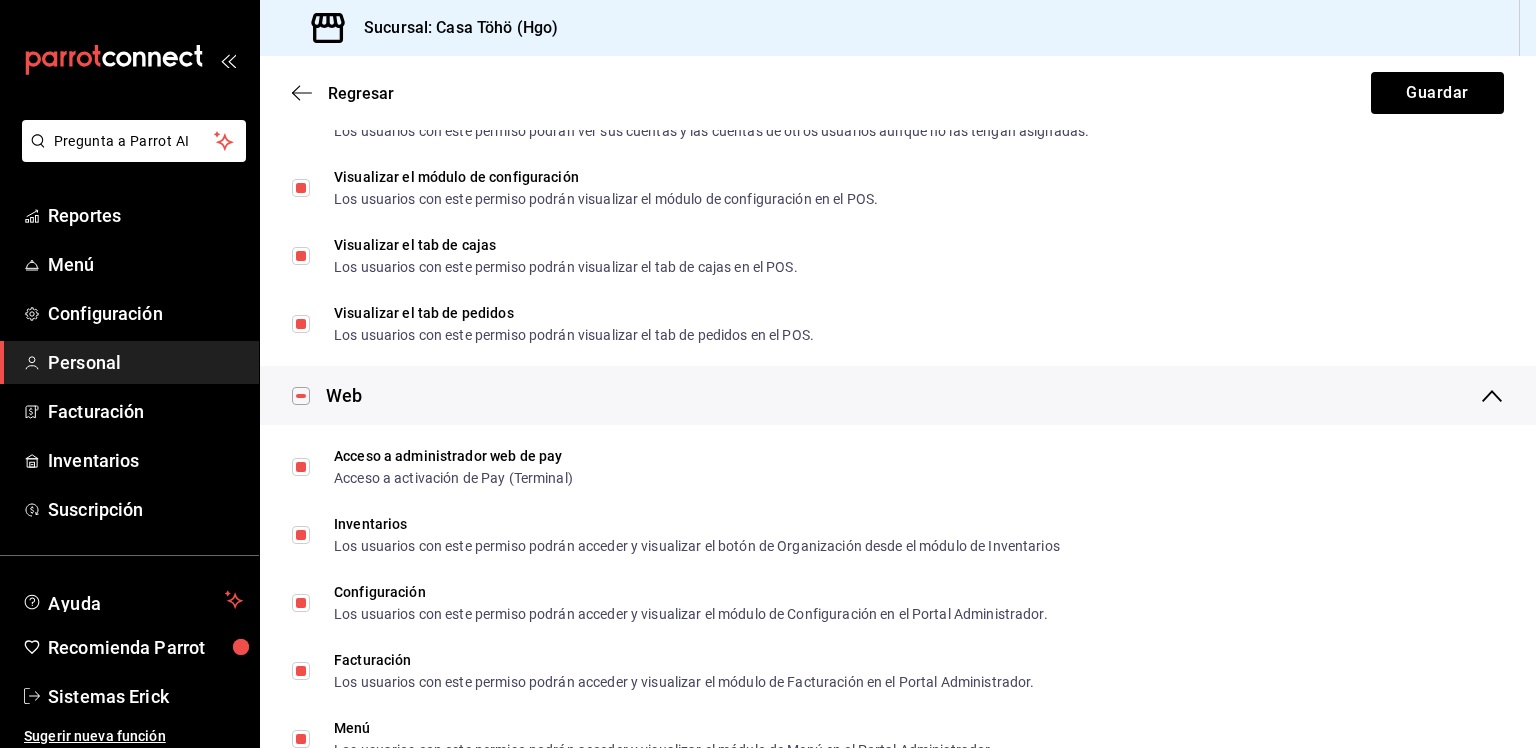 click at bounding box center [301, 396] 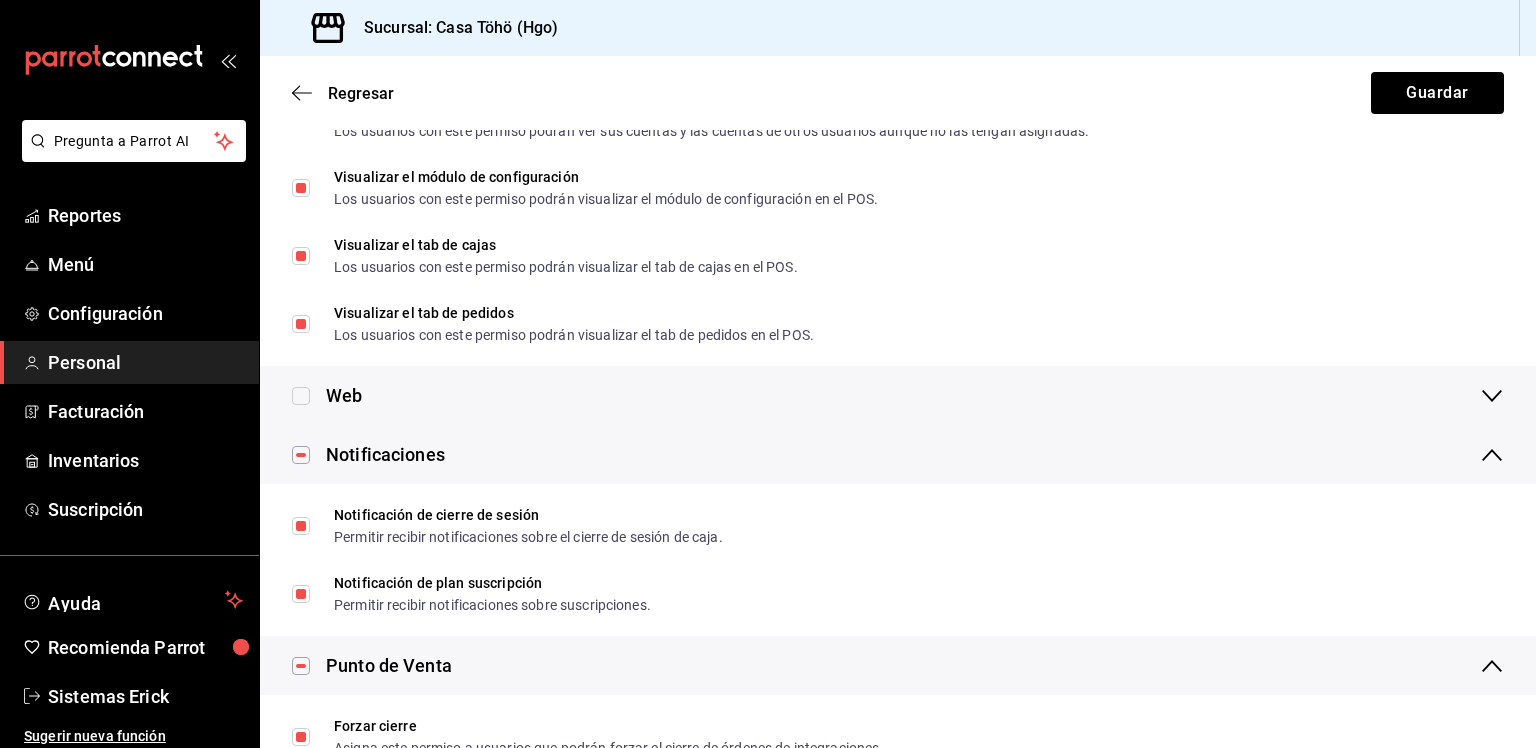 click at bounding box center (301, 455) 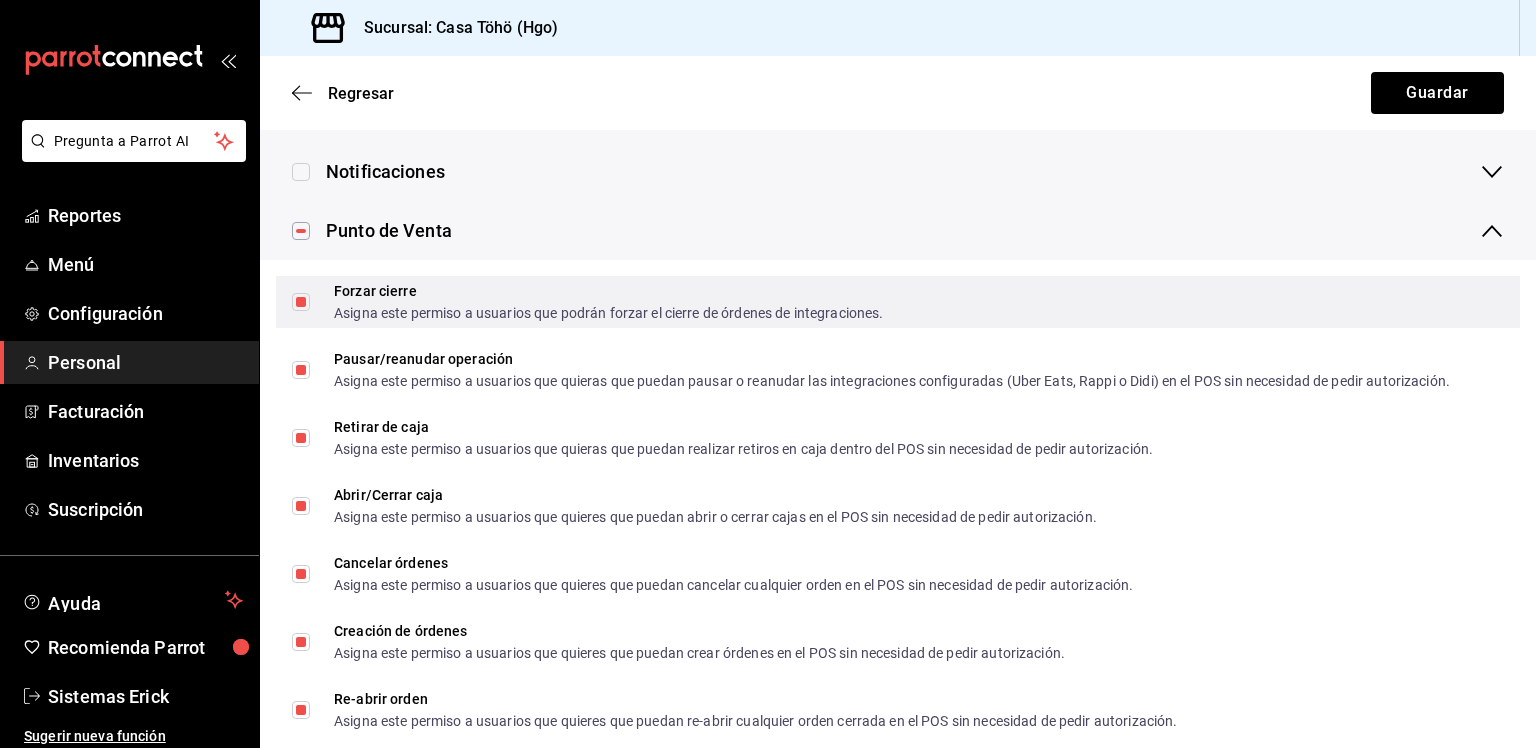 scroll, scrollTop: 1288, scrollLeft: 0, axis: vertical 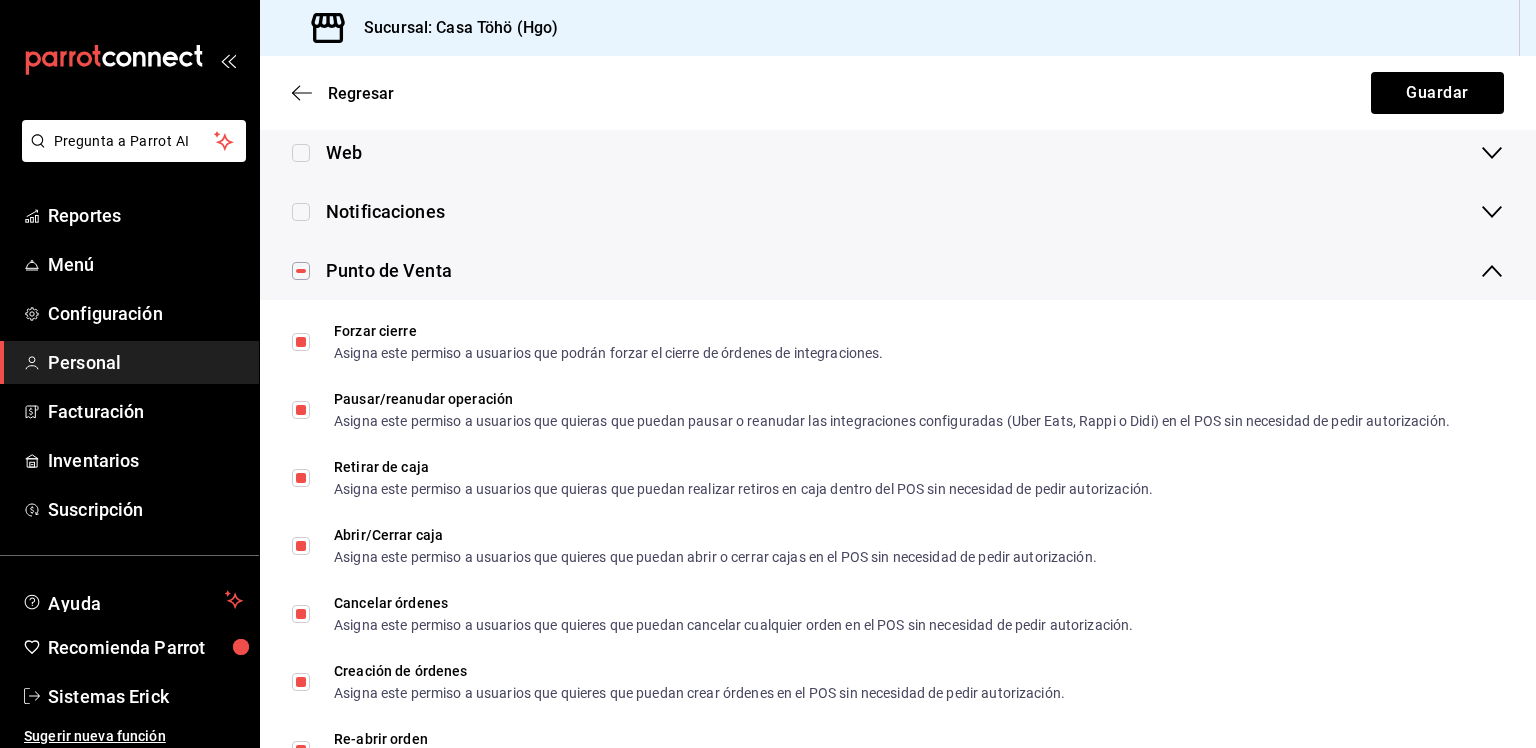 click at bounding box center [301, 271] 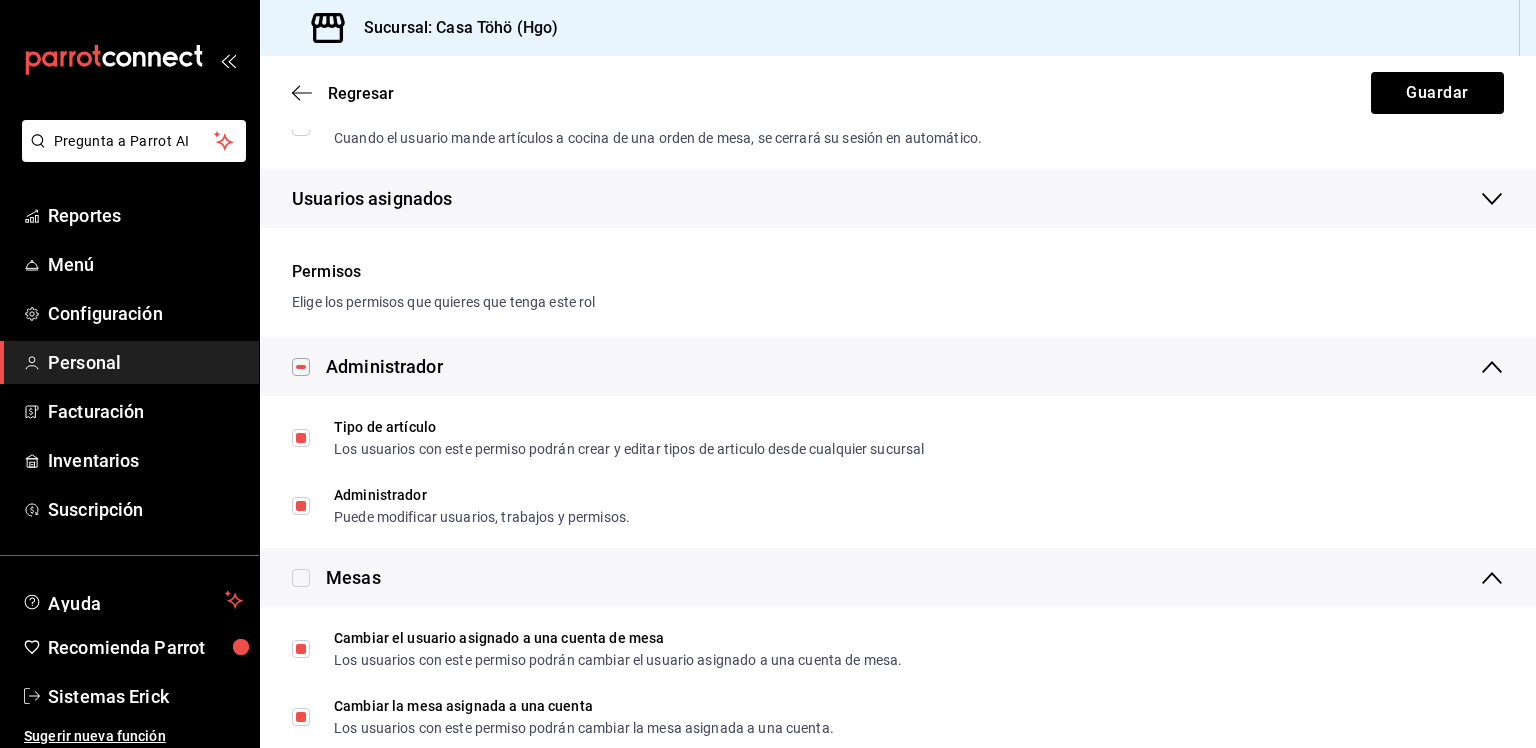 scroll, scrollTop: 284, scrollLeft: 0, axis: vertical 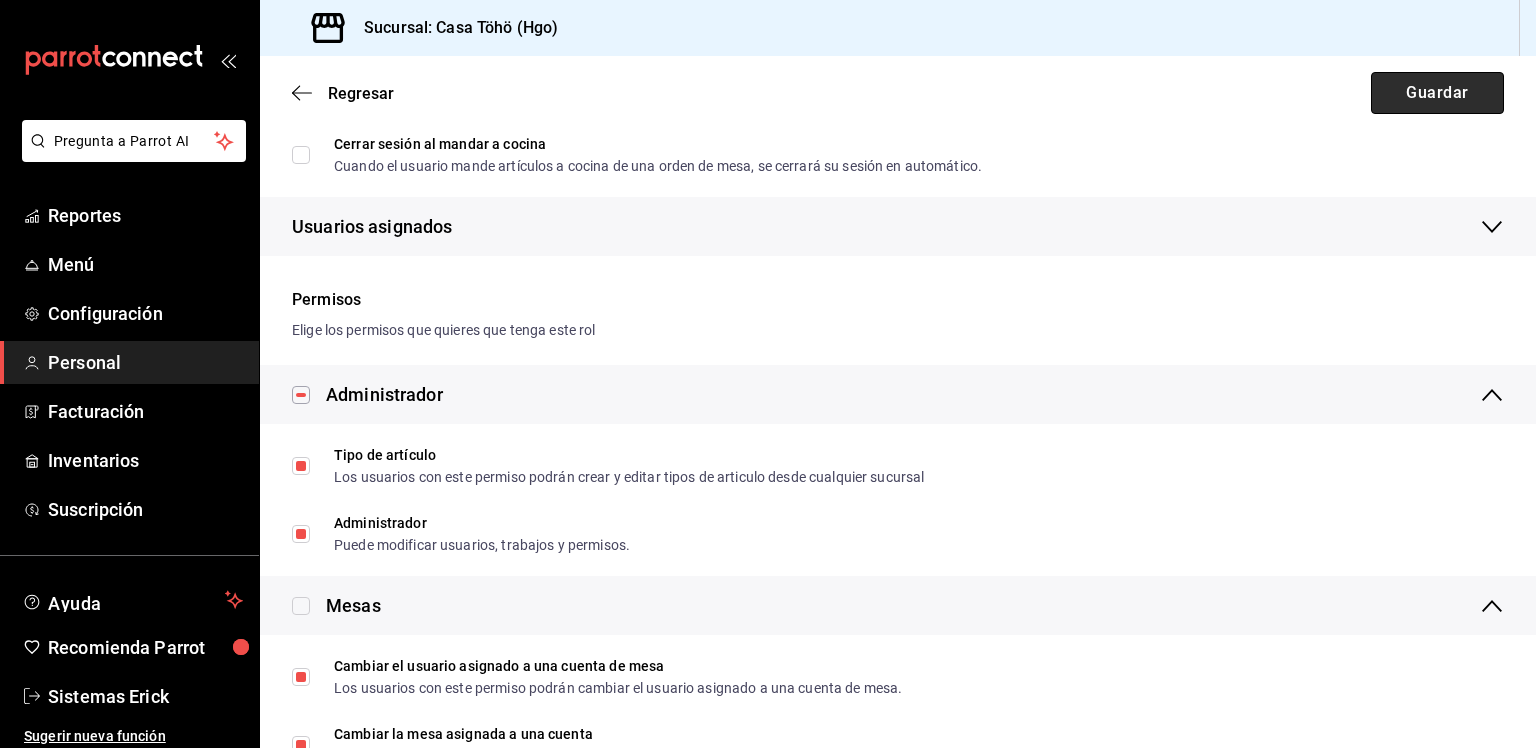 click on "Guardar" at bounding box center [1437, 93] 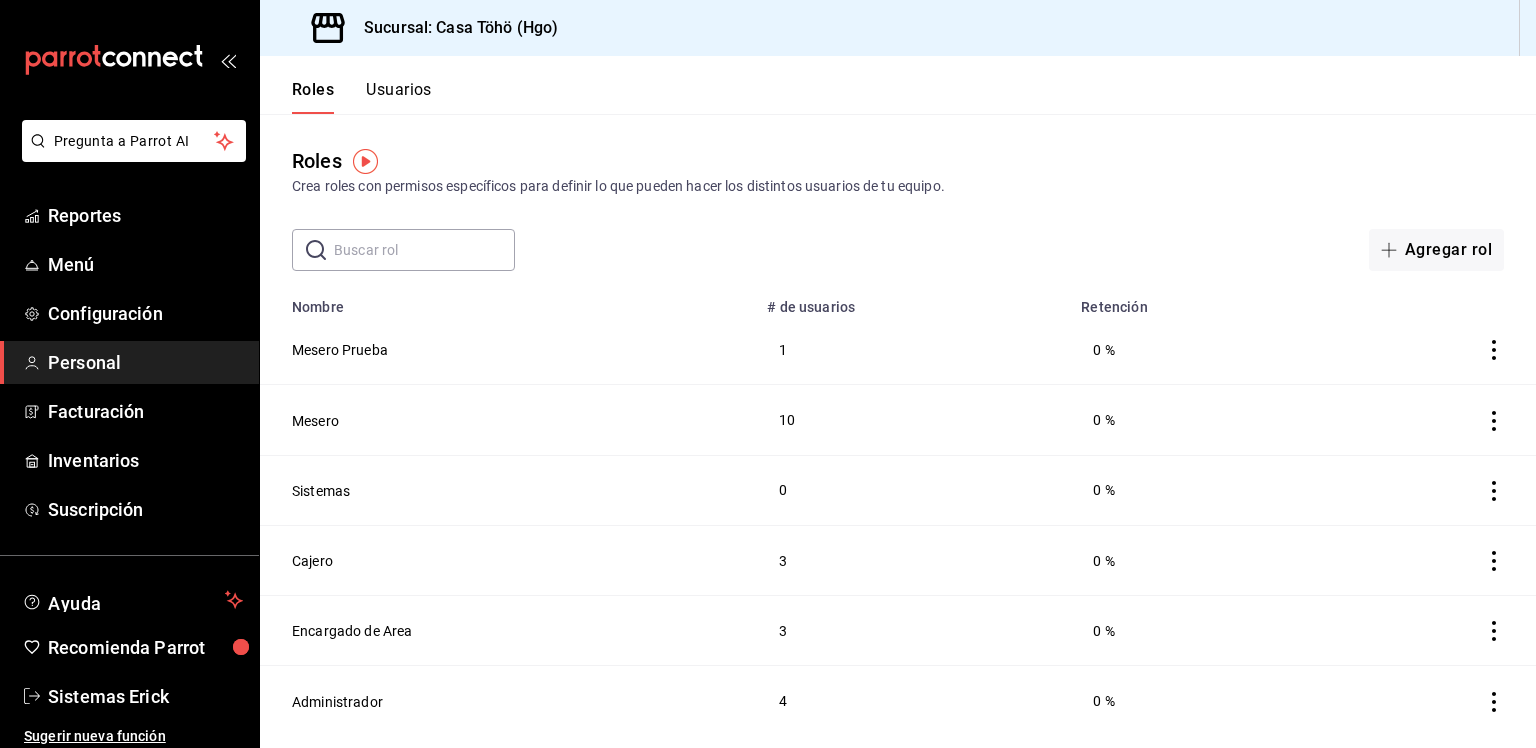 click on "Usuarios" at bounding box center [399, 97] 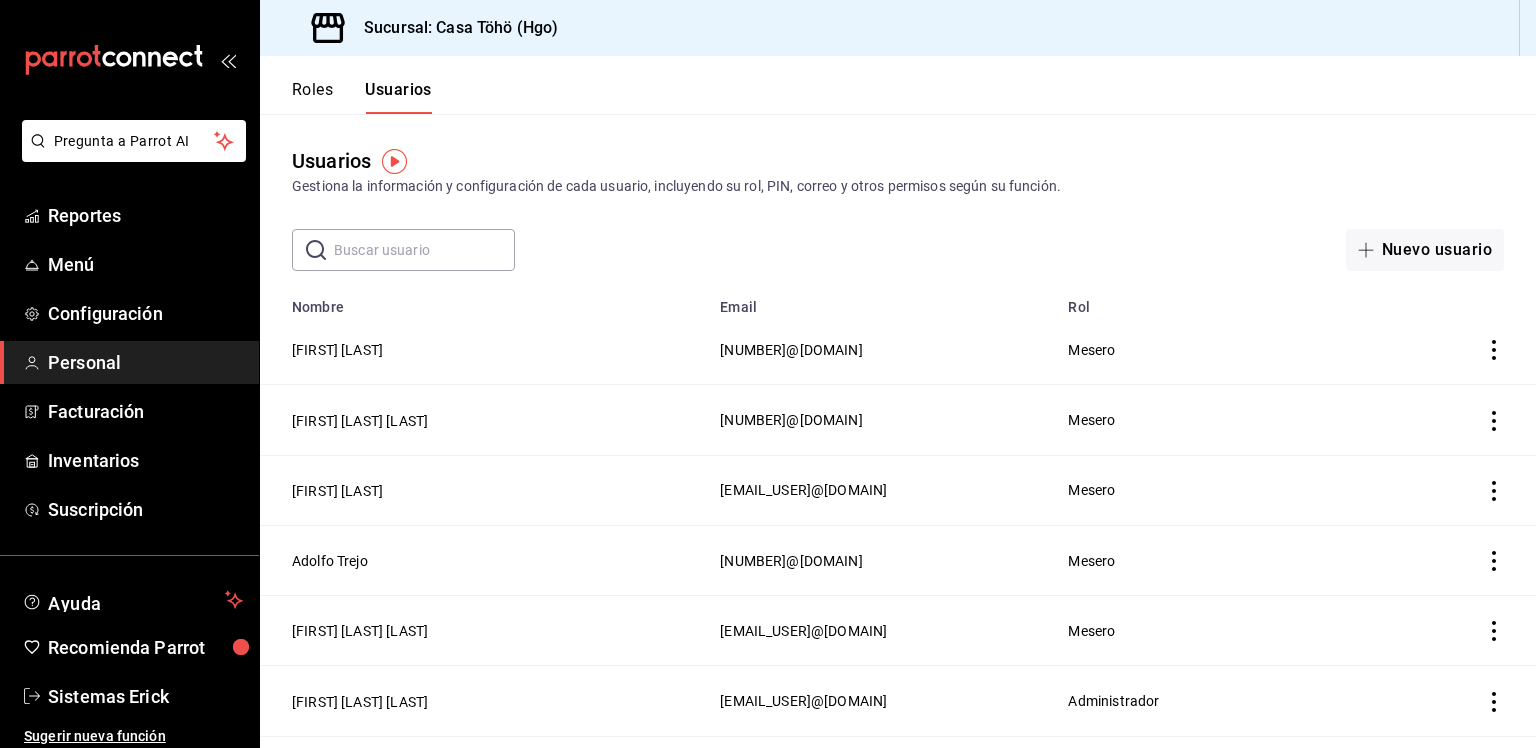 click at bounding box center (424, 250) 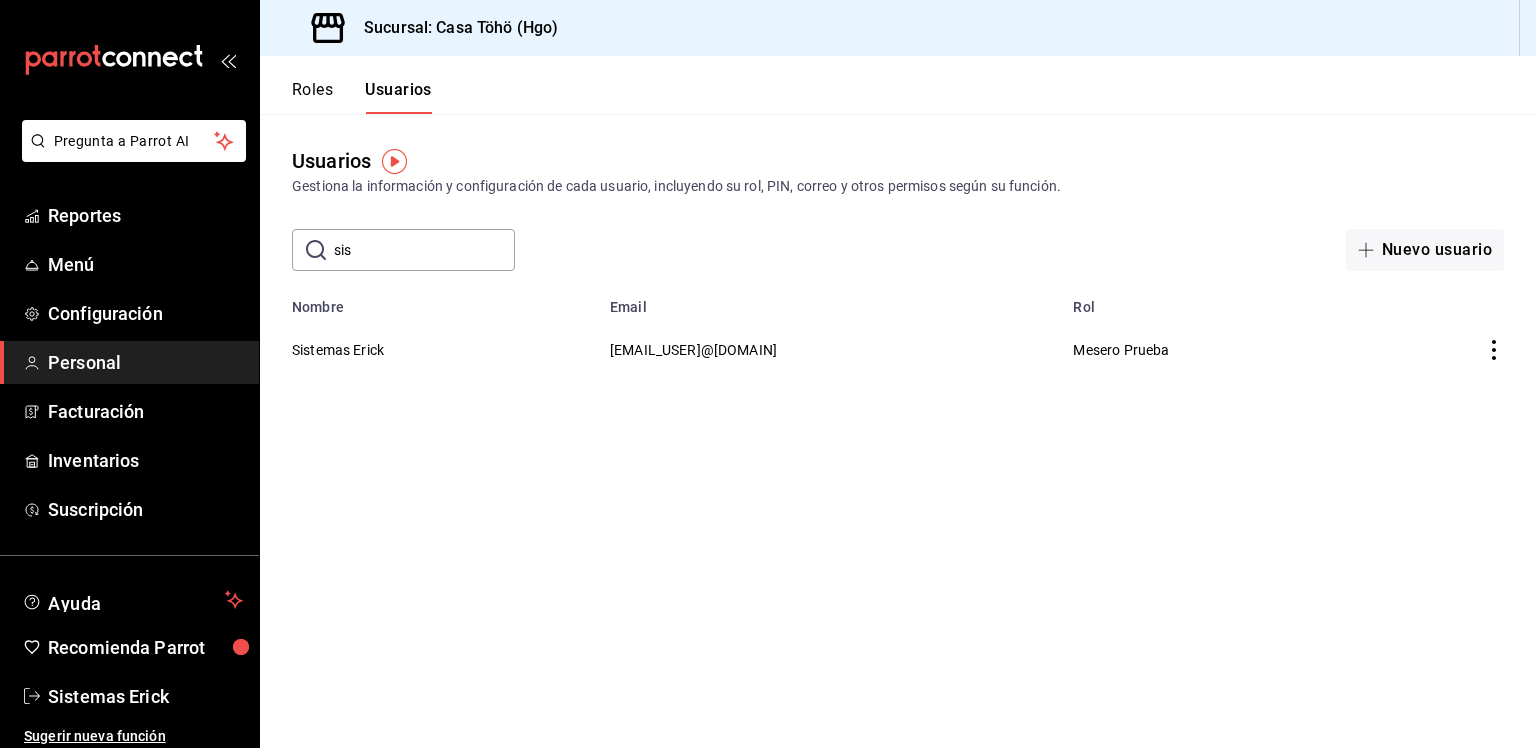 click on "sis" at bounding box center (424, 250) 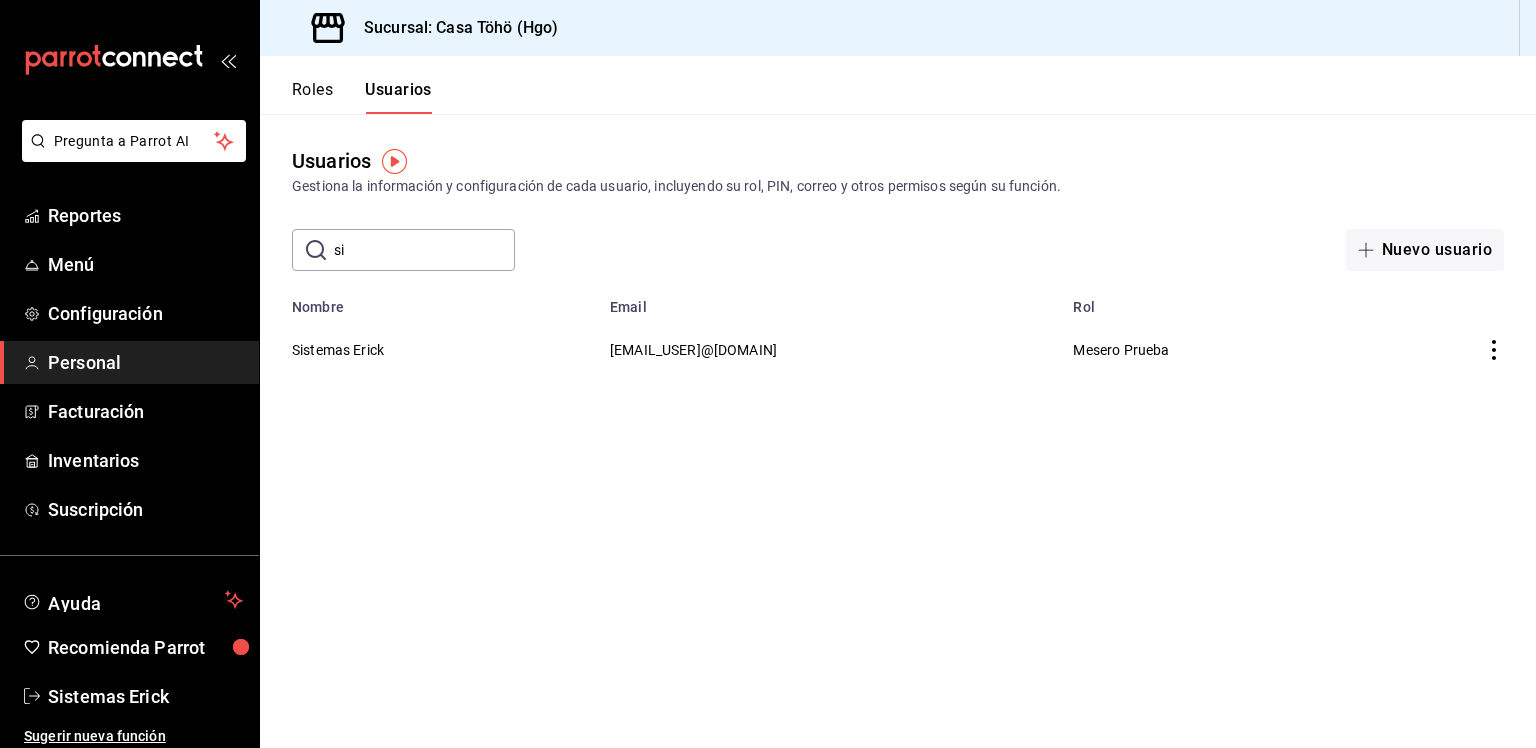 type on "si" 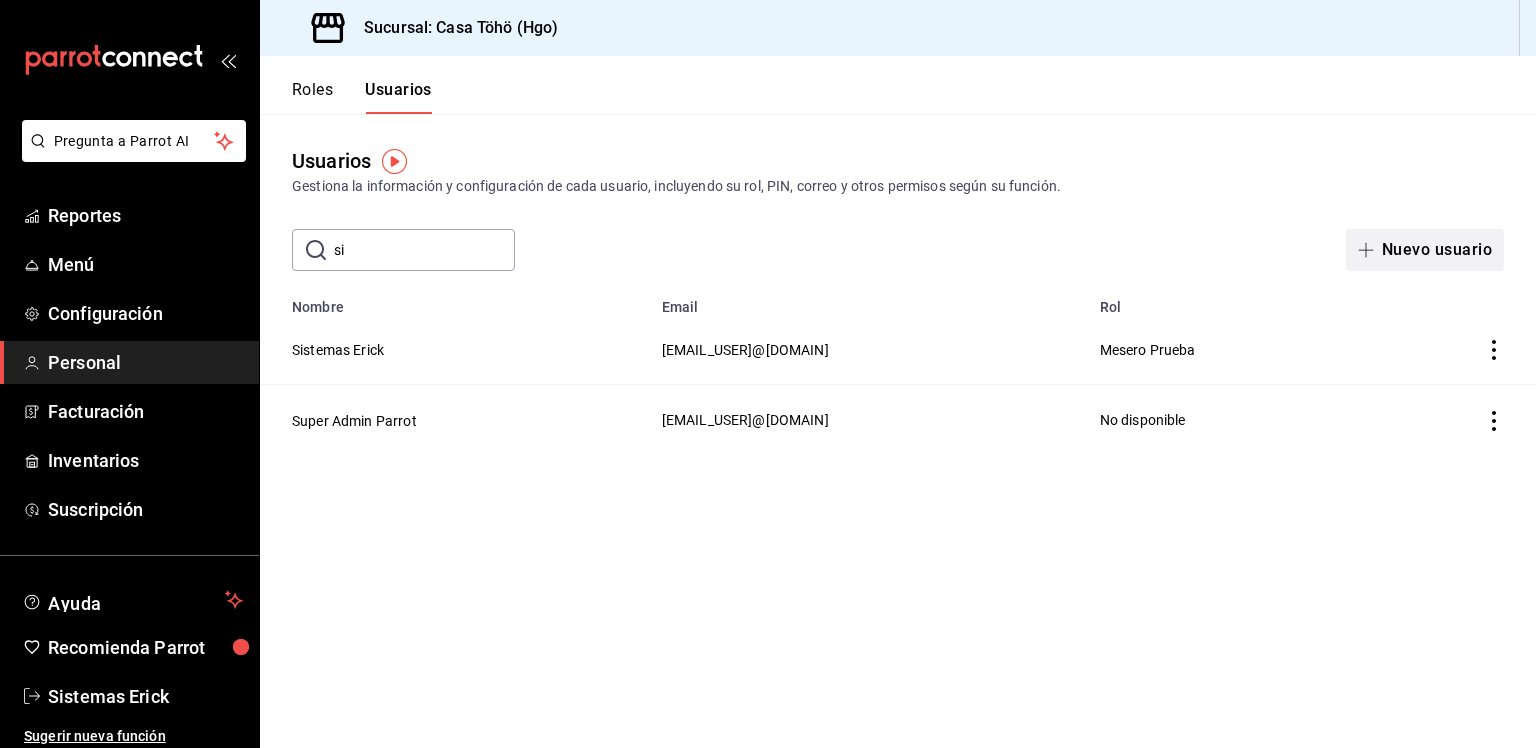 click on "Nuevo usuario" at bounding box center [1425, 250] 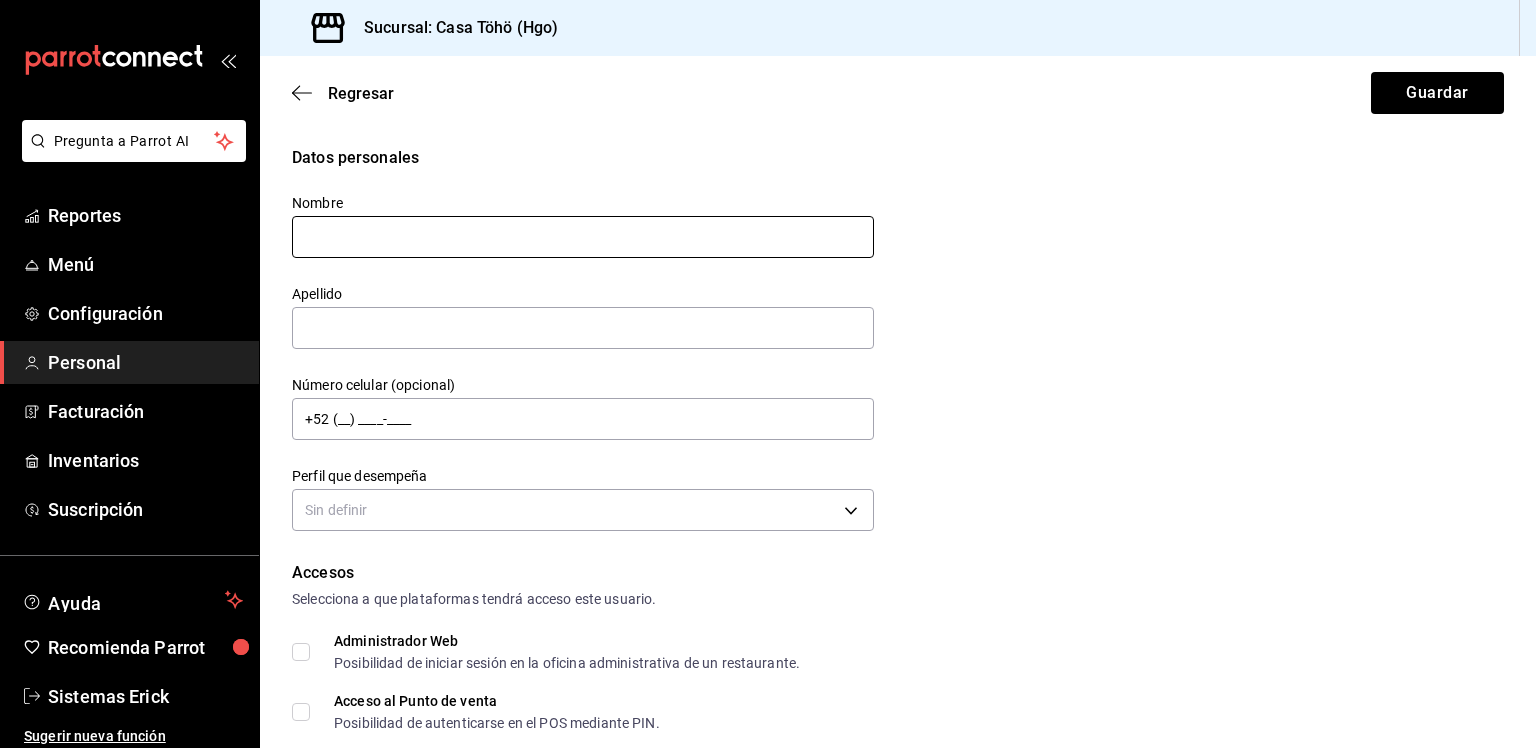 click at bounding box center (583, 237) 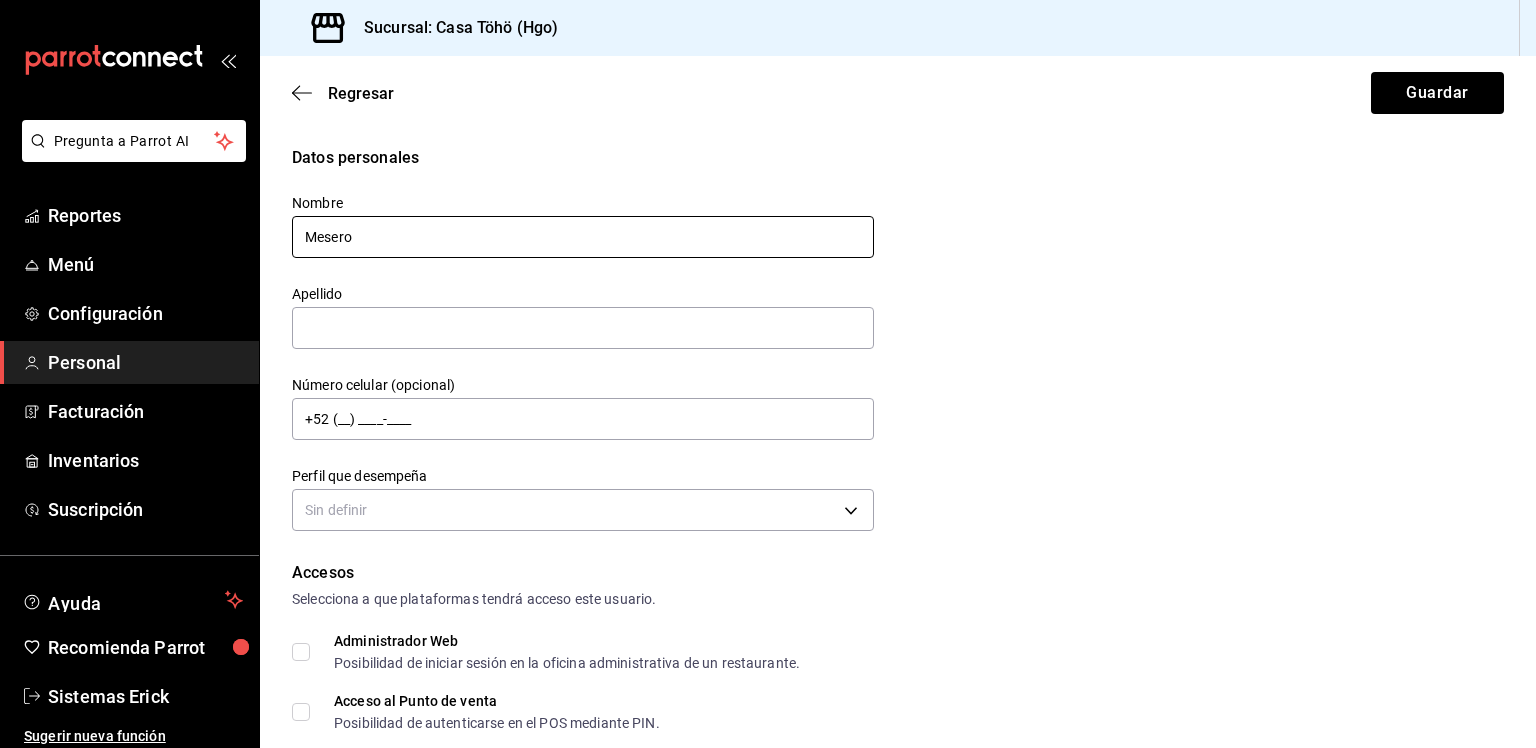 type on "Mesero" 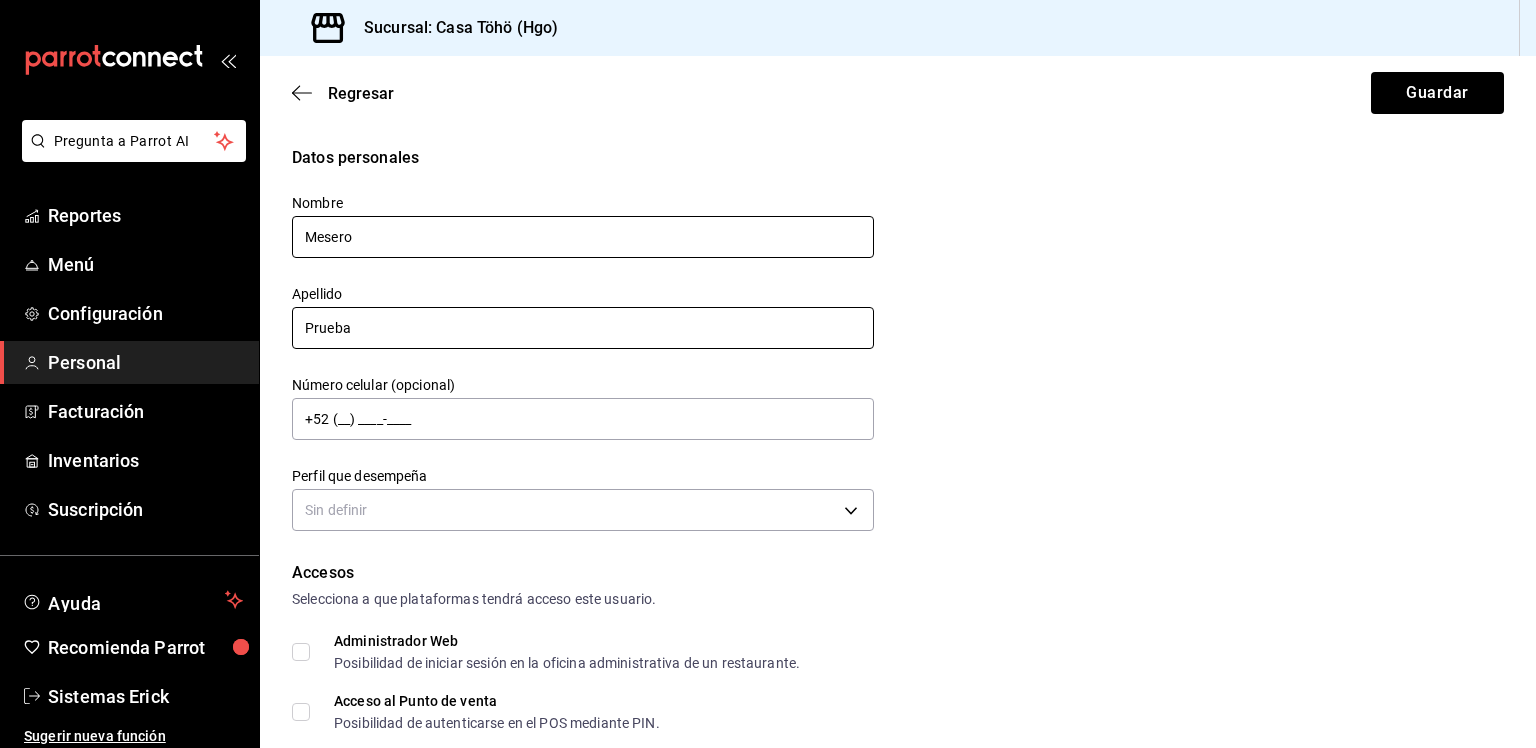 type on "Prueba" 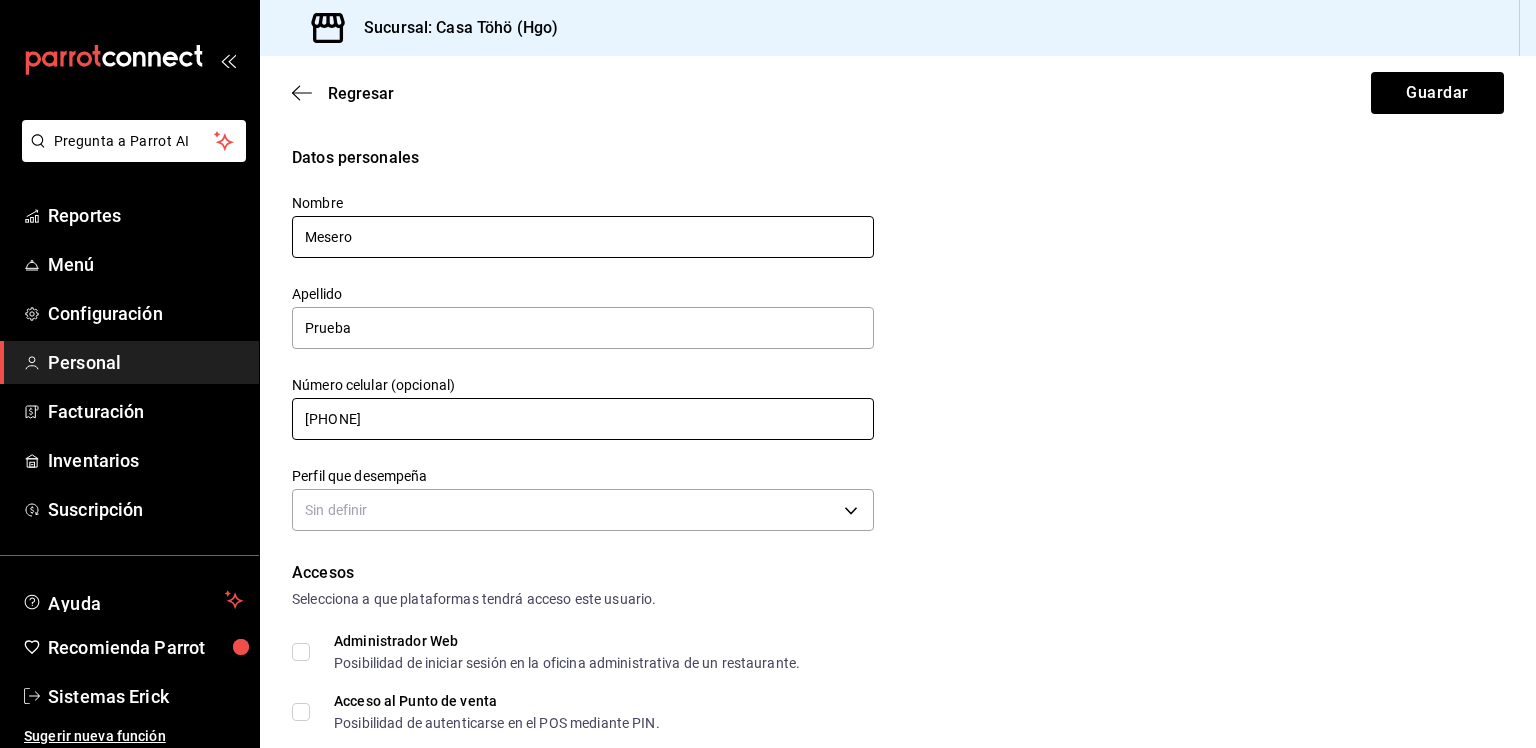 type on "[PHONE]" 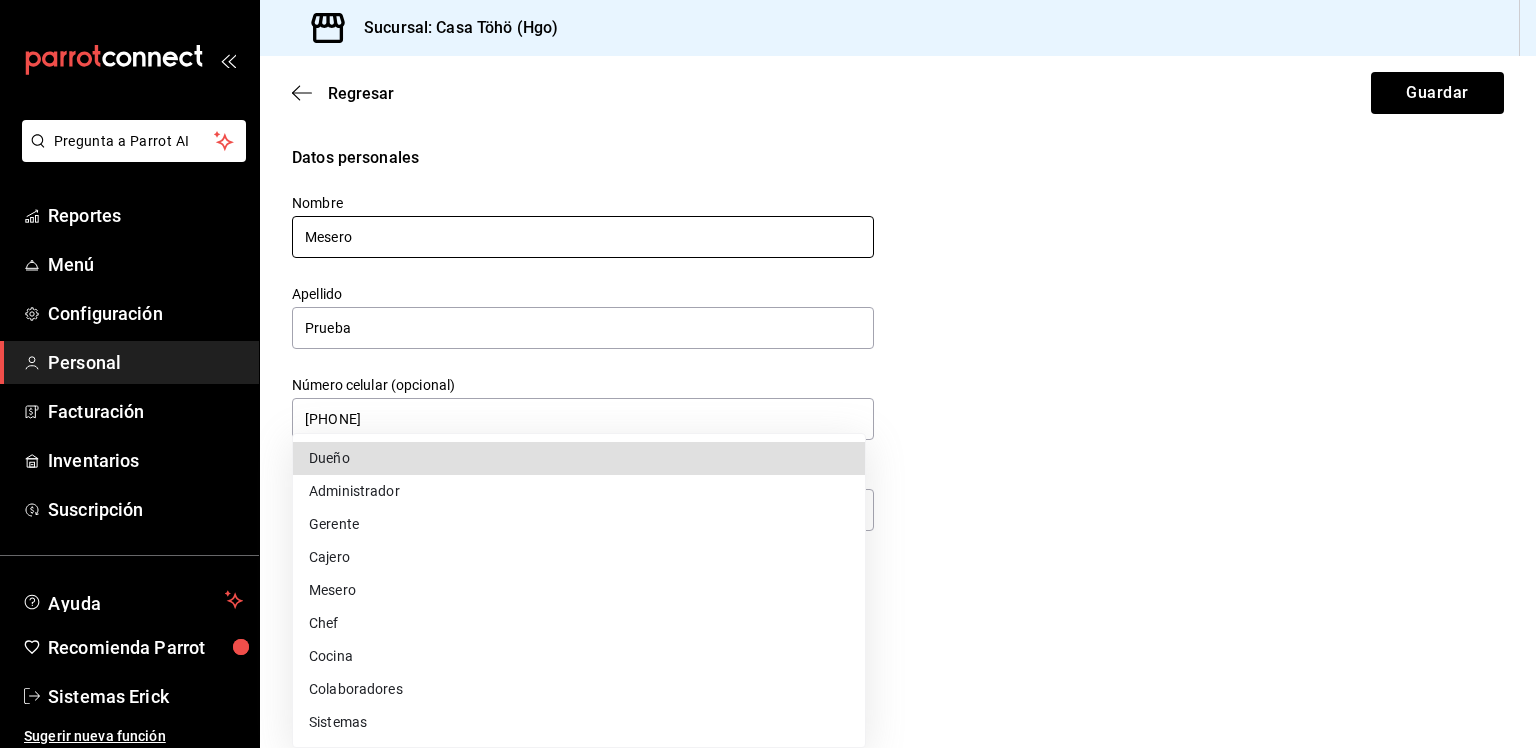 type 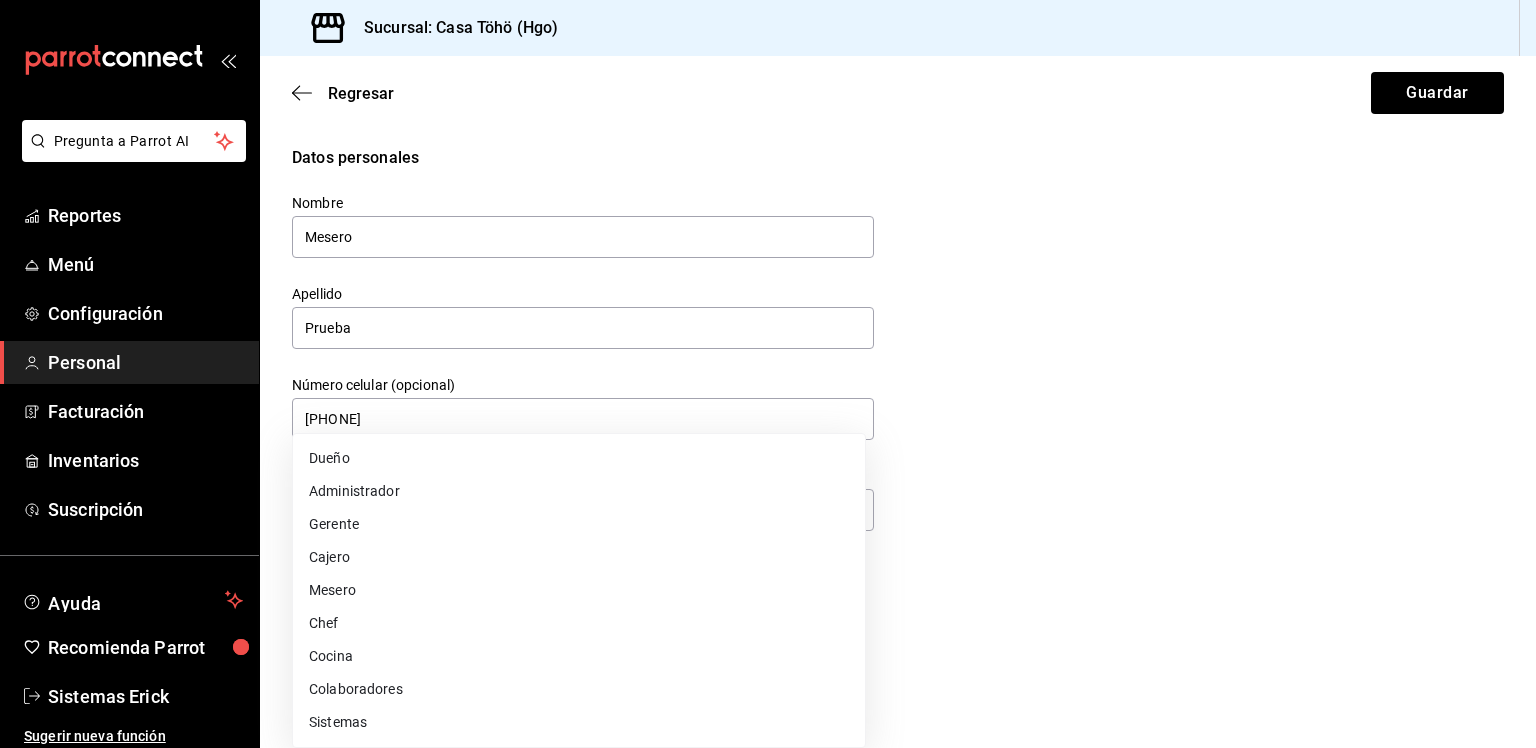 click at bounding box center (768, 374) 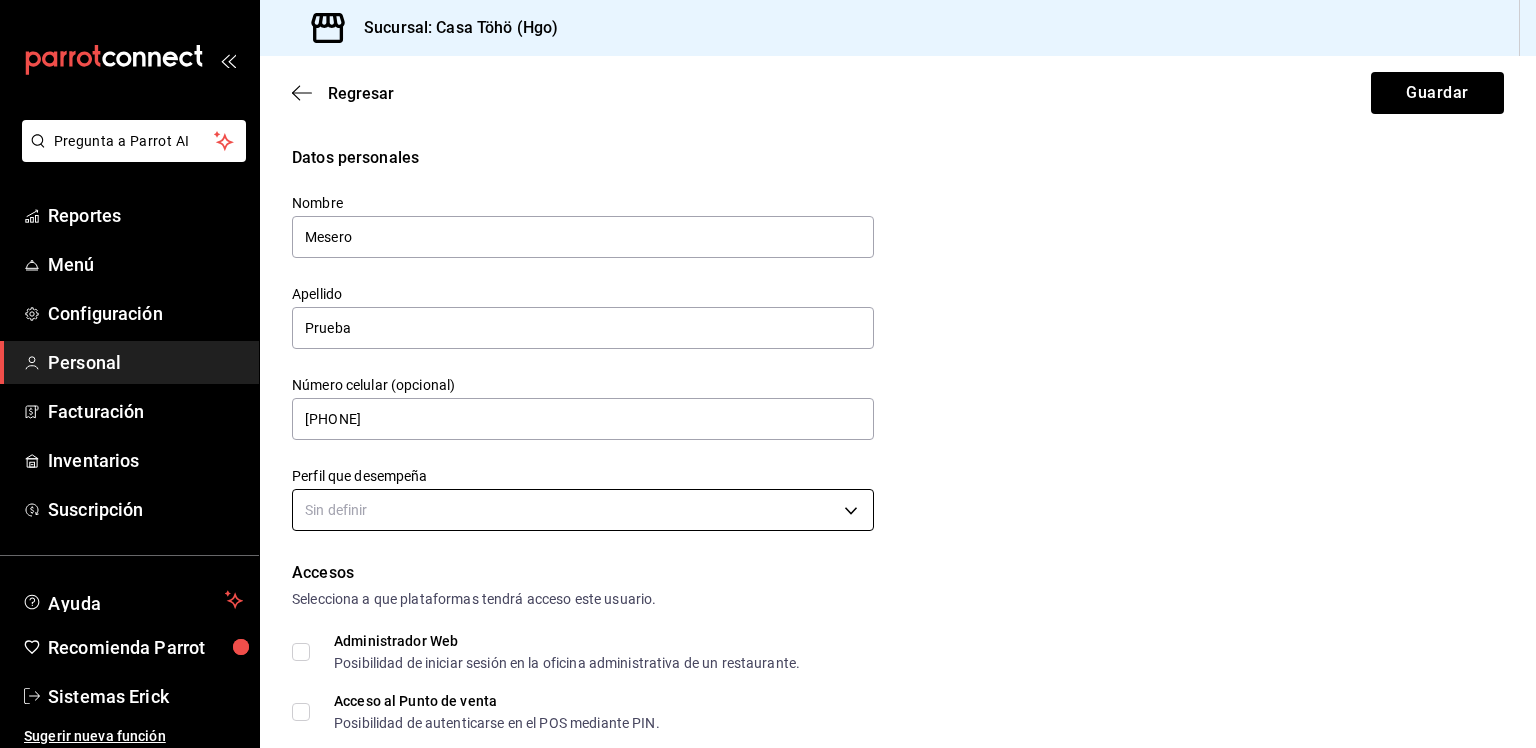 click on "Pregunta a Parrot AI Reportes Menú Configuración Personal Facturación Inventarios Suscripción Ayuda Recomienda Parrot Sistemas Erick Sugerir nueva función Sucursal: Casa Töhö (Hgo) Regresar Guardar Datos personales Nombre Mesero Apellido Prueba Número celular (opcional) [PHONE] Perfil que desempeña Sin definir Accesos Selecciona a que plataformas tendrá acceso este usuario. Administrador Web Posibilidad de iniciar sesión en la oficina administrativa de un restaurante. Acceso al Punto de venta Posibilidad de autenticarse en el POS mediante PIN. Iniciar sesión en terminal (correo electrónico o QR) Los usuarios podrán iniciar sesión y aceptar términos y condiciones en la terminal. Acceso uso de terminal Los usuarios podrán acceder y utilizar la terminal para visualizar y procesar pagos de sus órdenes. Correo electrónico Se volverá obligatorio al tener ciertos accesos activados. Contraseña Contraseña Repetir contraseña Repetir contraseña PIN Validar PIN" at bounding box center (768, 374) 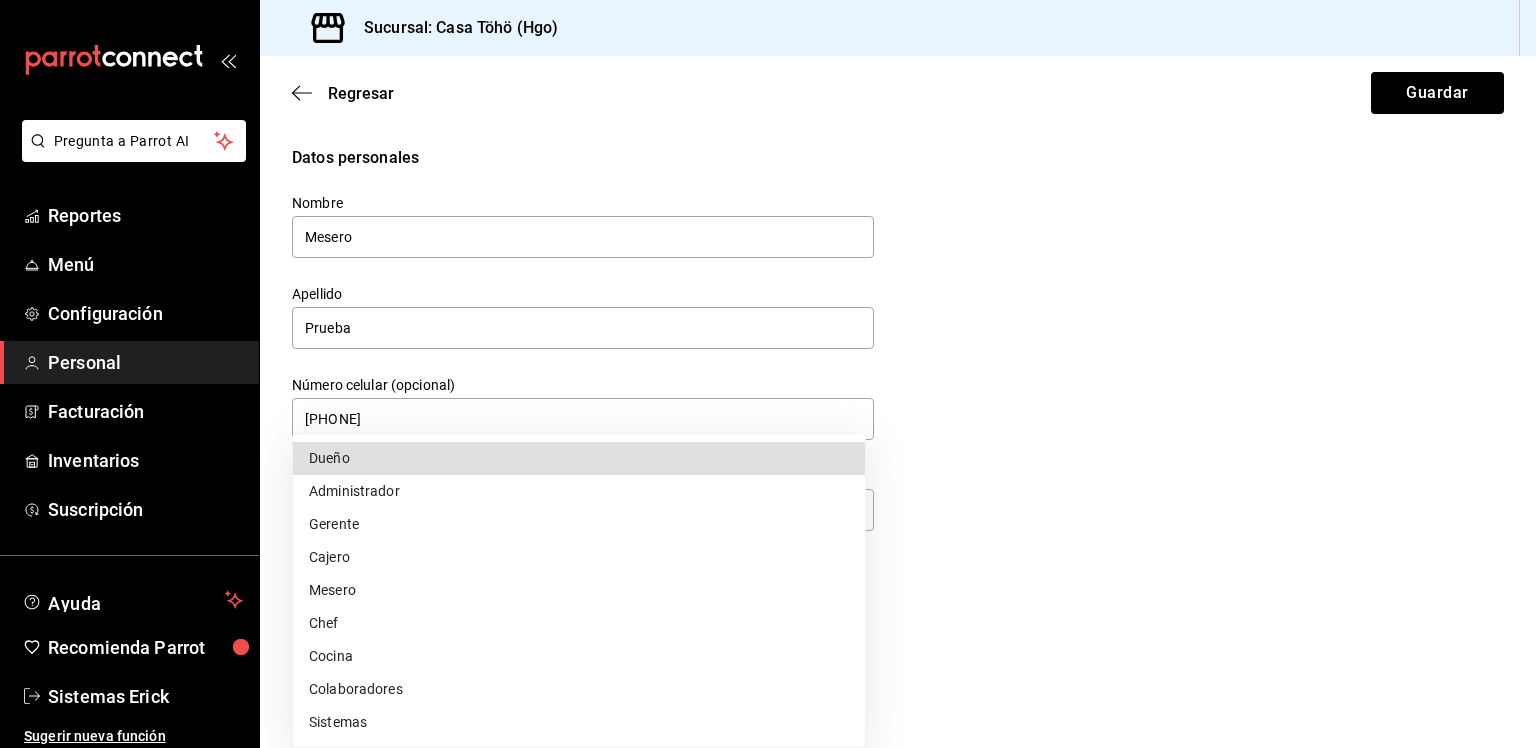 type 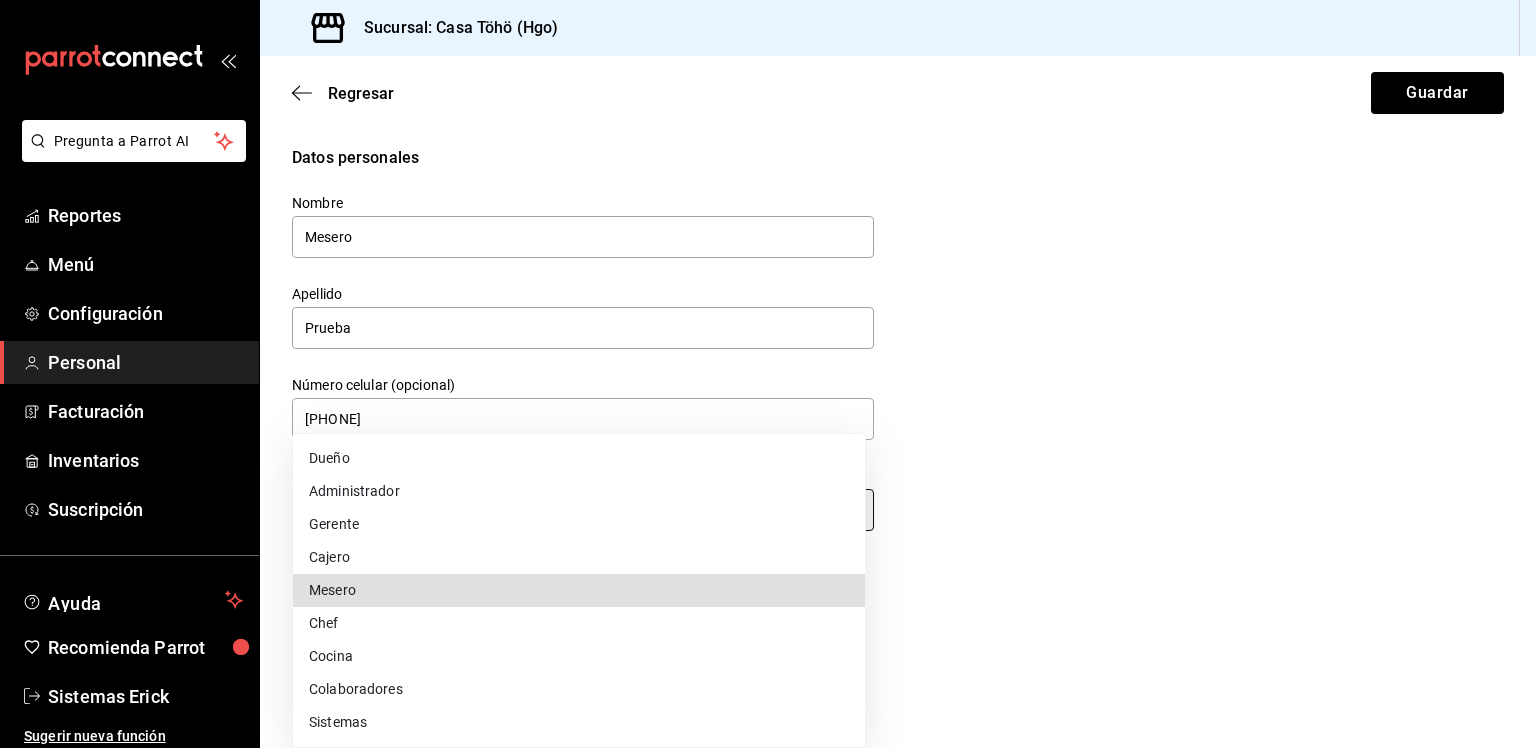 type on "WAITER" 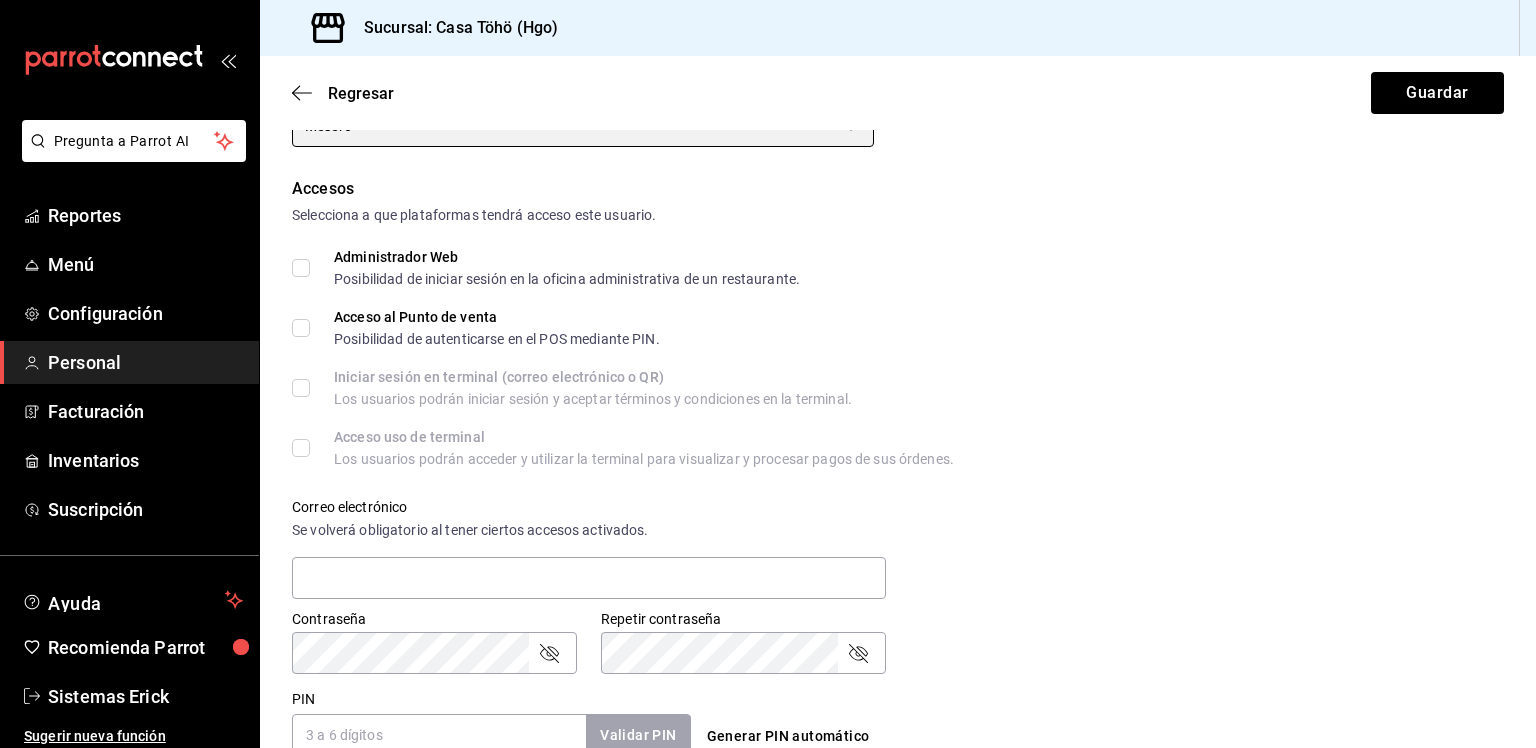 scroll, scrollTop: 406, scrollLeft: 0, axis: vertical 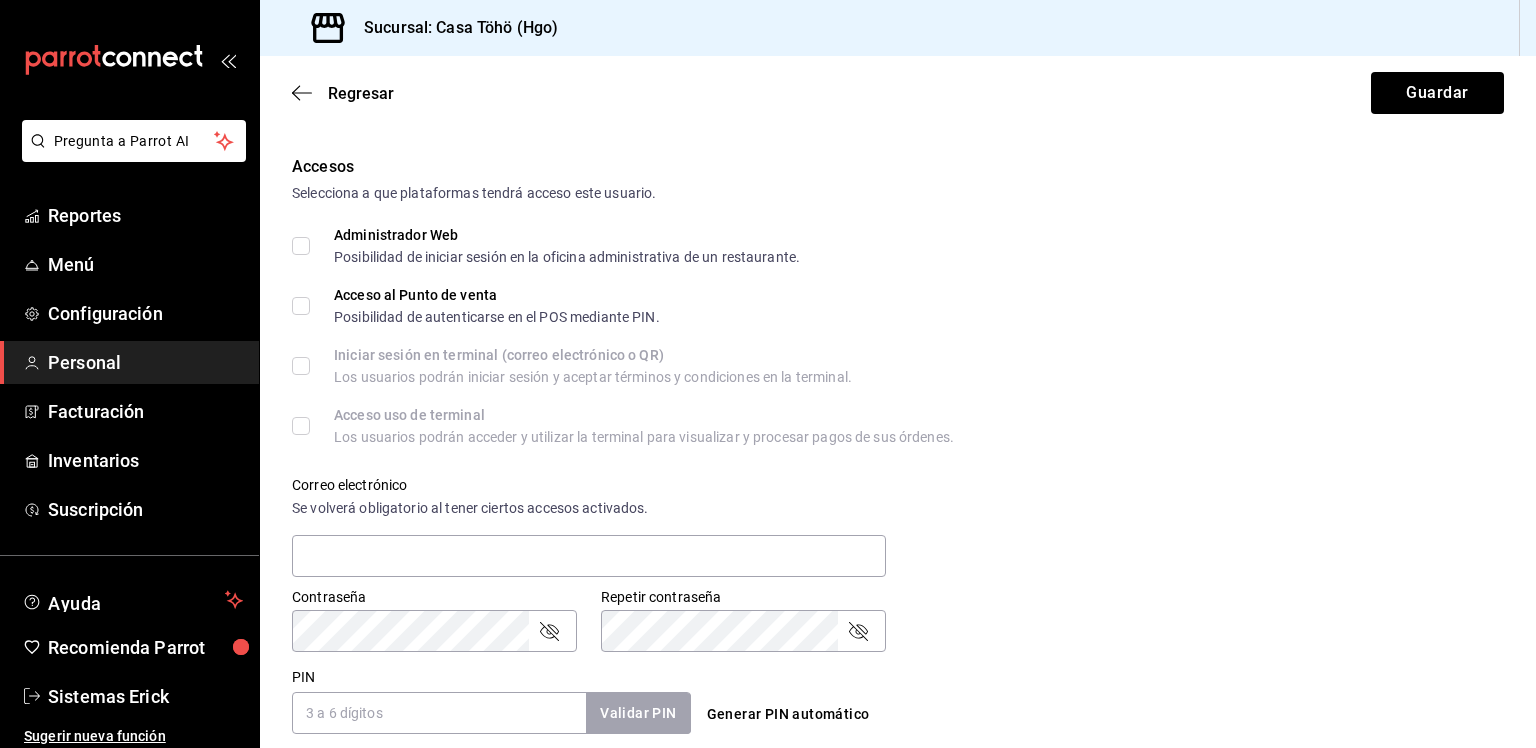 click on "Administrador Web Posibilidad de iniciar sesión en la oficina administrativa de un restaurante." at bounding box center [301, 246] 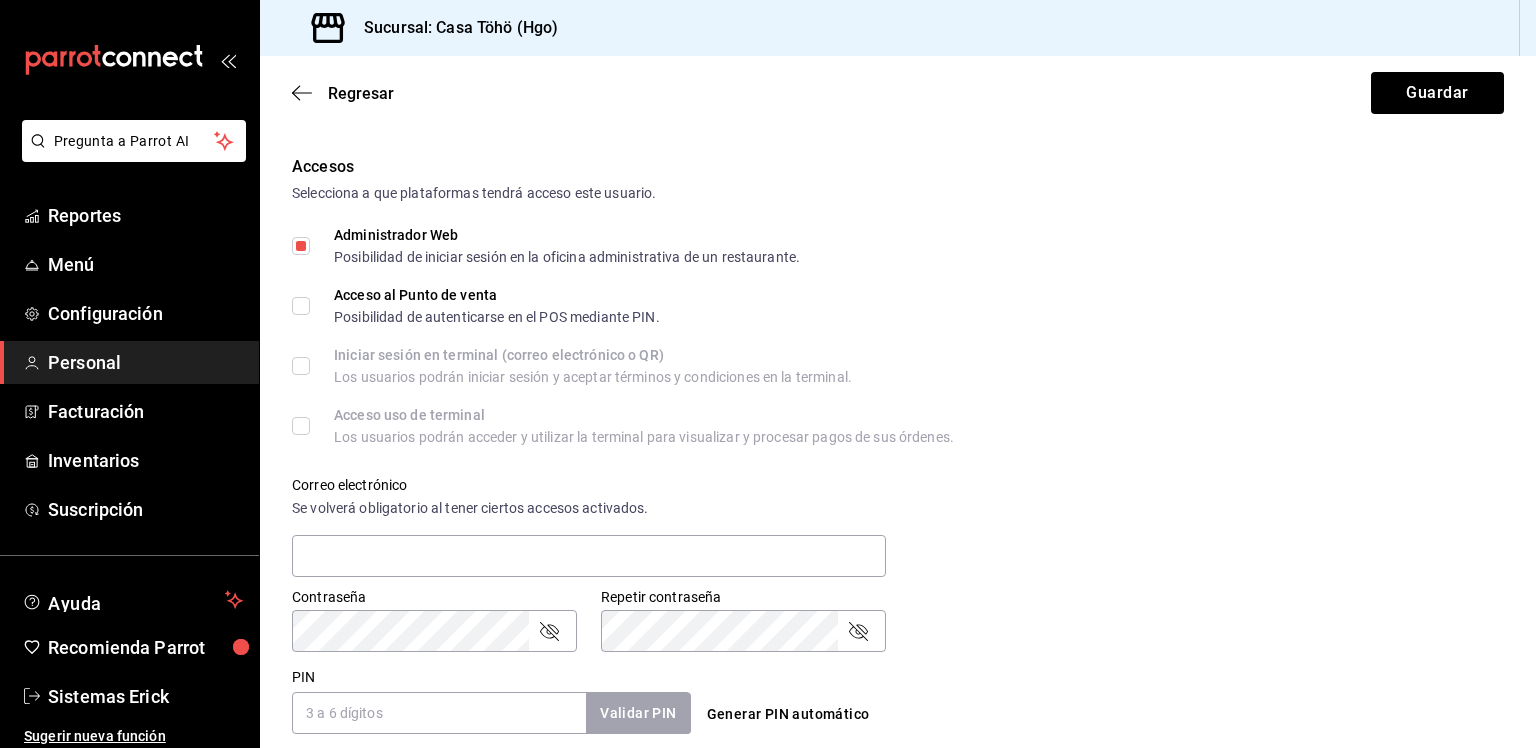 click on "Administrador Web Posibilidad de iniciar sesión en la oficina administrativa de un restaurante." at bounding box center [301, 246] 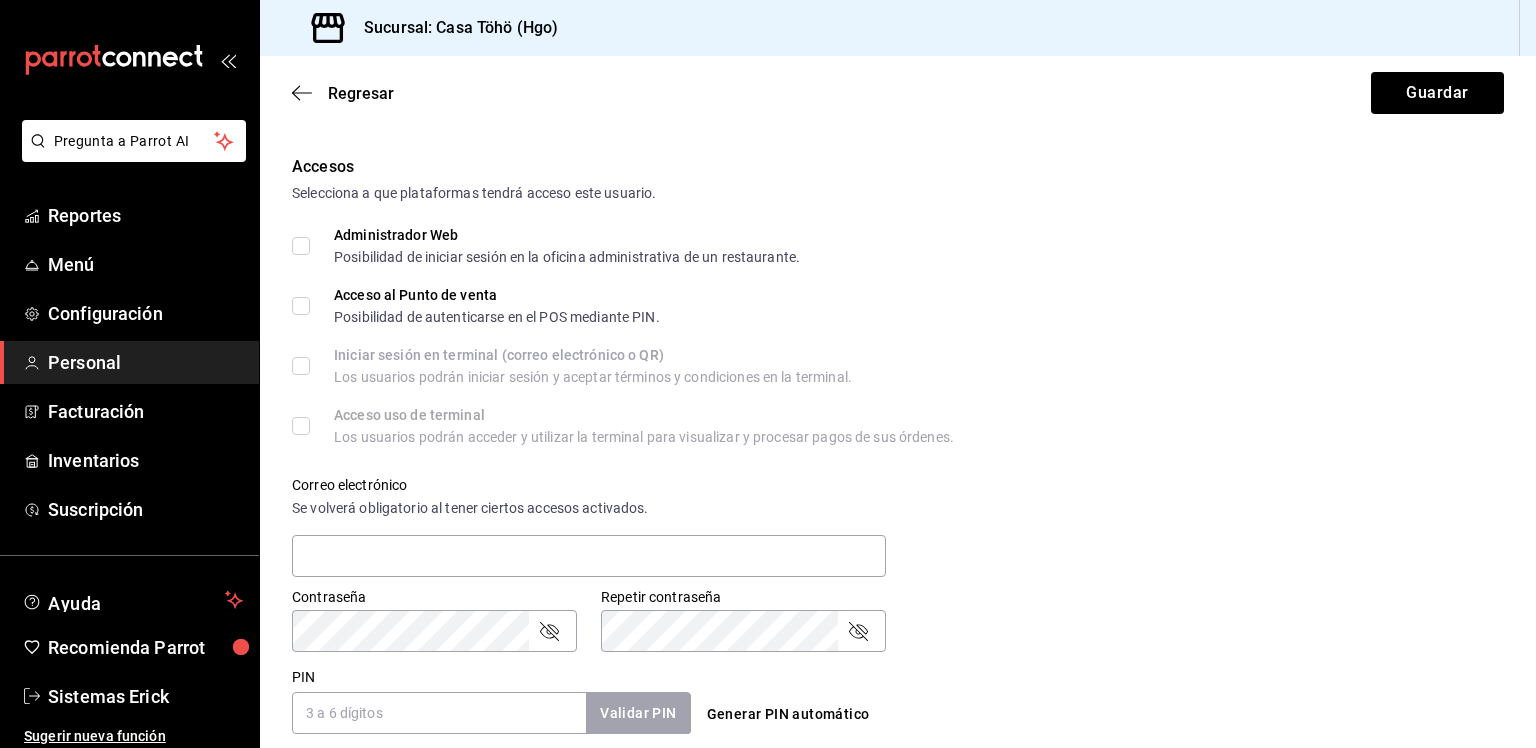click on "Accesos Selecciona a que plataformas tendrá acceso este usuario. Administrador Web Posibilidad de iniciar sesión en la oficina administrativa de un restaurante. Acceso al Punto de venta Posibilidad de autenticarse en el POS mediante PIN. Iniciar sesión en terminal (correo electrónico o QR) Los usuarios podrán iniciar sesión y aceptar términos y condiciones en la terminal. Acceso uso de terminal Los usuarios podrán acceder y utilizar la terminal para visualizar y procesar pagos de sus órdenes. Correo electrónico Se volverá obligatorio al tener ciertos accesos activados. Contraseña Contraseña Repetir contraseña Repetir contraseña PIN Validar PIN Generar PIN automático" at bounding box center [898, 444] 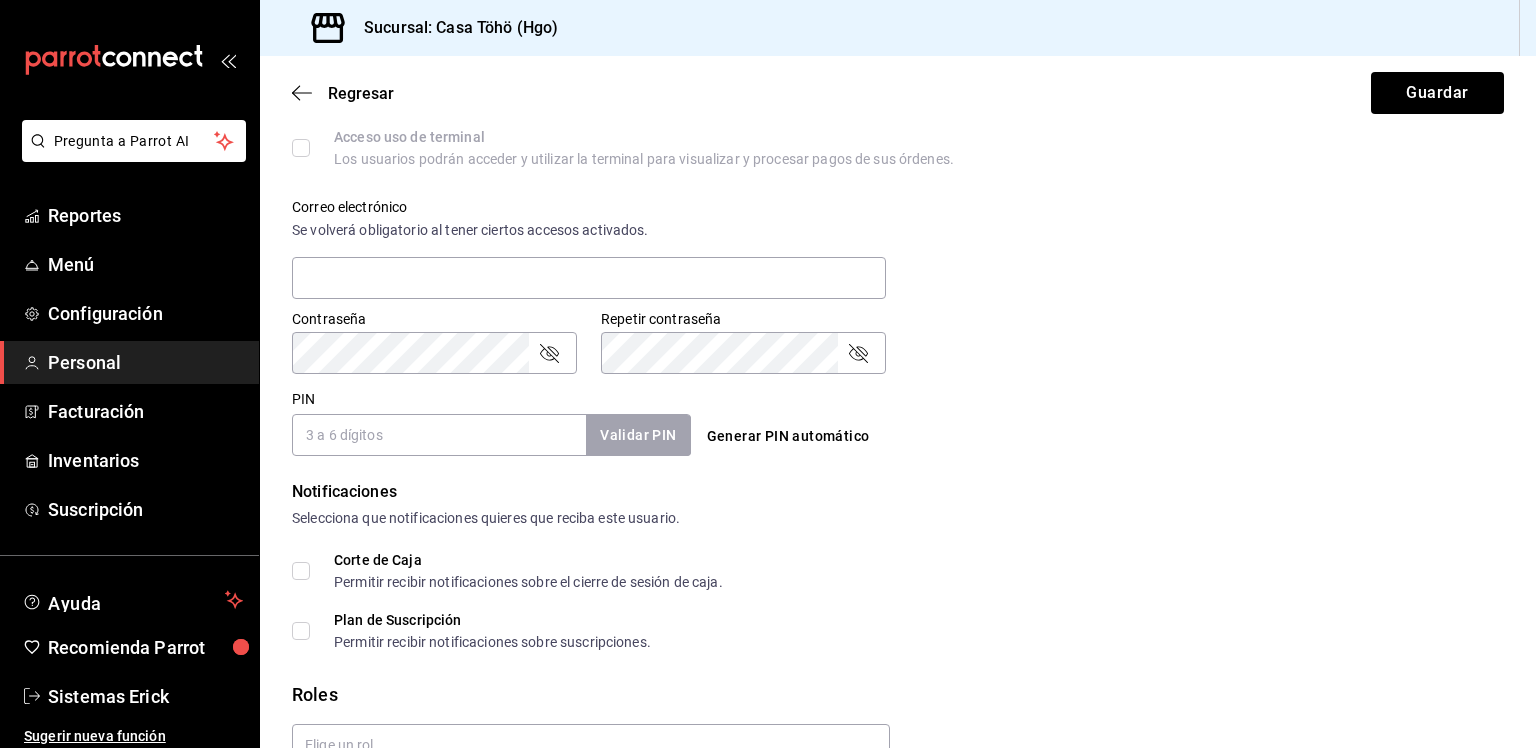 scroll, scrollTop: 406, scrollLeft: 0, axis: vertical 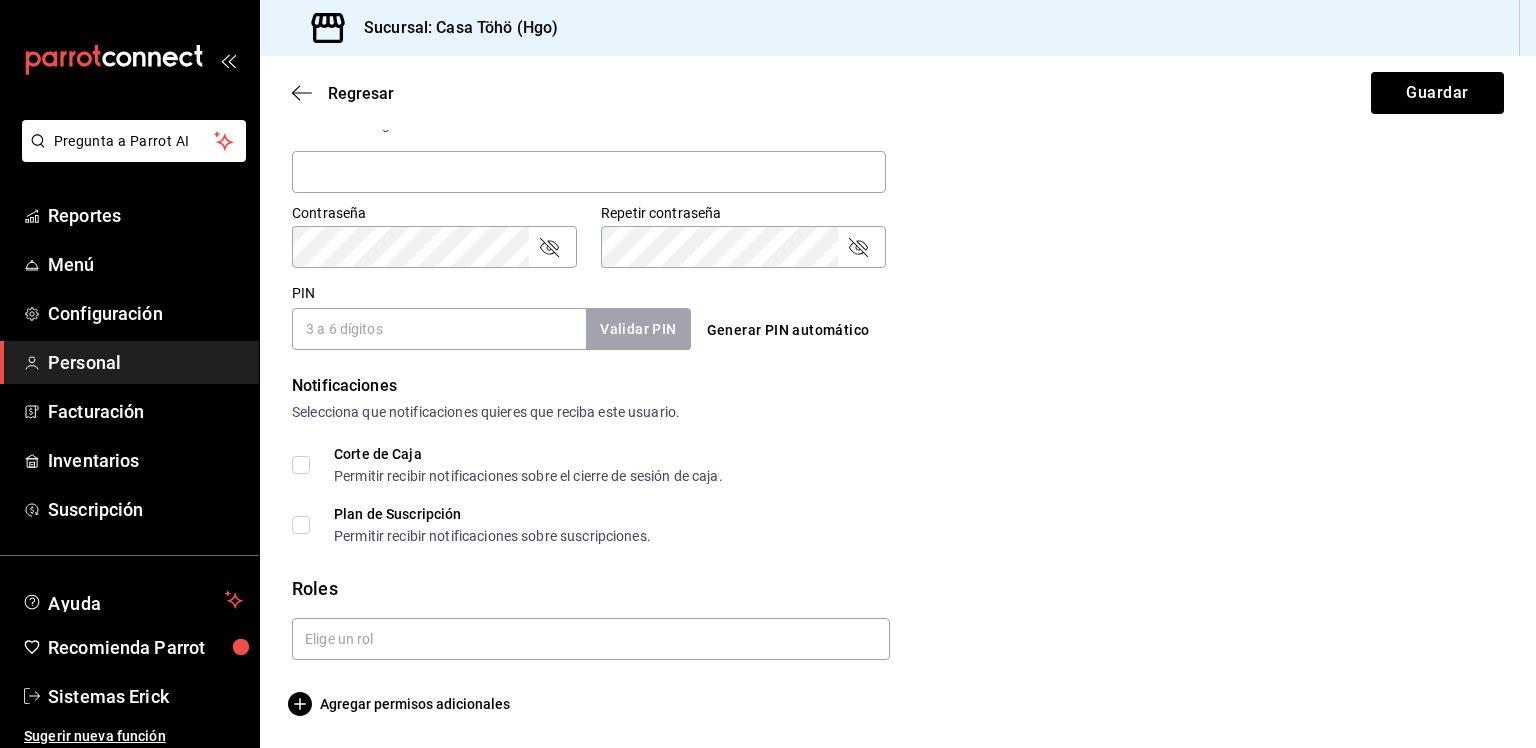 click on "Datos personales Nombre Mesero Apellido Prueba Número celular (opcional) [PHONE] Perfil que desempeña Mesero WAITER Accesos Selecciona a que plataformas tendrá acceso este usuario. Administrador Web Posibilidad de iniciar sesión en la oficina administrativa de un restaurante. Acceso al Punto de venta Posibilidad de autenticarse en el POS mediante PIN. Iniciar sesión en terminal (correo electrónico o QR) Los usuarios podrán iniciar sesión y aceptar términos y condiciones en la terminal. Acceso uso de terminal Los usuarios podrán acceder y utilizar la terminal para visualizar y procesar pagos de sus órdenes. Correo electrónico Se volverá obligatorio al tener ciertos accesos activados. Contraseña Contraseña Repetir contraseña Repetir contraseña PIN Validar PIN Generar PIN automático Notificaciones Selecciona que notificaciones quieres que reciba este usuario. Corte de Caja Permitir recibir notificaciones sobre el cierre de sesión de caja. Plan de Suscripción Roles" at bounding box center (898, 36) 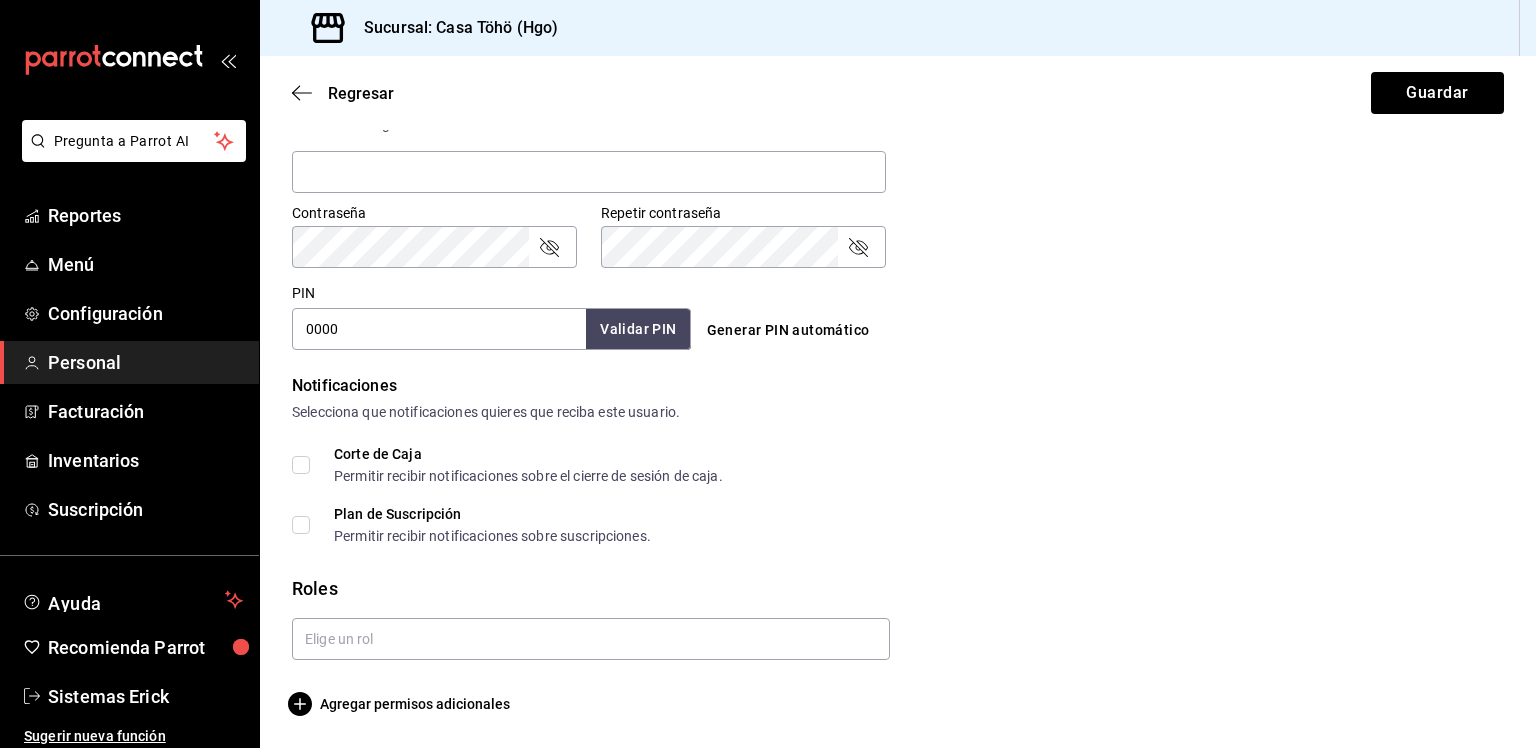 type on "0000" 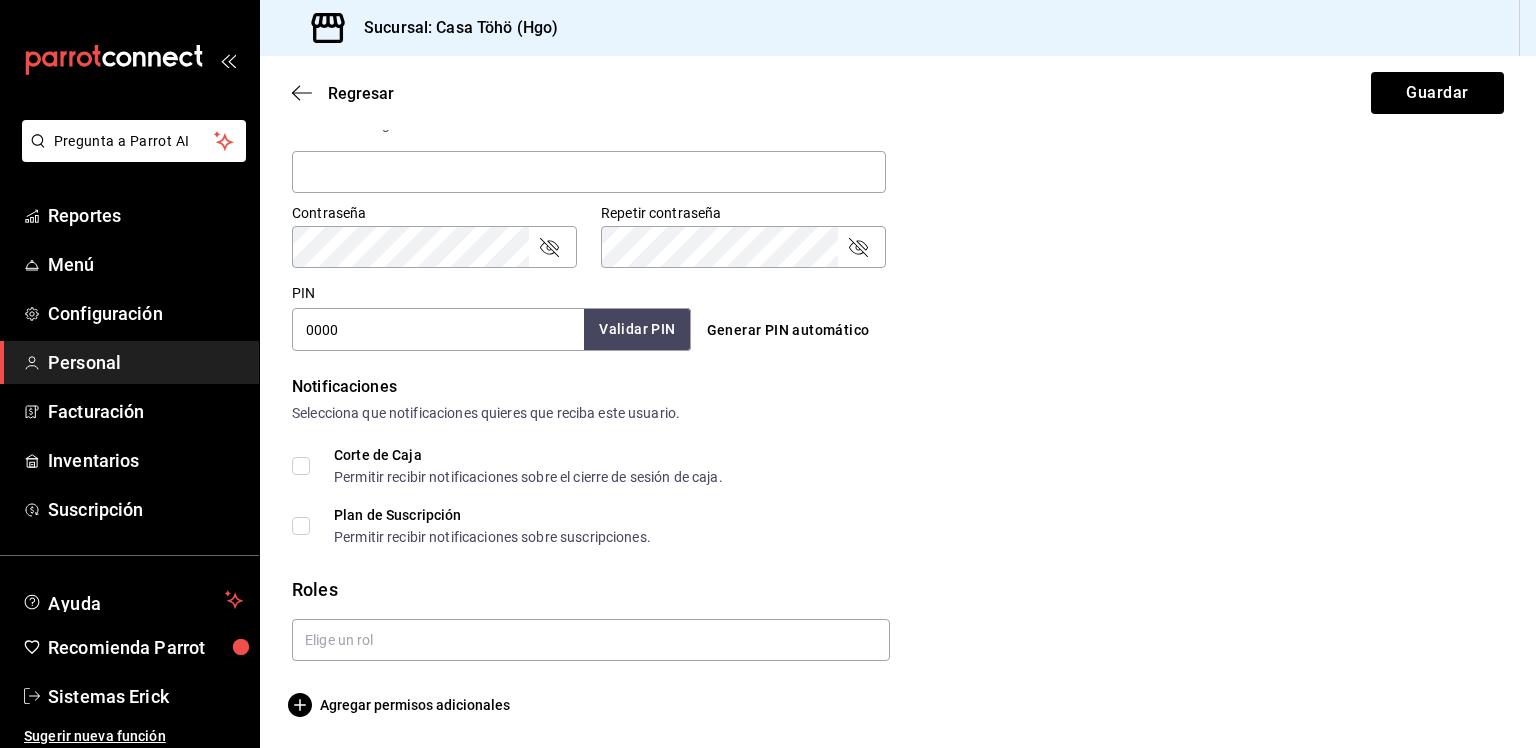 click on "Validar PIN" at bounding box center (637, 329) 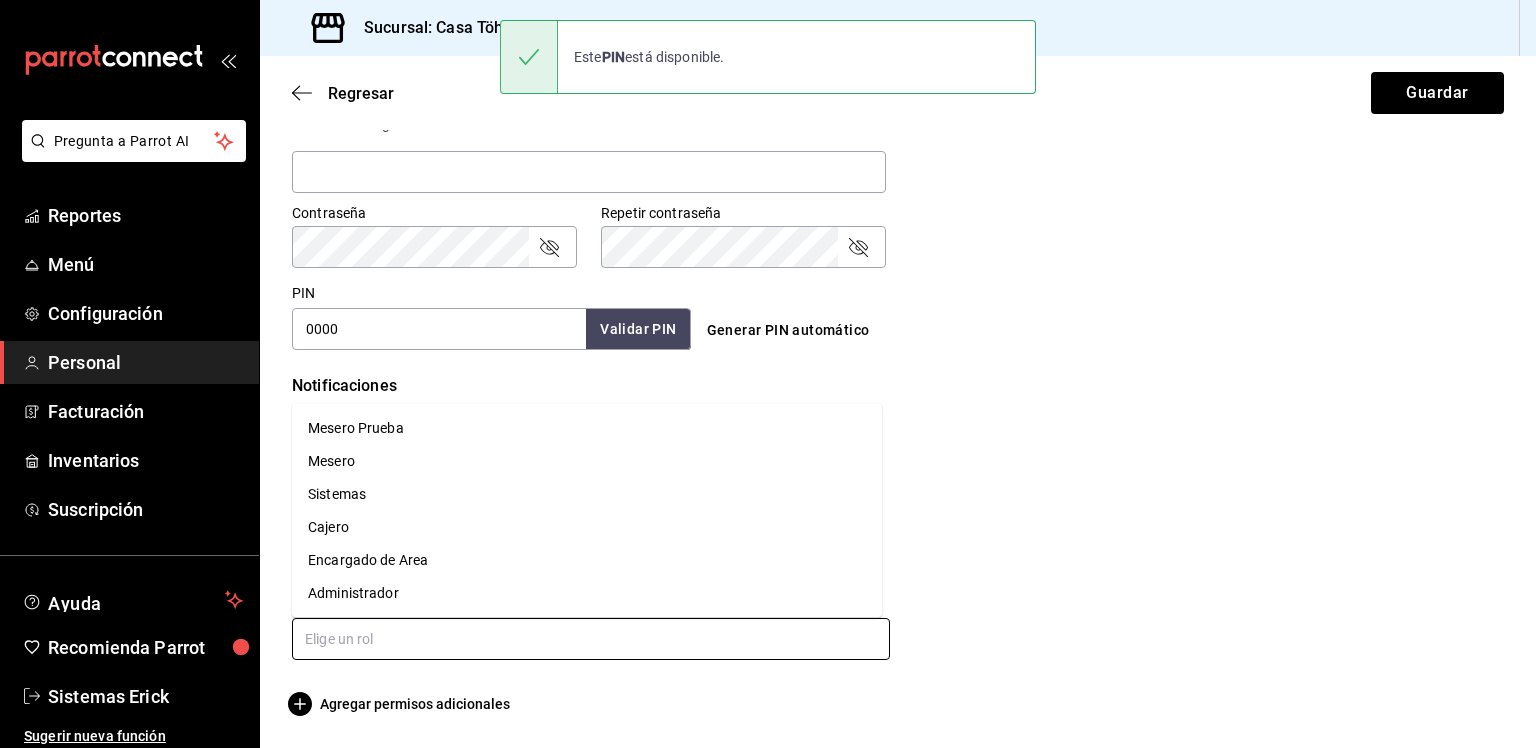 click at bounding box center [591, 639] 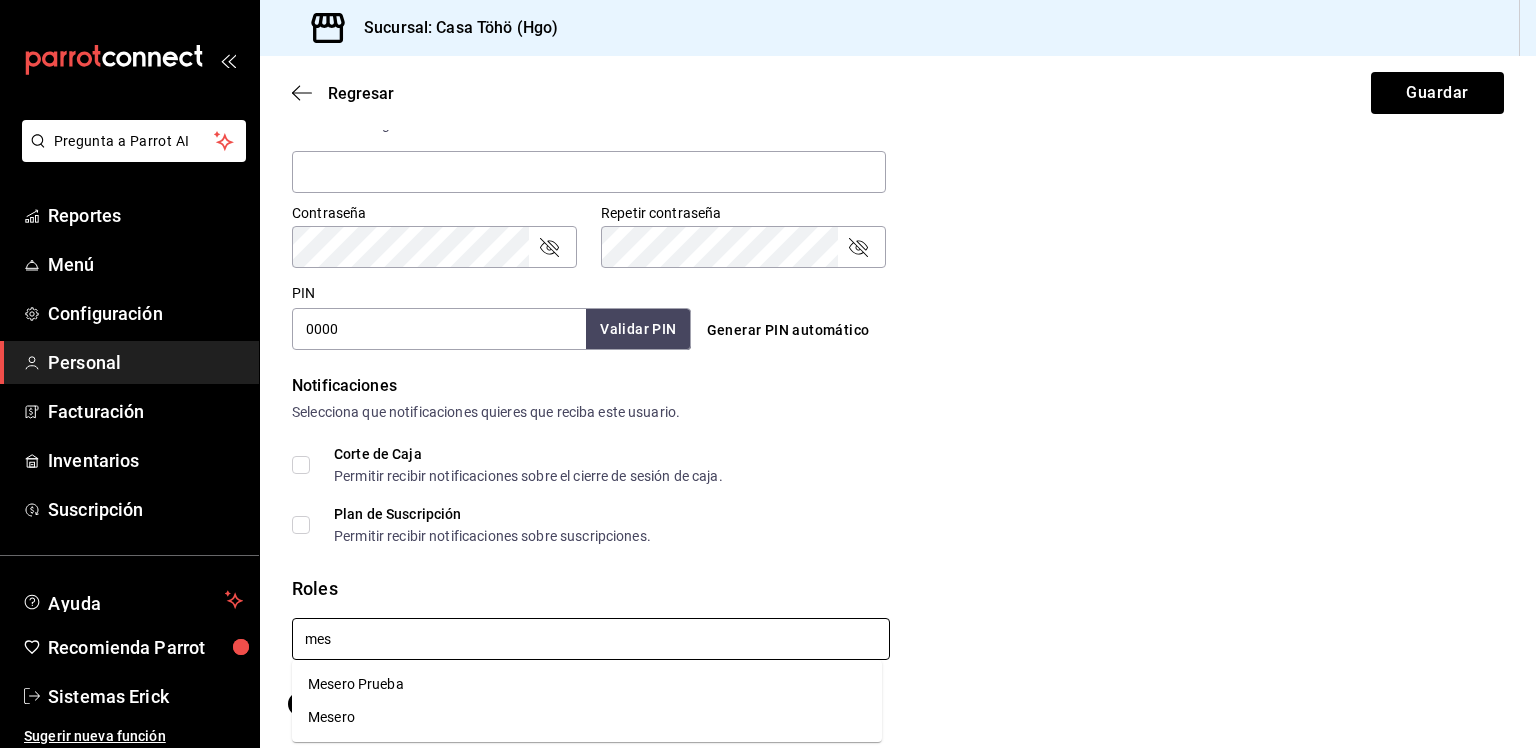 type on "mese" 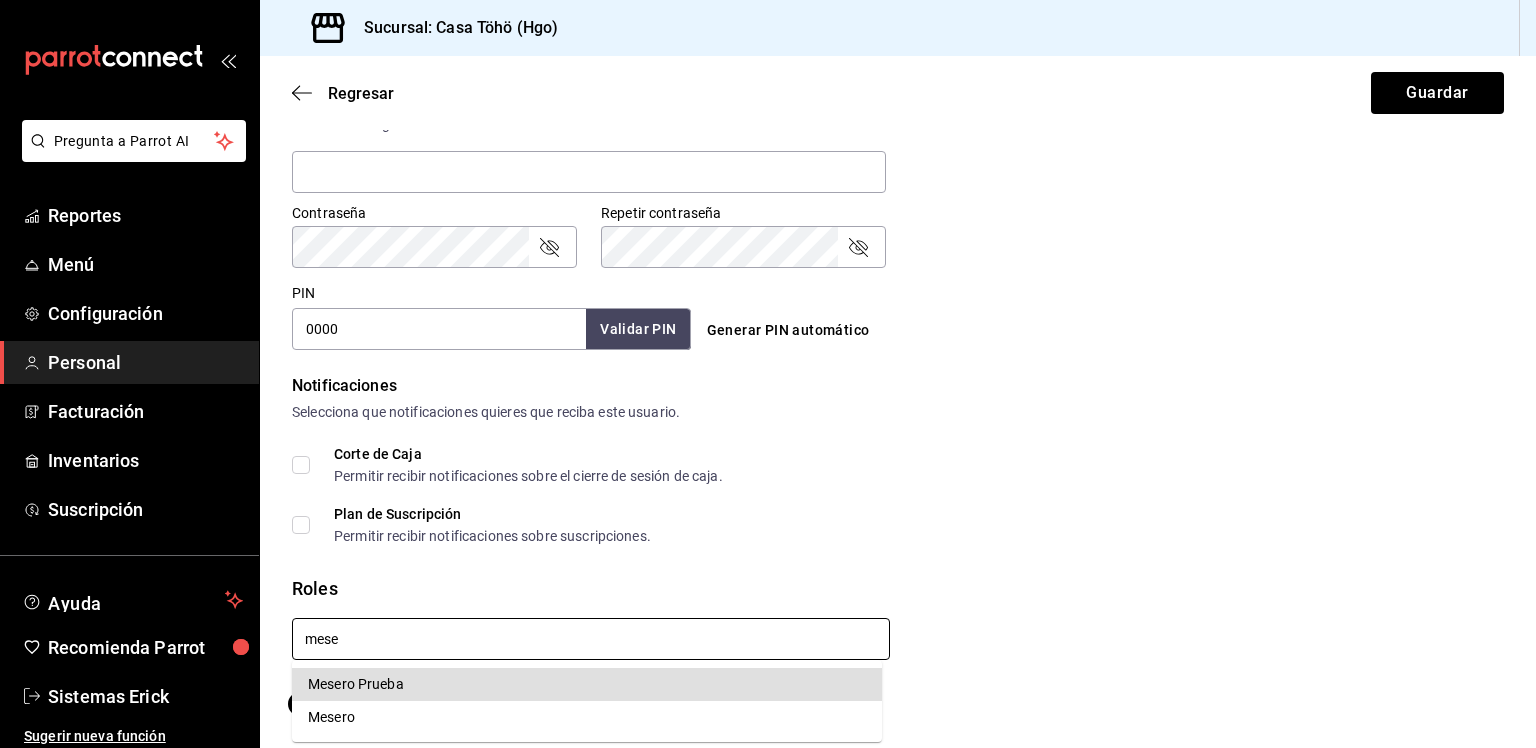type 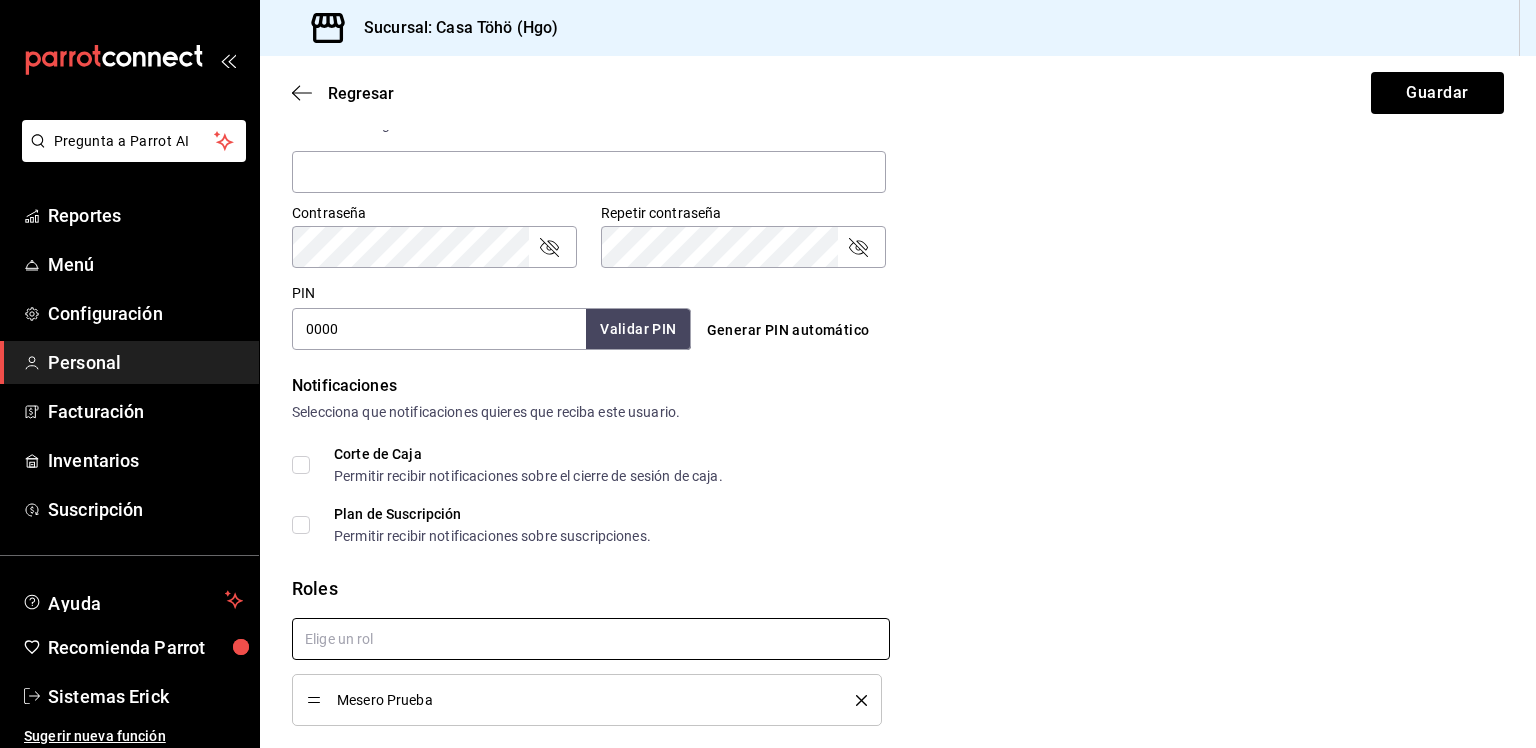 checkbox on "true" 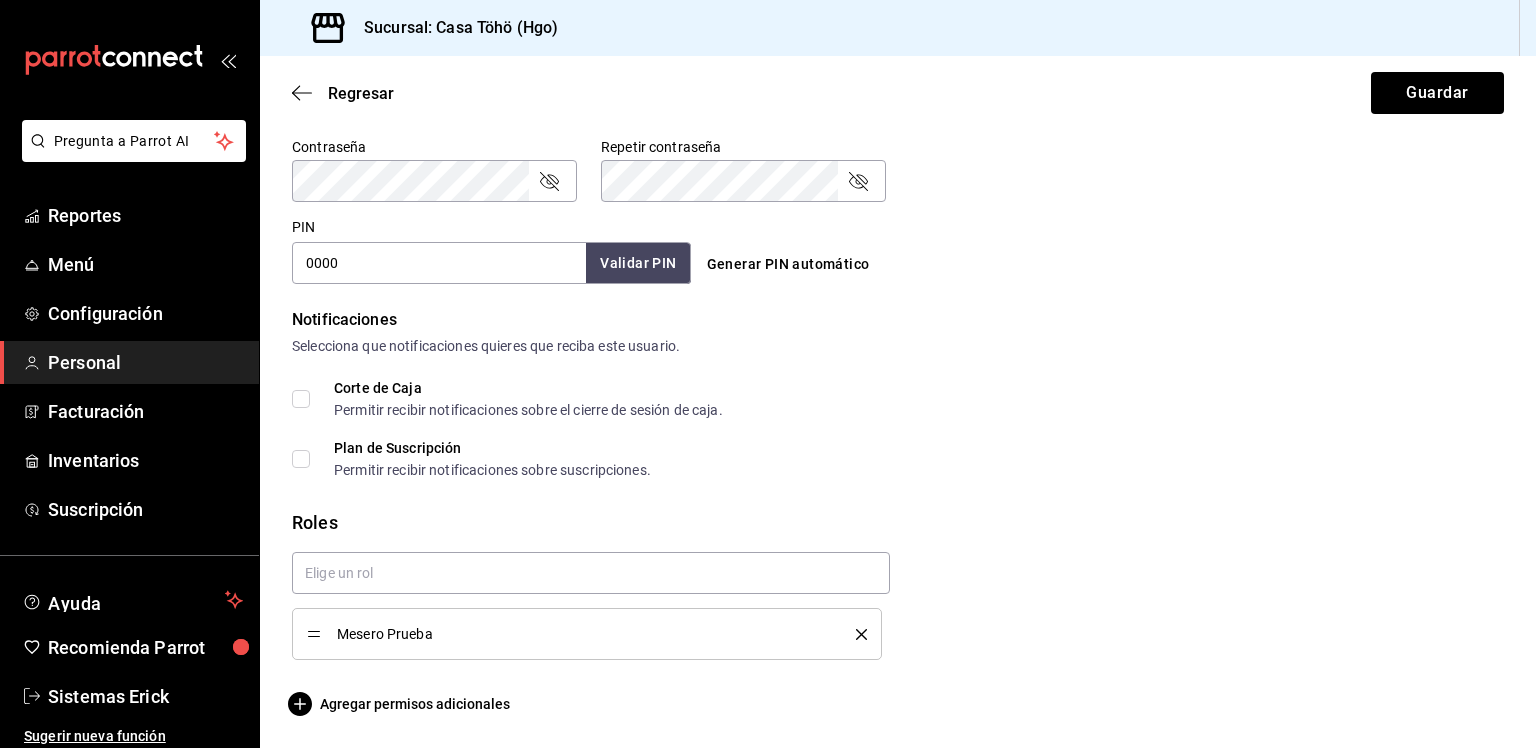 click on "Regresar Guardar" at bounding box center (898, 93) 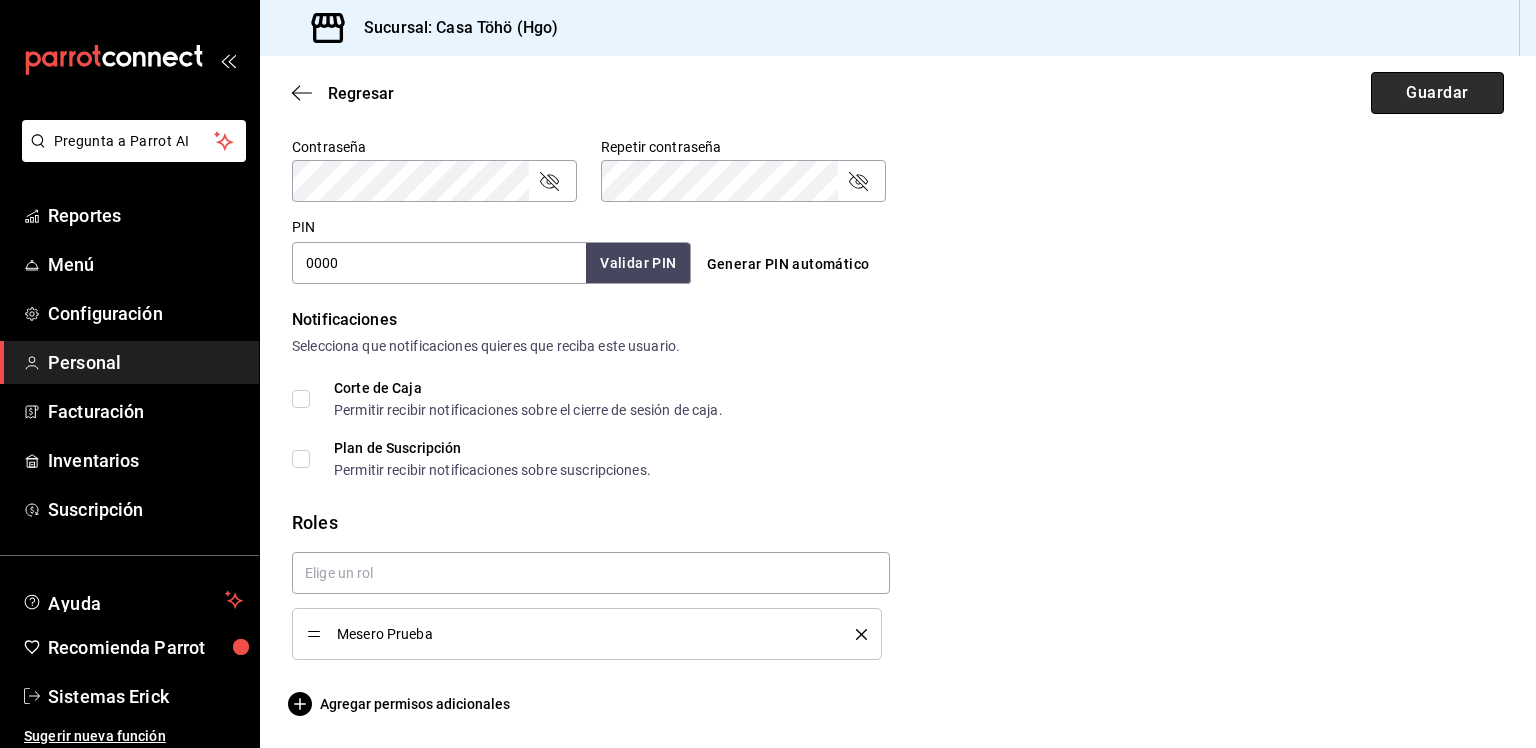 click on "Guardar" at bounding box center [1437, 93] 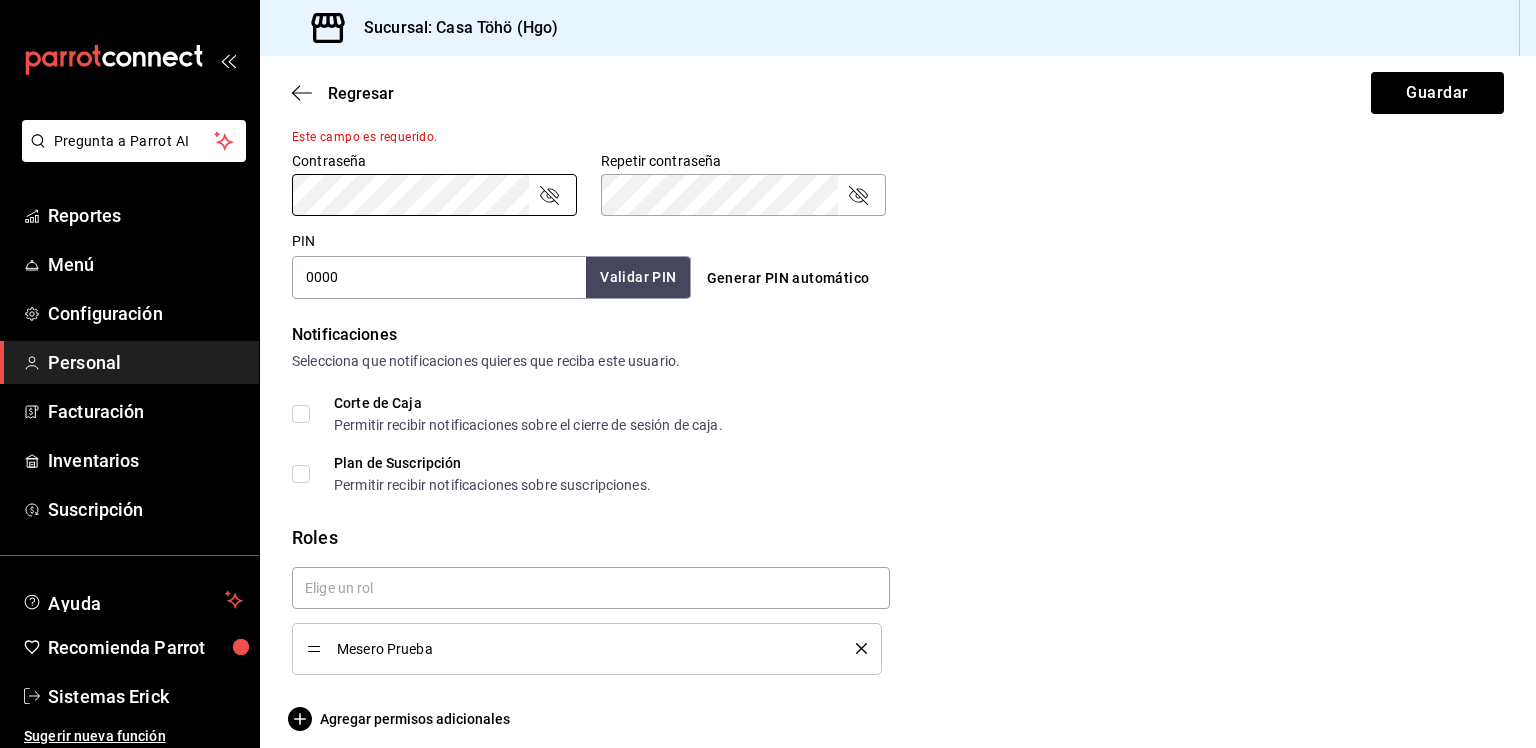 type 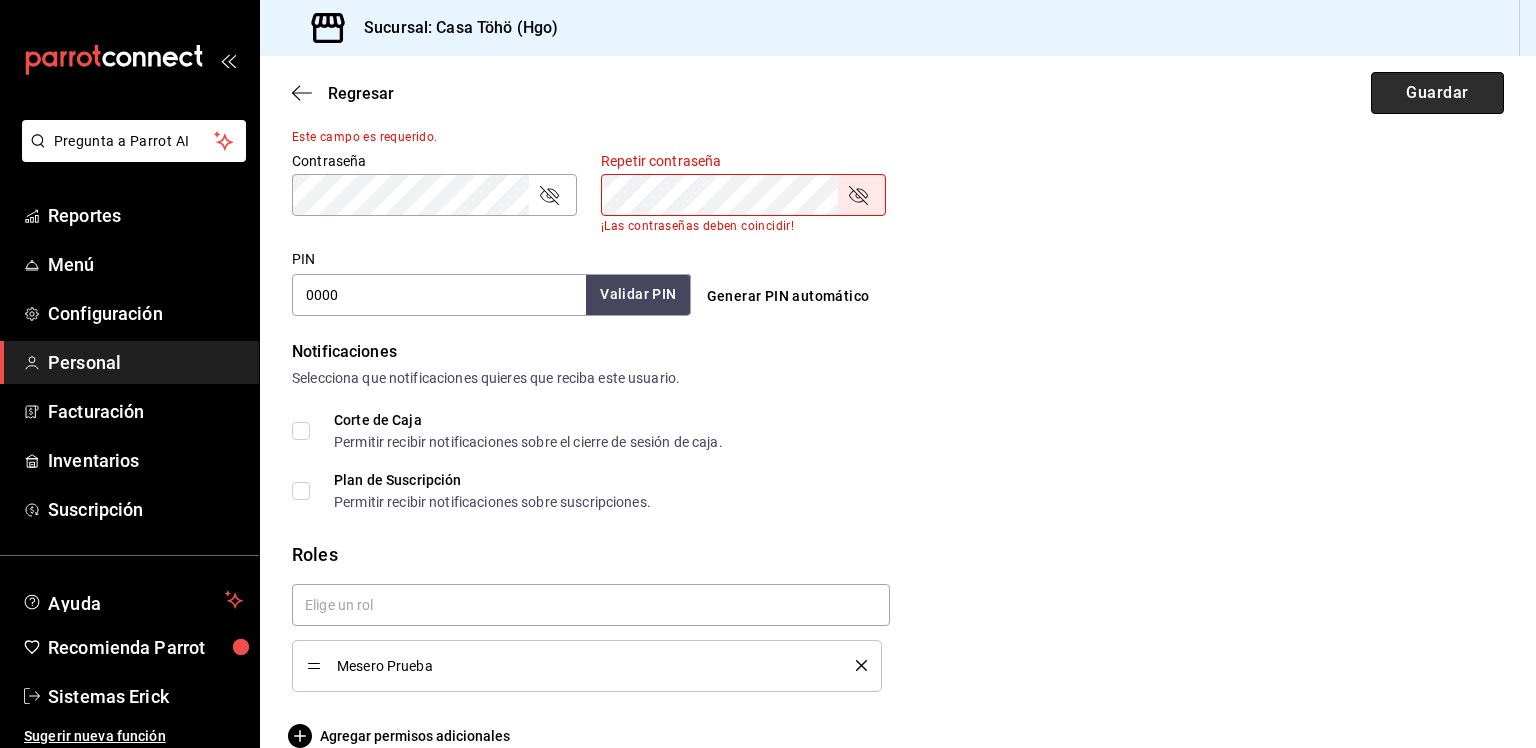 click on "Guardar" at bounding box center (1437, 93) 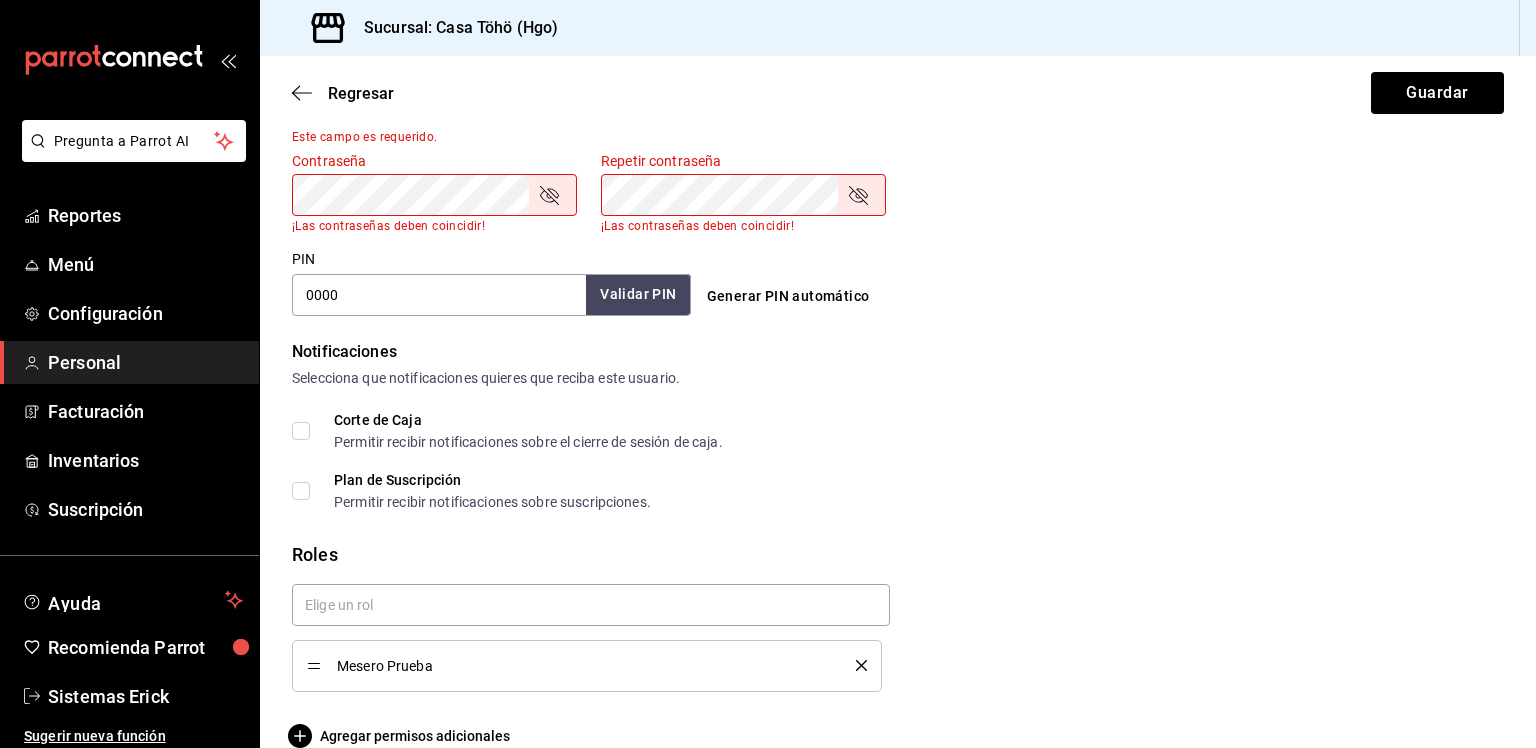 click on "0000" at bounding box center [439, 295] 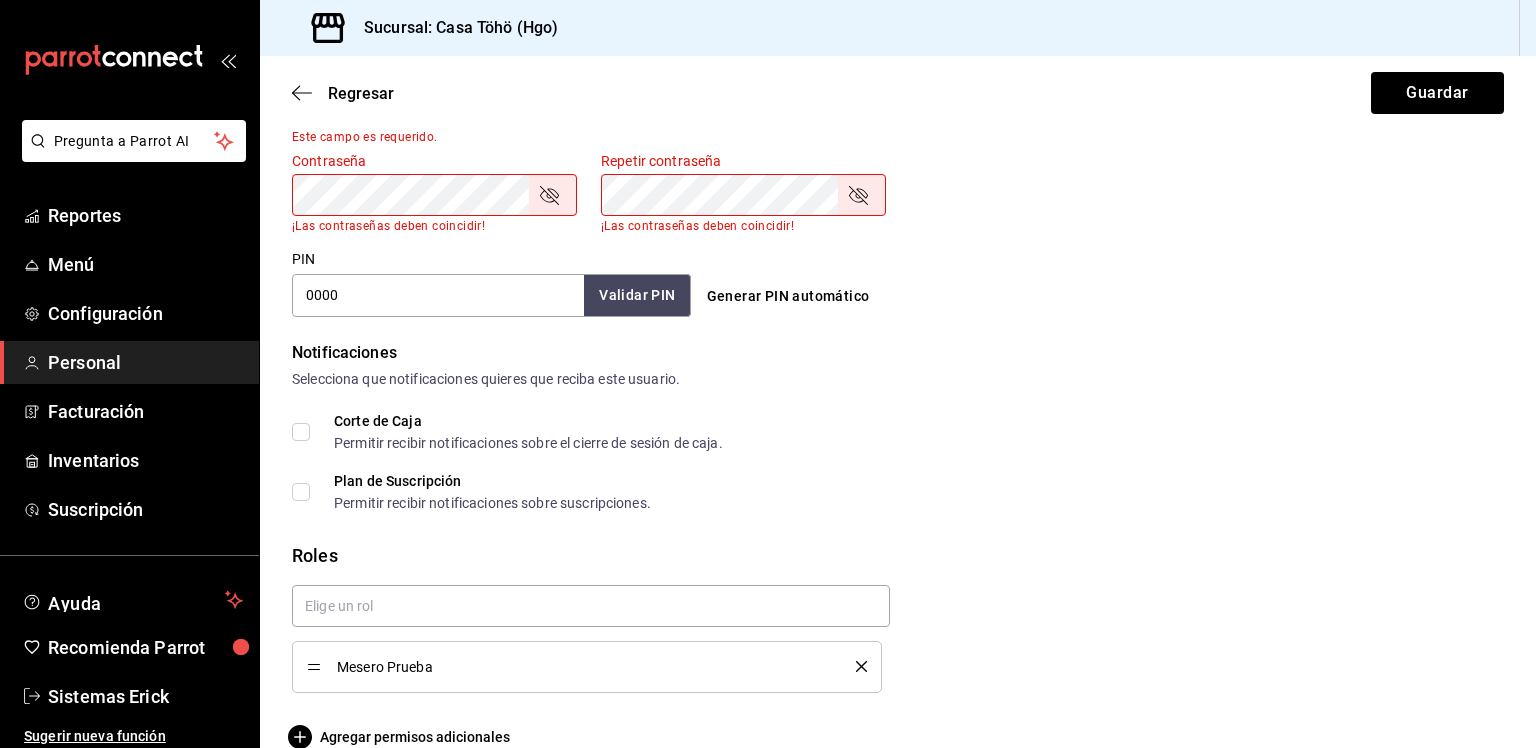 click on "Validar PIN" at bounding box center [637, 295] 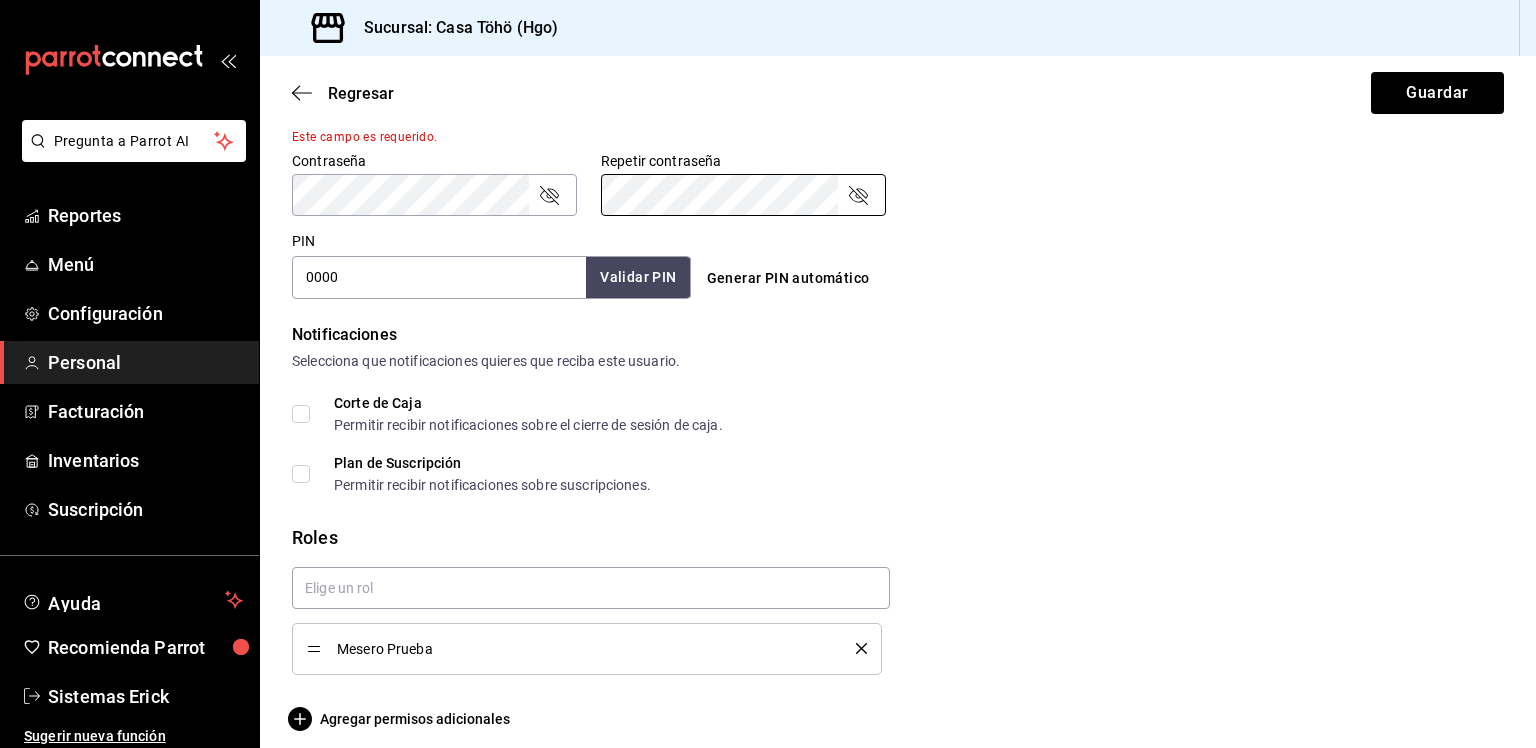 click on "Regresar Guardar" at bounding box center [898, 93] 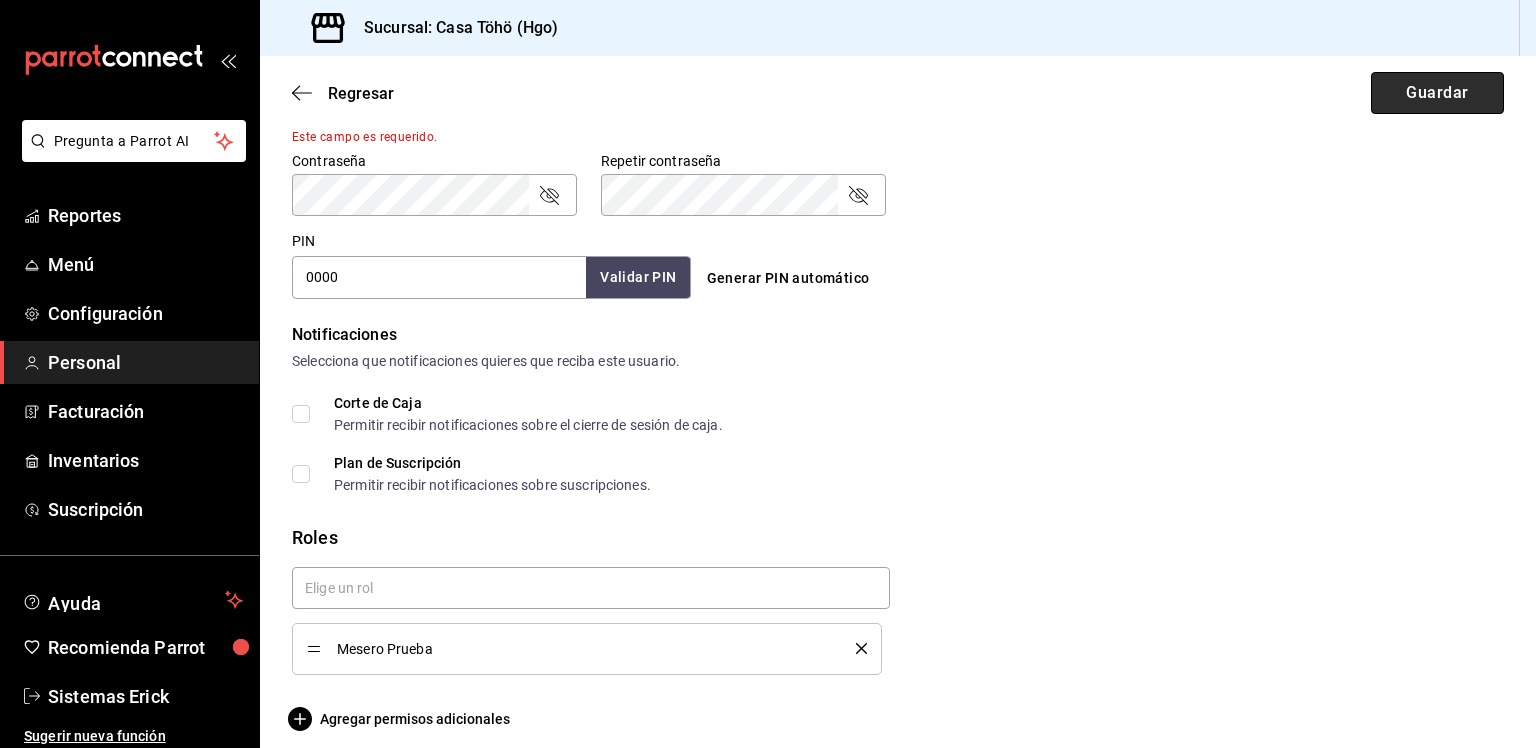 click on "Guardar" at bounding box center [1437, 93] 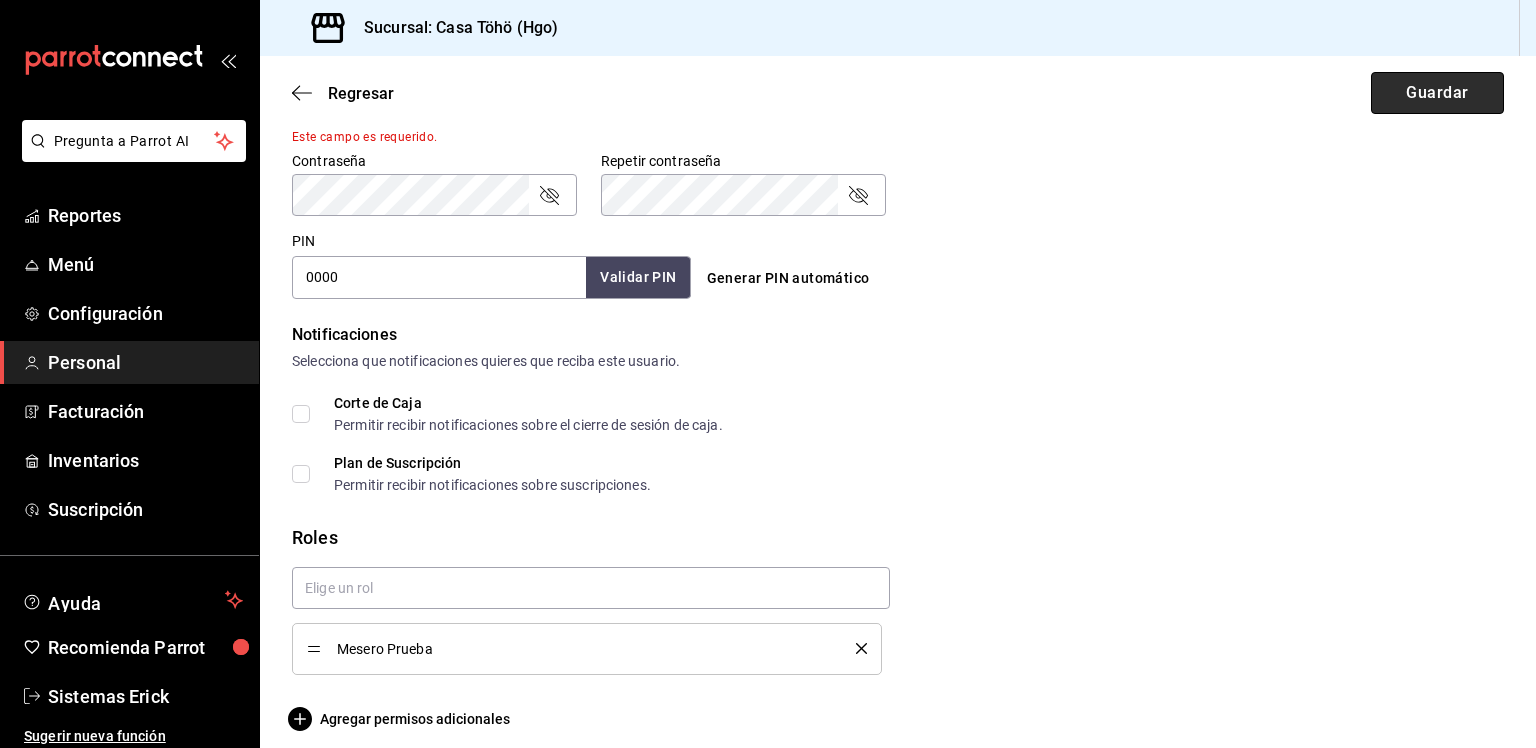 click on "Guardar" at bounding box center (1437, 93) 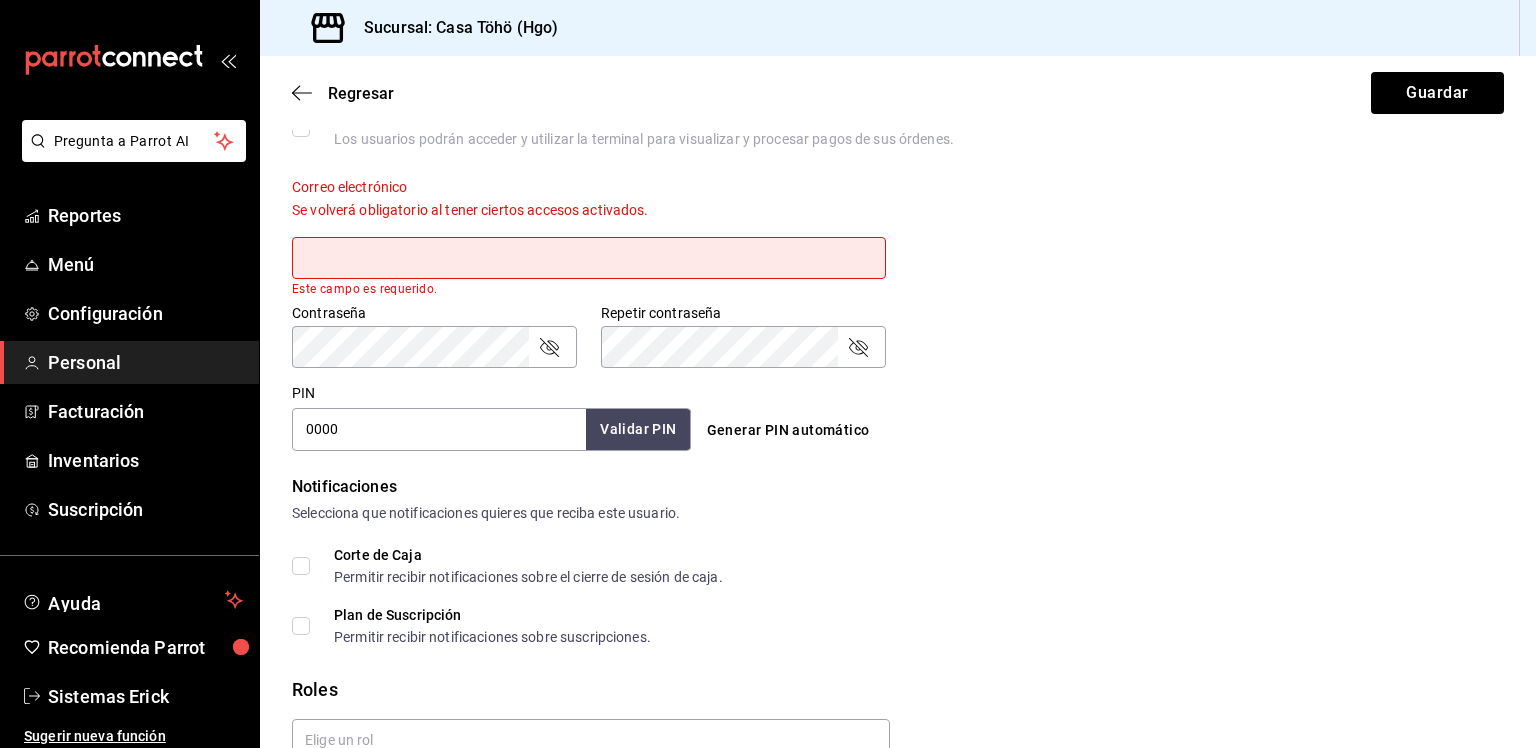 scroll, scrollTop: 704, scrollLeft: 0, axis: vertical 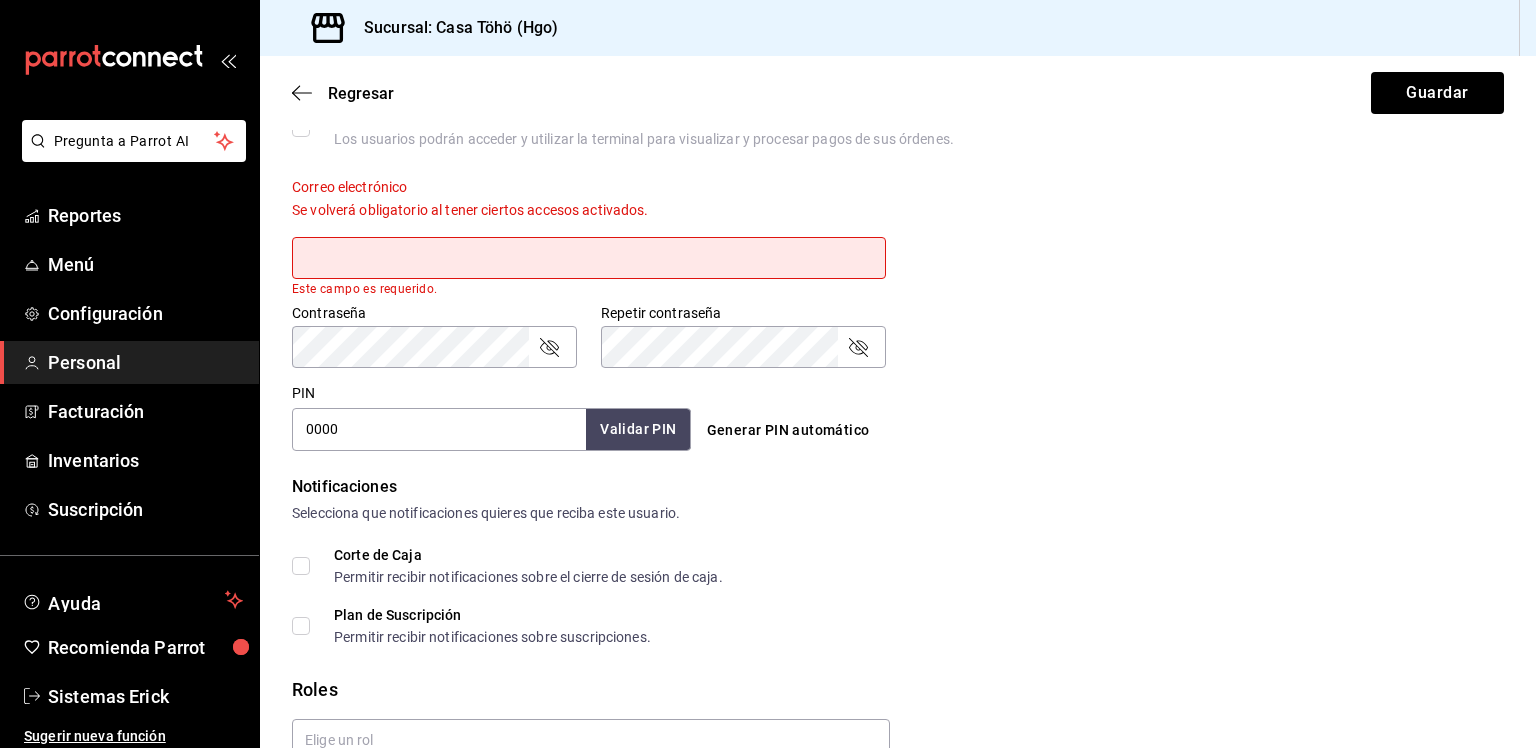click at bounding box center [589, 258] 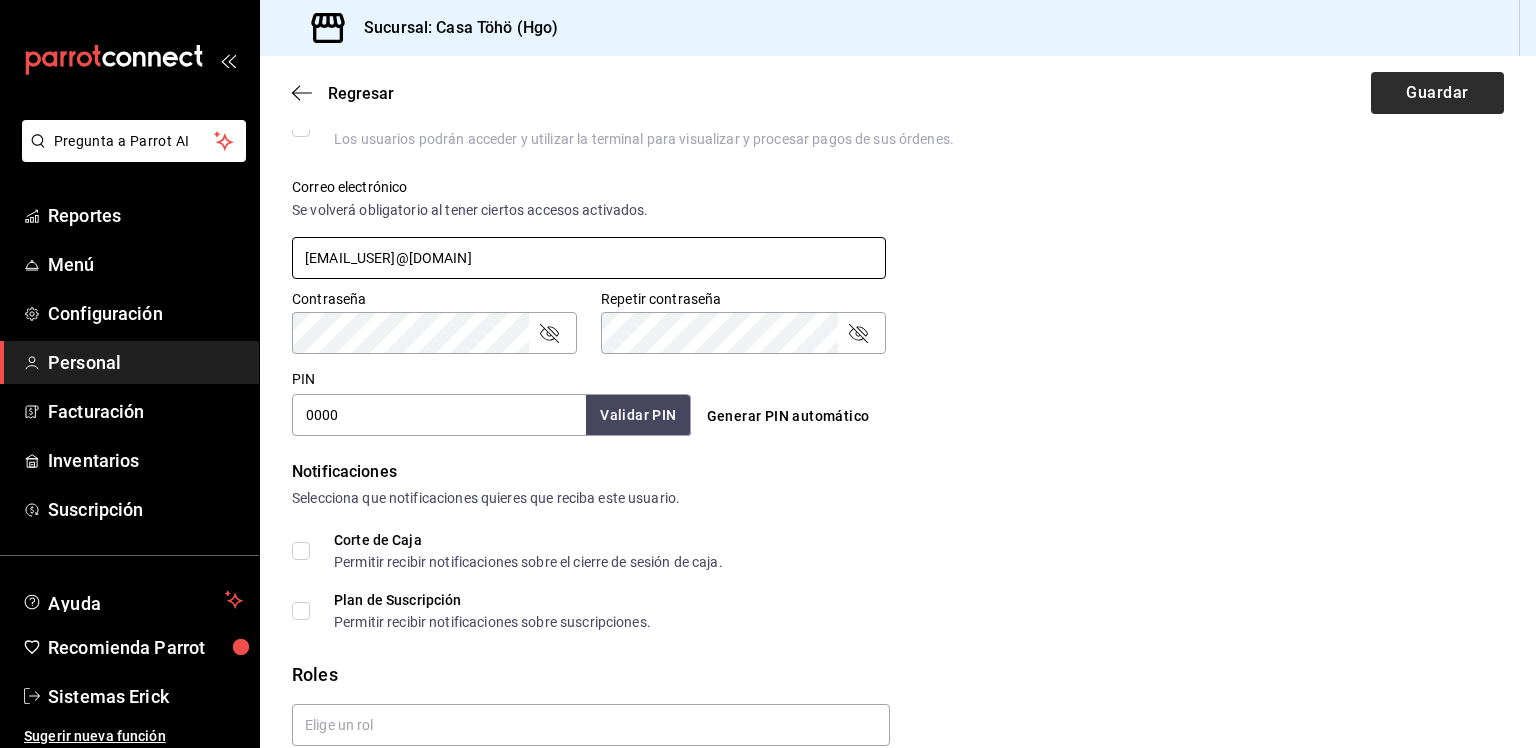 type on "[EMAIL_USER]@[DOMAIN]" 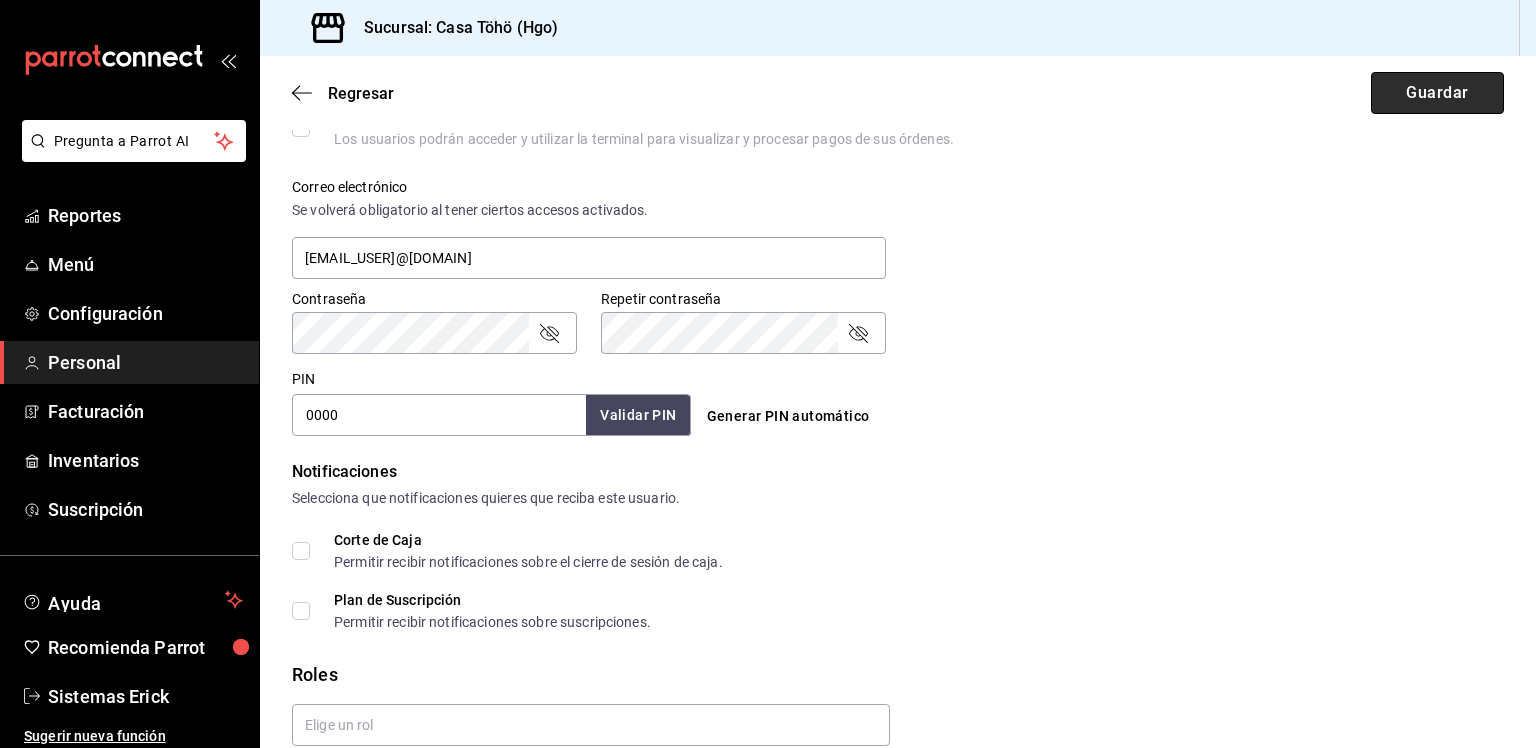 click on "Guardar" at bounding box center (1437, 93) 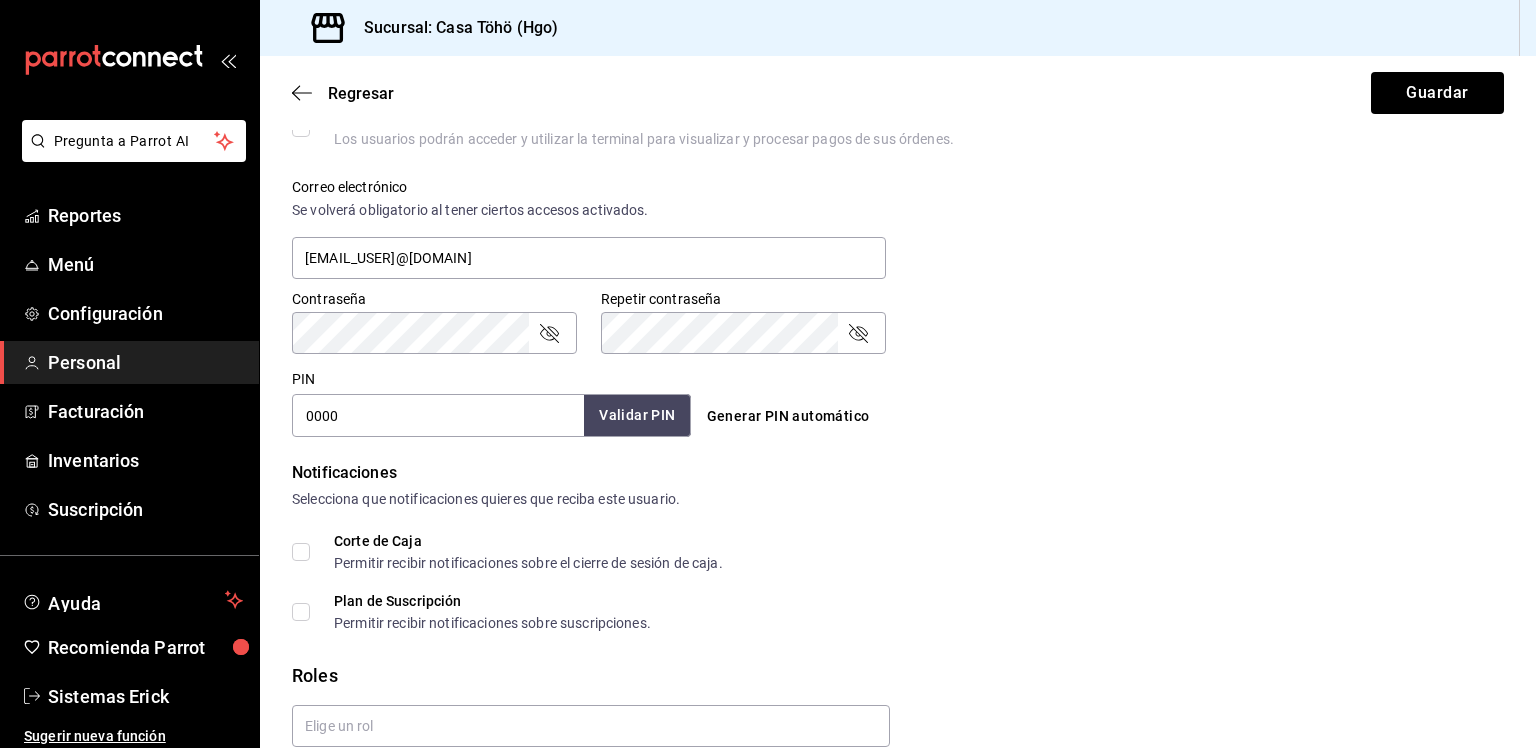 click on "Validar PIN" at bounding box center [637, 415] 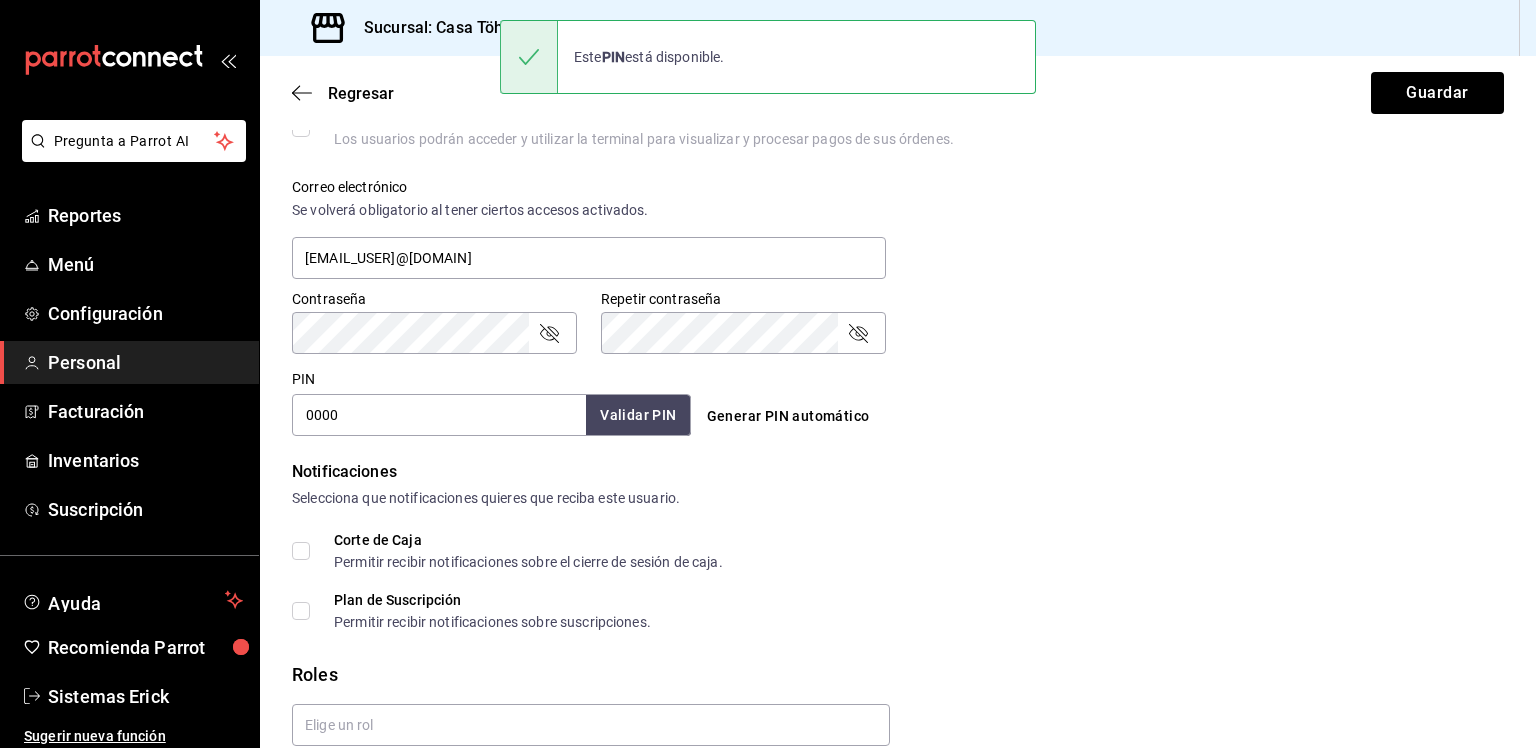 scroll, scrollTop: 856, scrollLeft: 0, axis: vertical 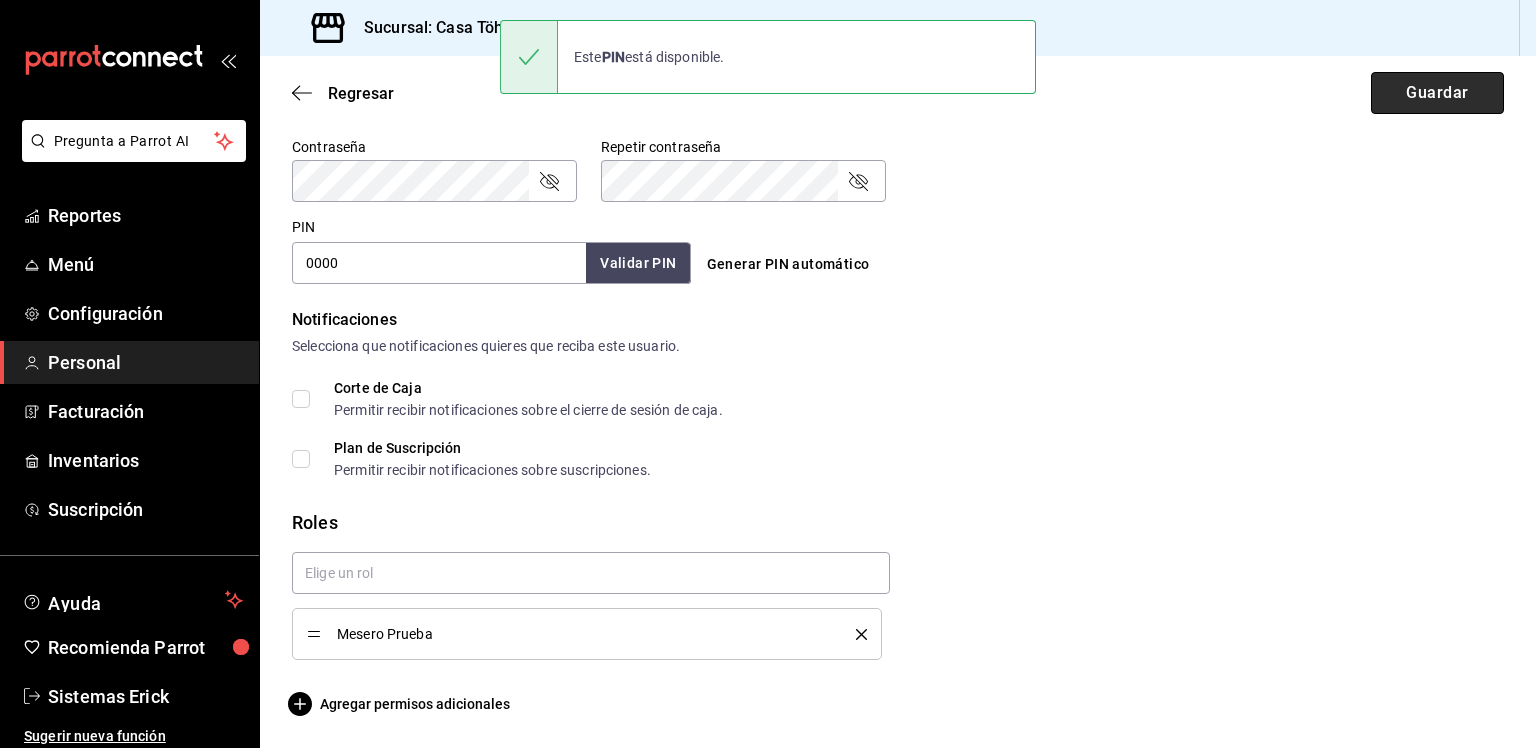 click on "Guardar" at bounding box center [1437, 93] 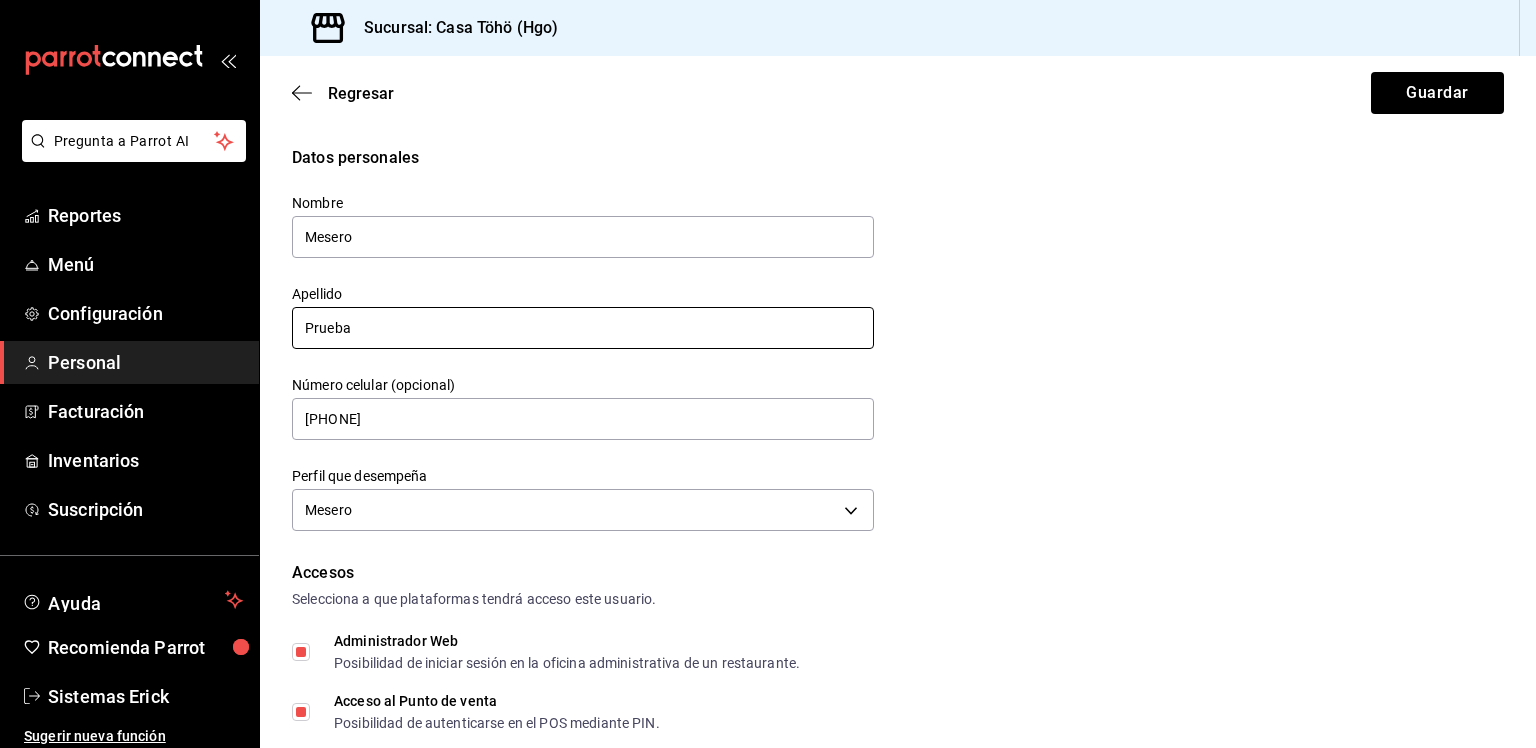 scroll, scrollTop: 0, scrollLeft: 0, axis: both 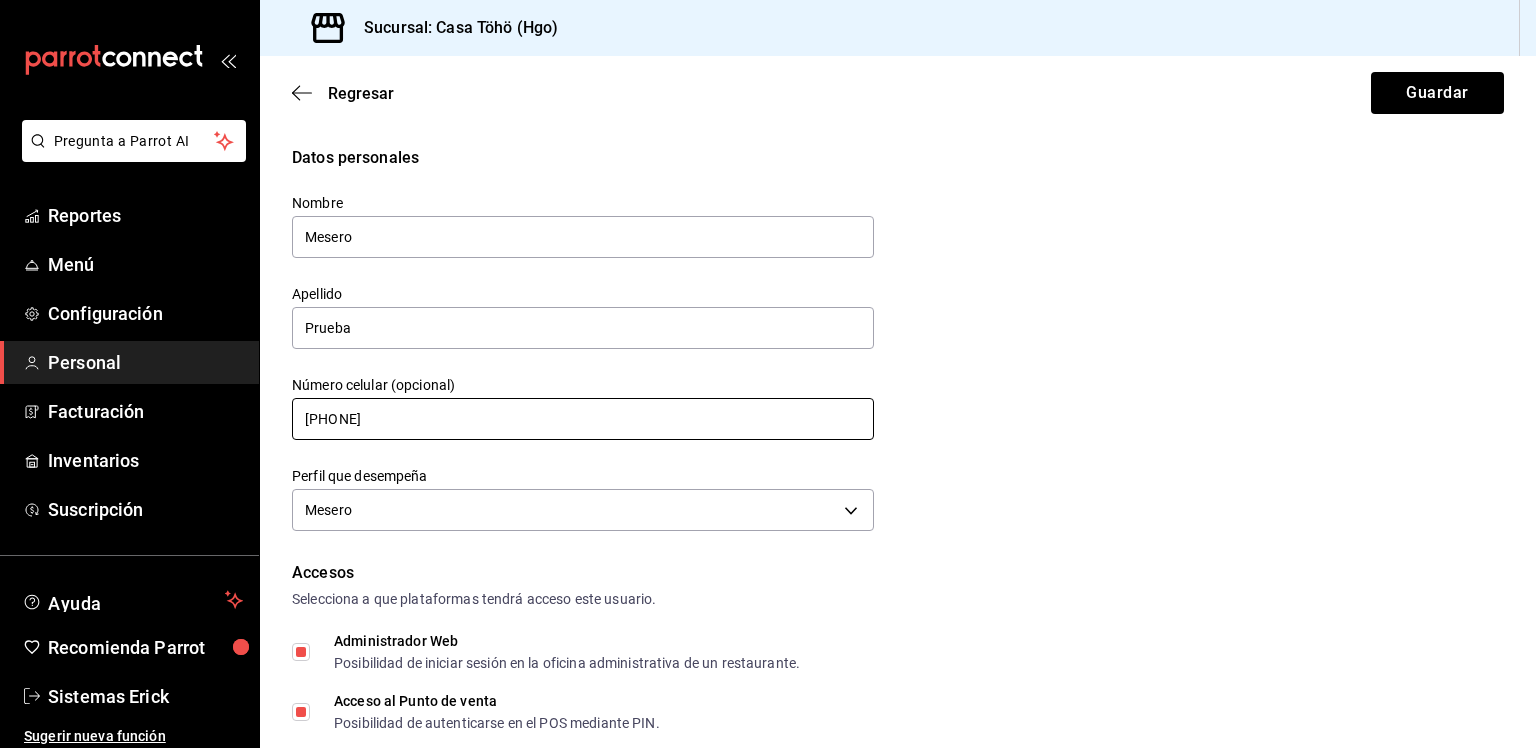 click on "[PHONE]" at bounding box center (583, 419) 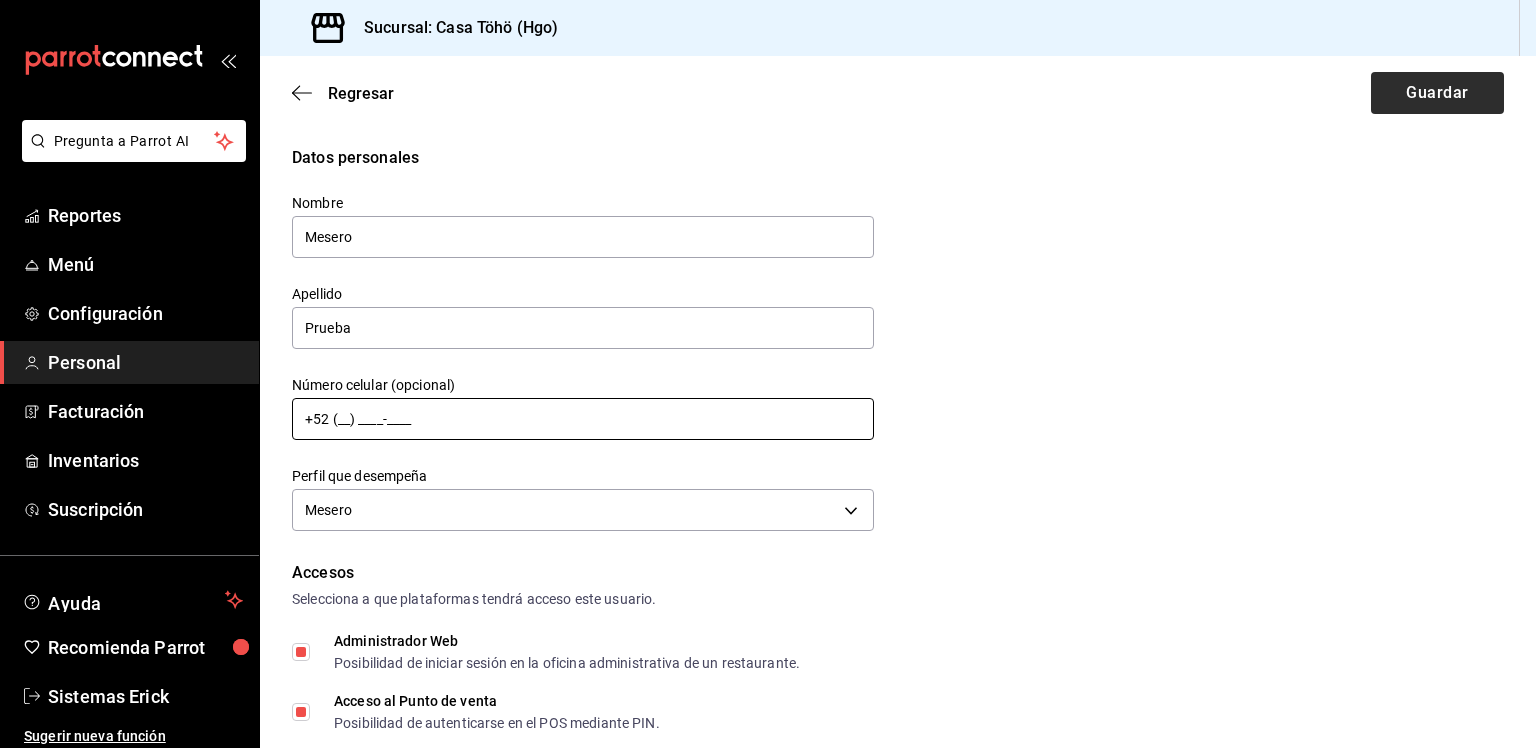 type on "+52 (__) ____-____" 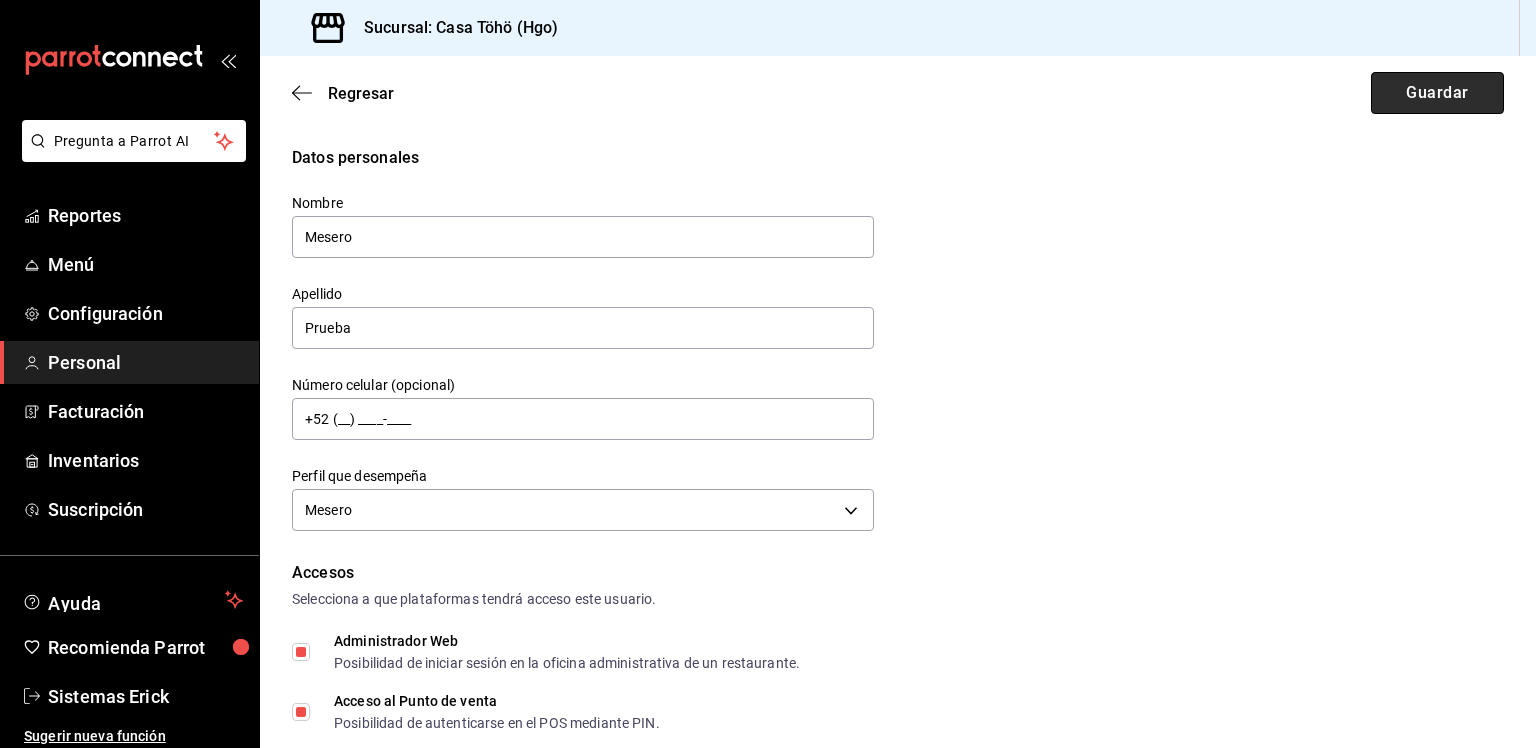 click on "Guardar" at bounding box center [1437, 93] 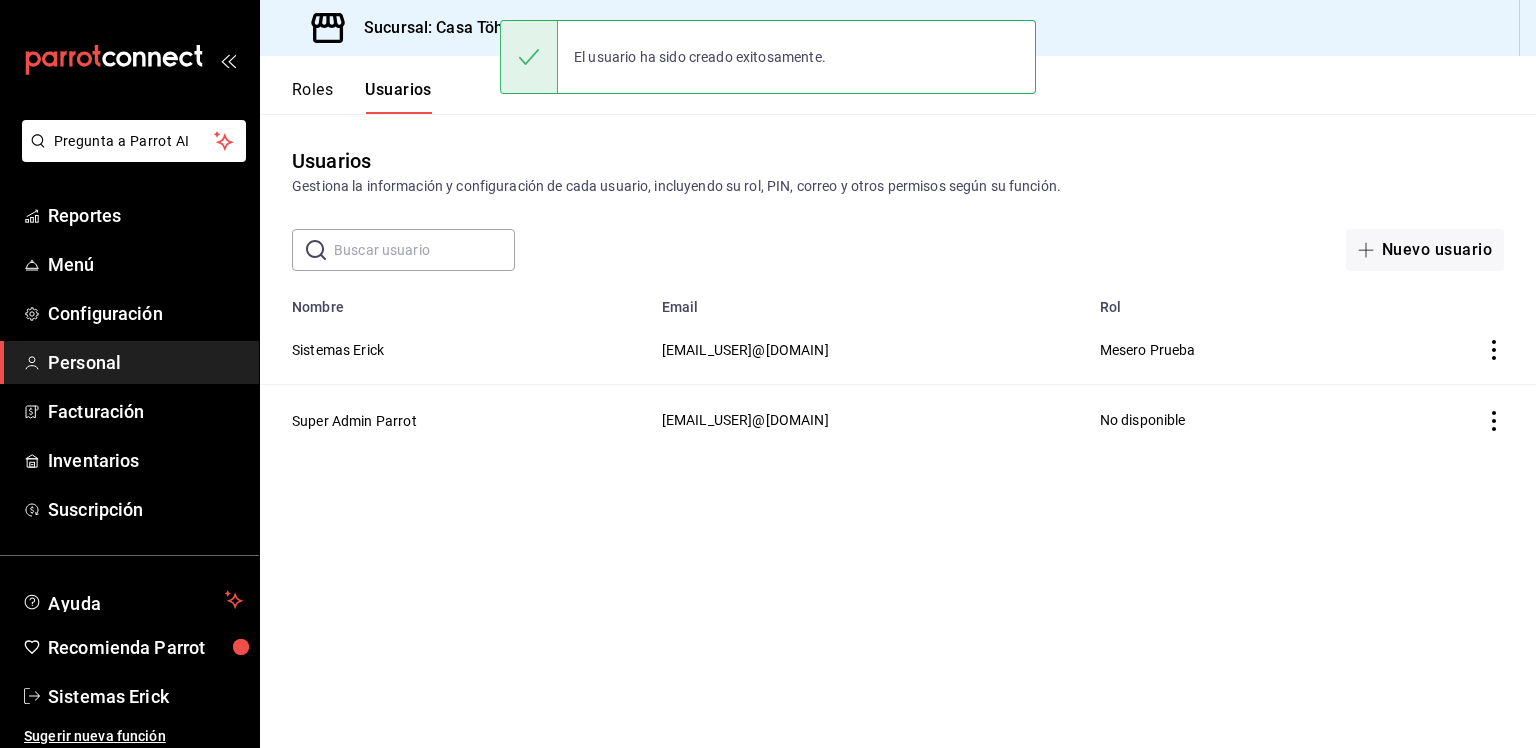 scroll, scrollTop: 0, scrollLeft: 0, axis: both 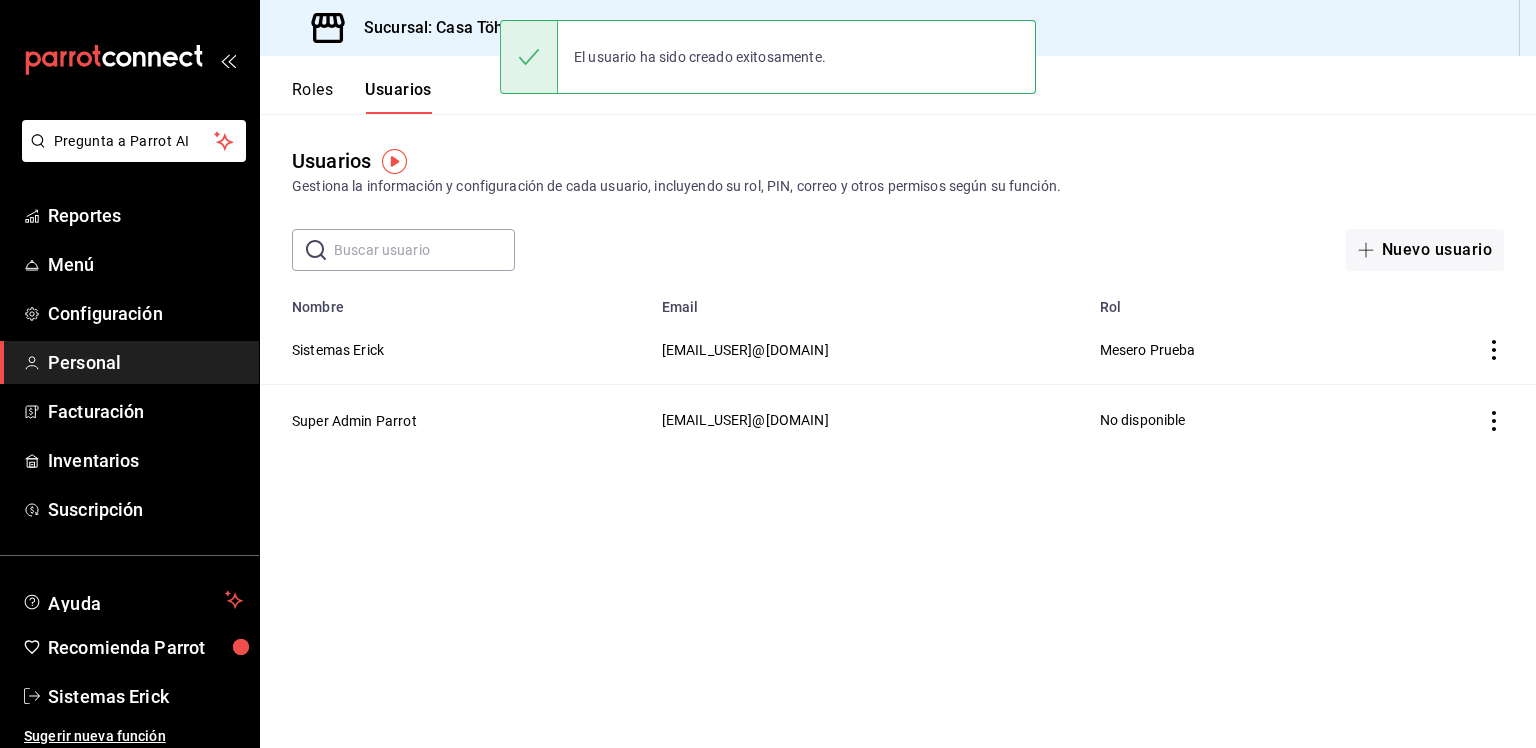 click at bounding box center [424, 250] 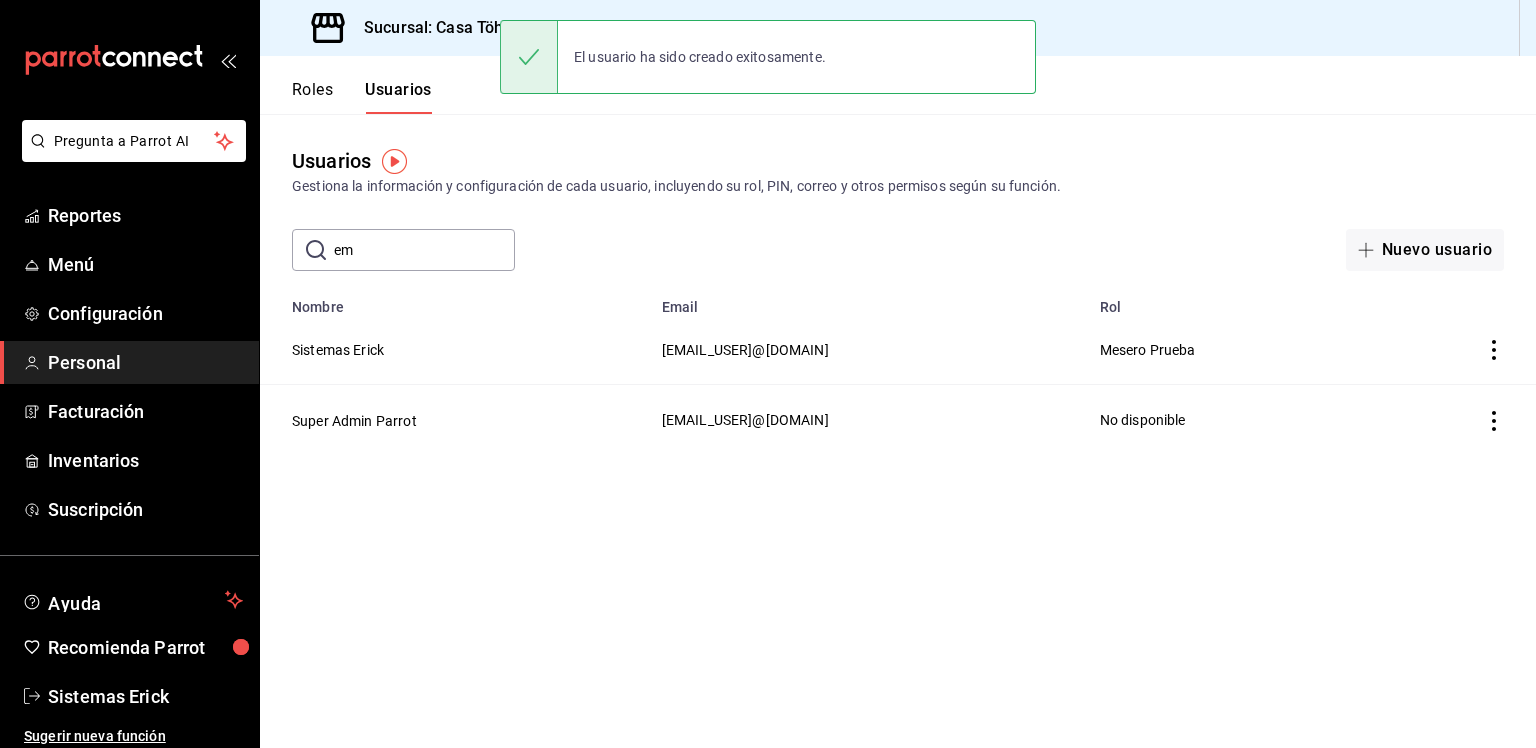 type on "e" 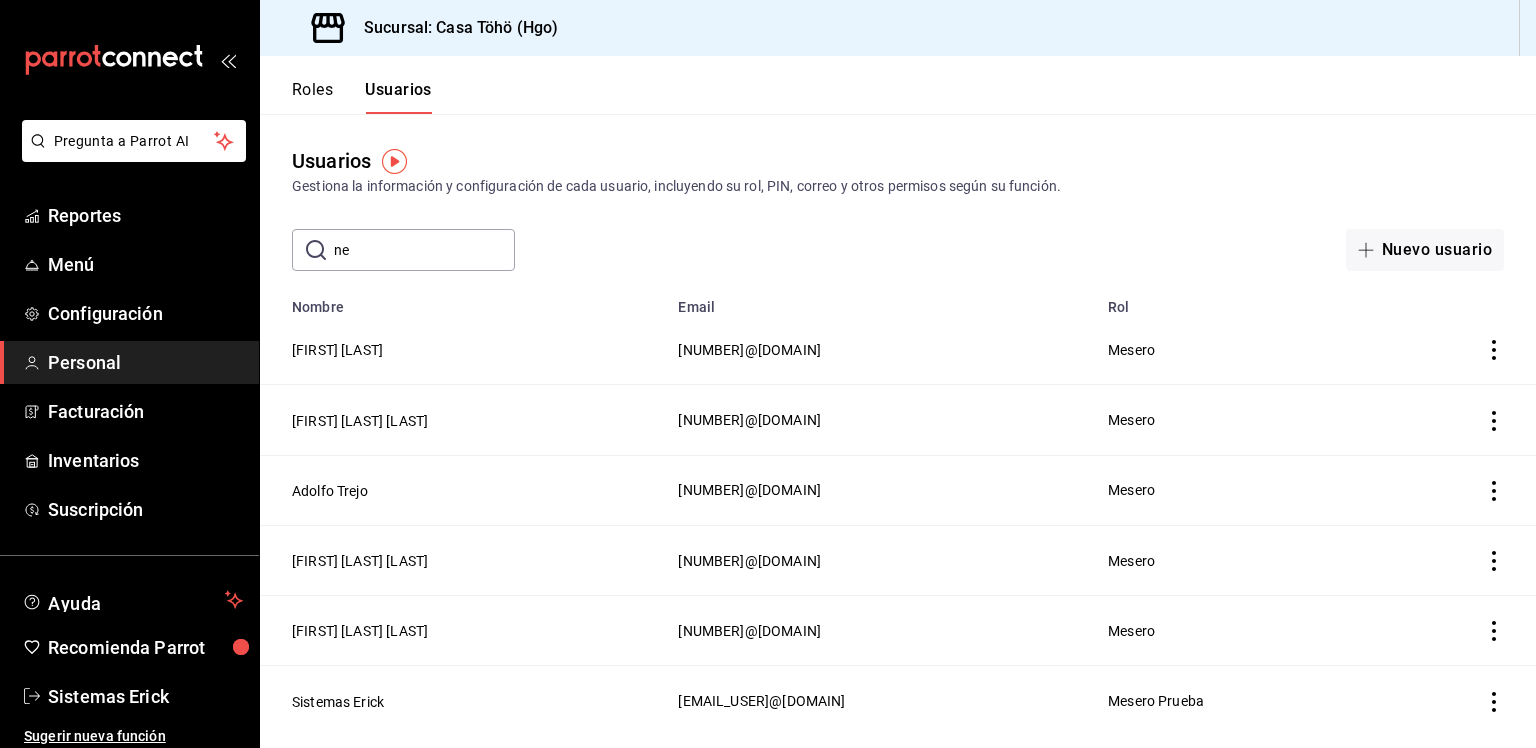 type on "n" 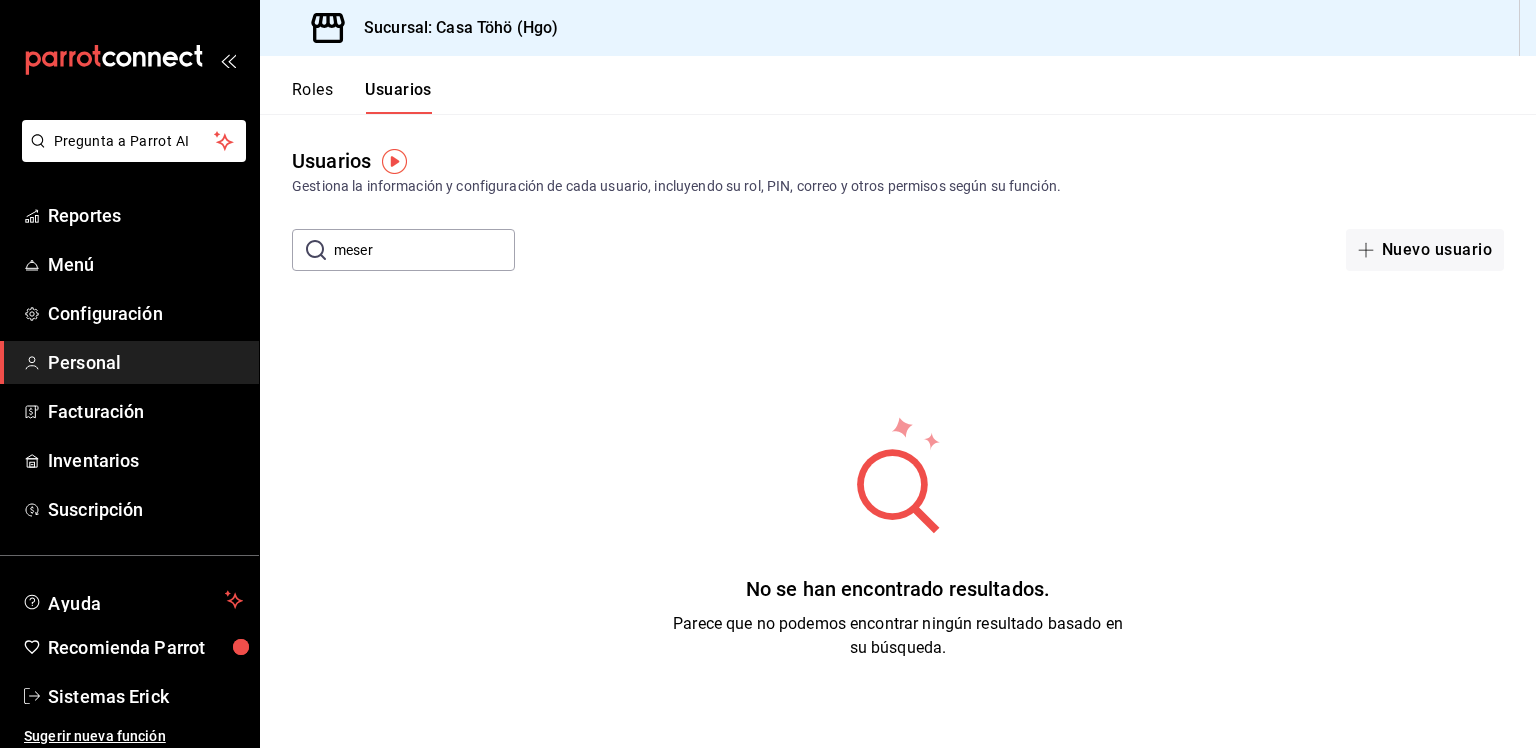 type on "meser" 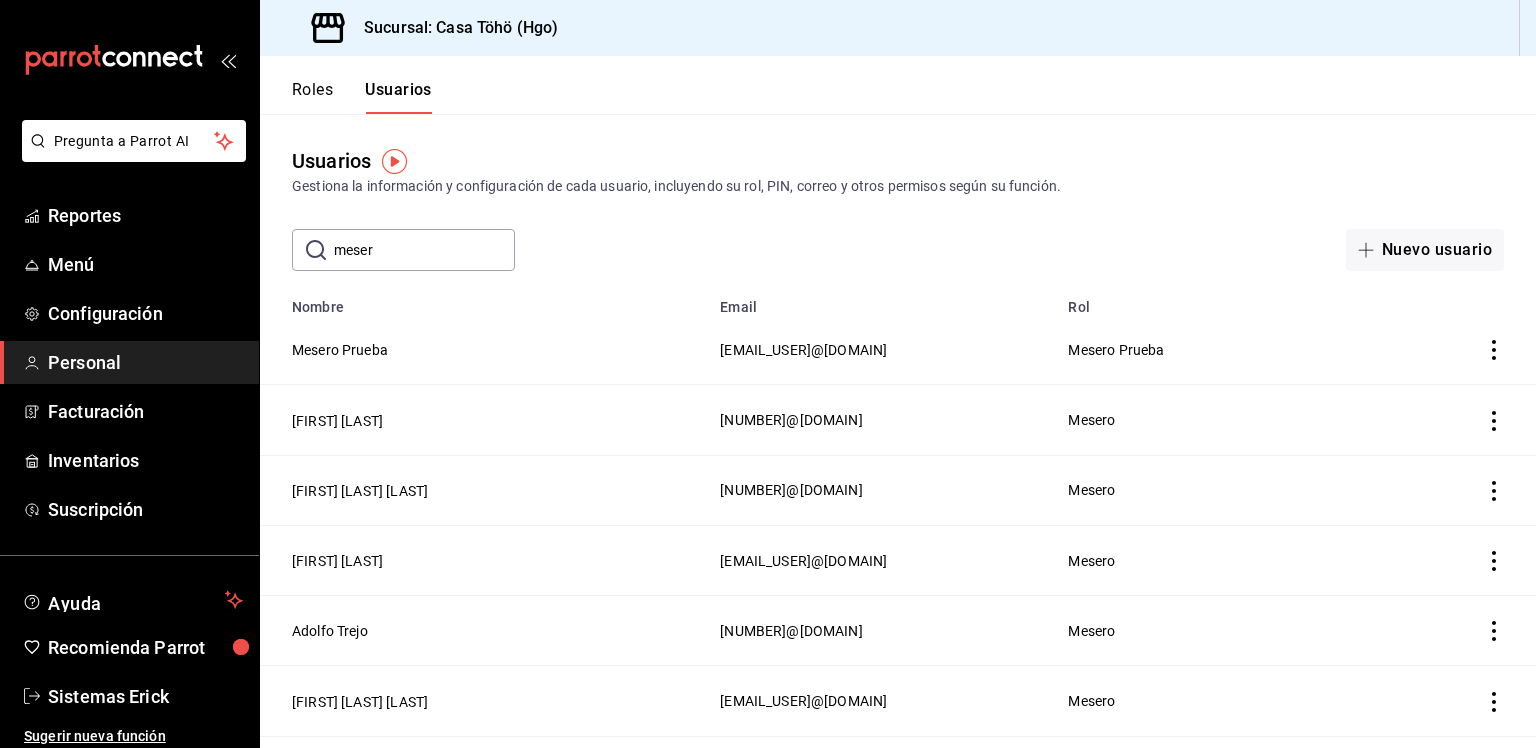 click 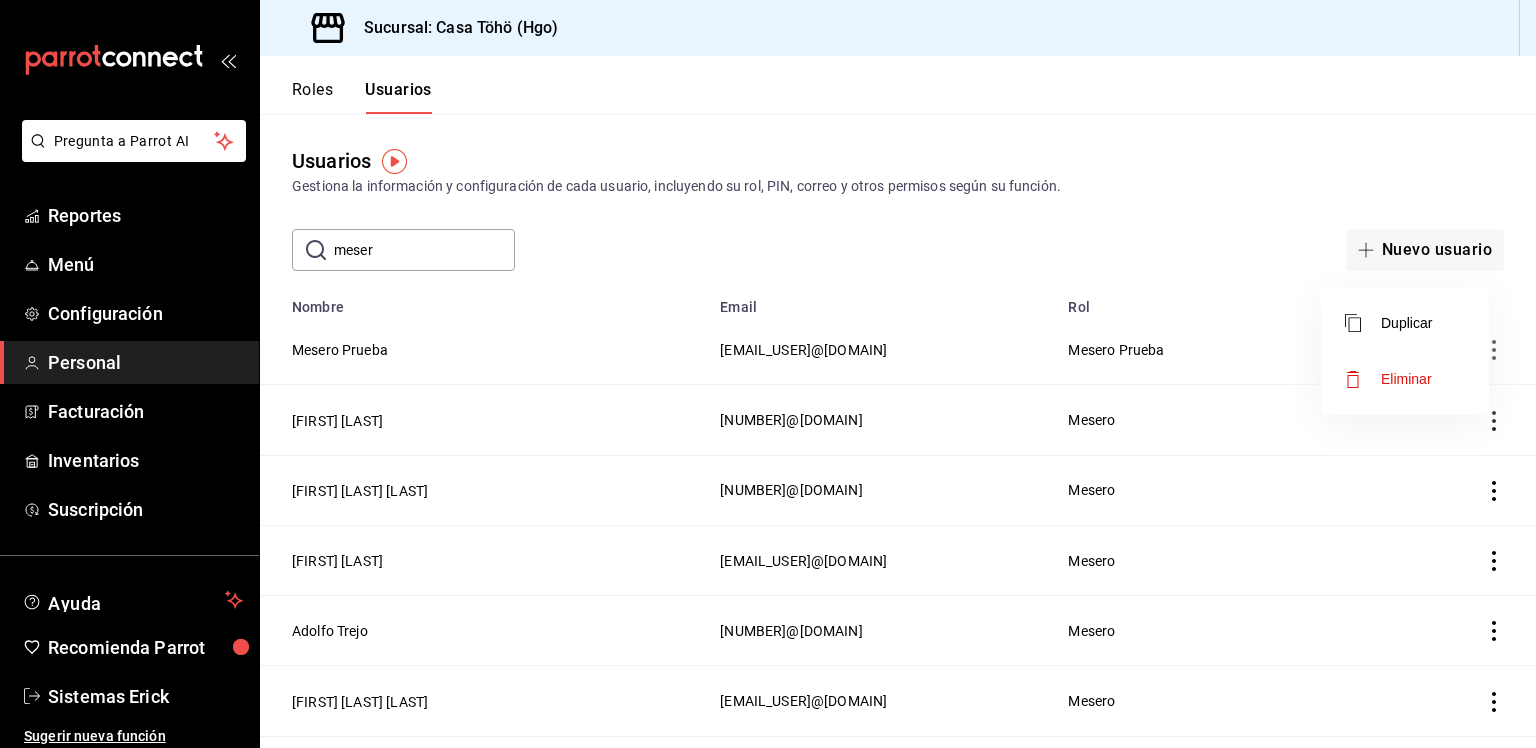 click 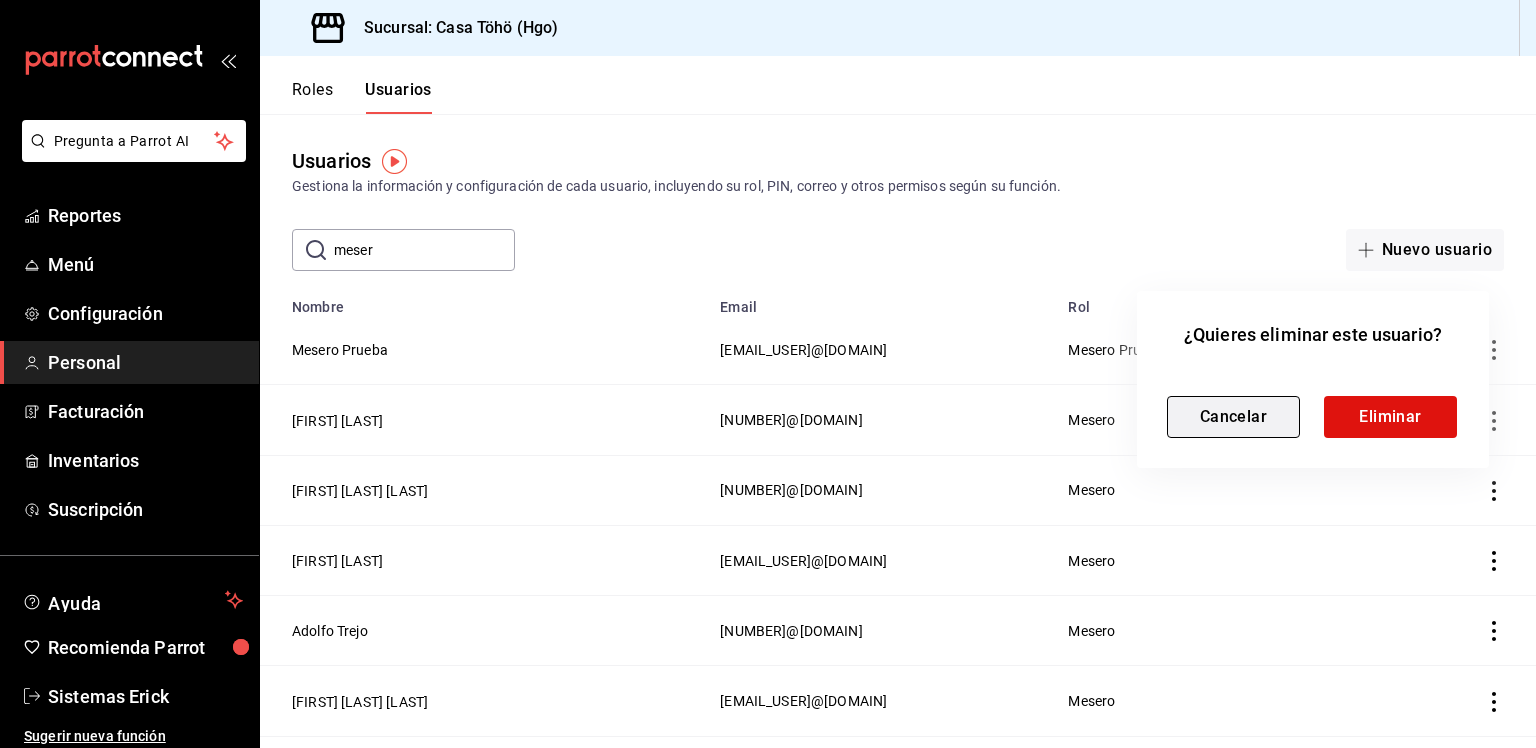 click on "Cancelar" at bounding box center (1233, 417) 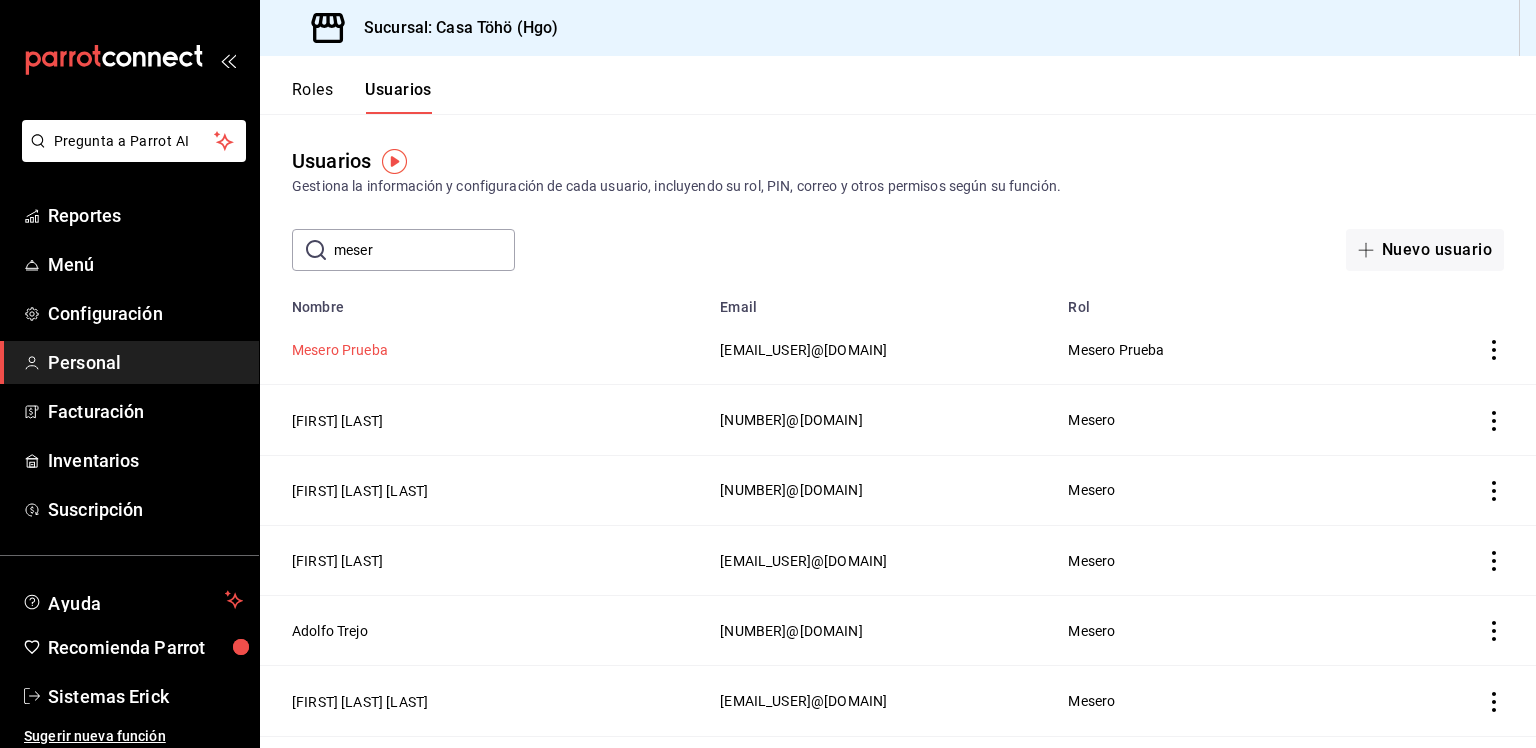 click on "Mesero Prueba" at bounding box center (340, 350) 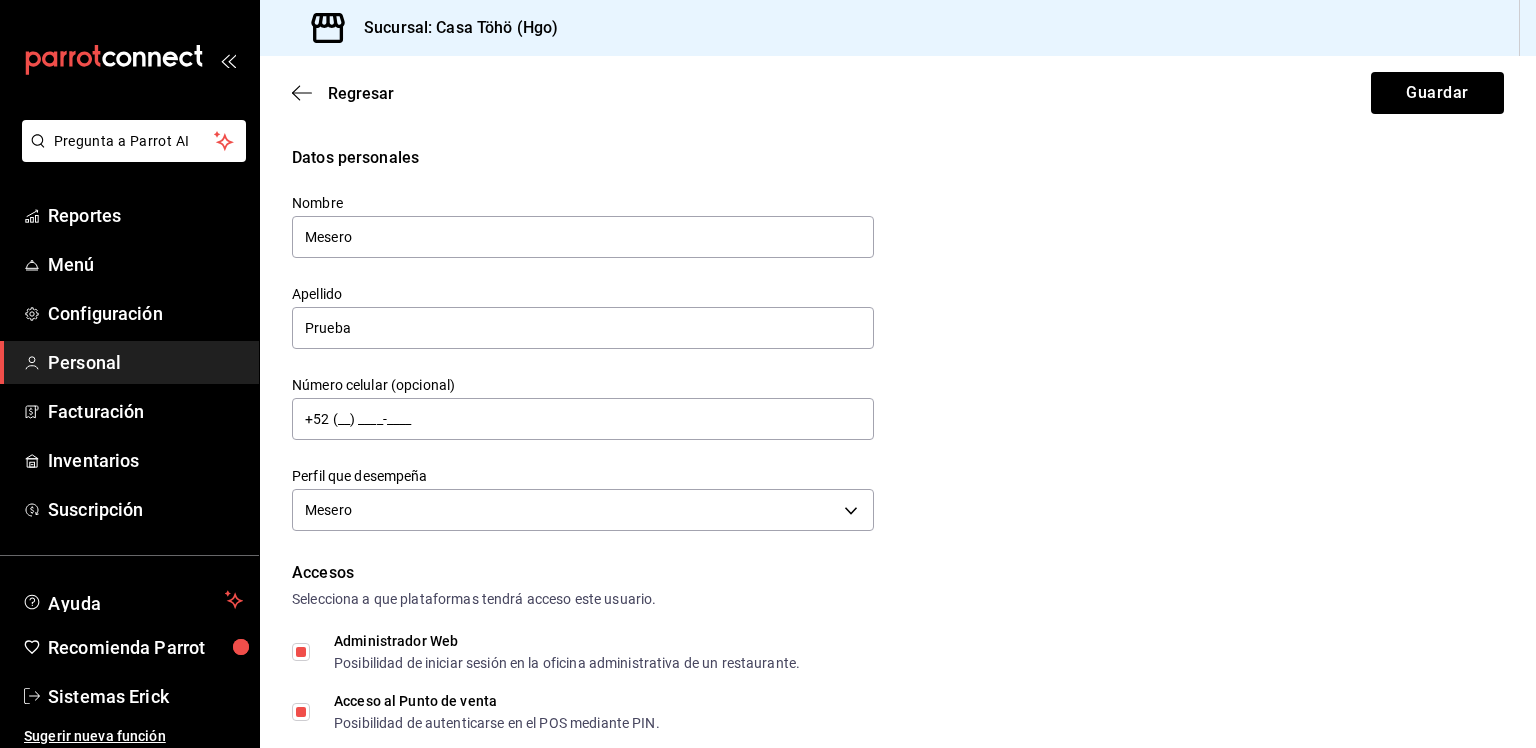 click 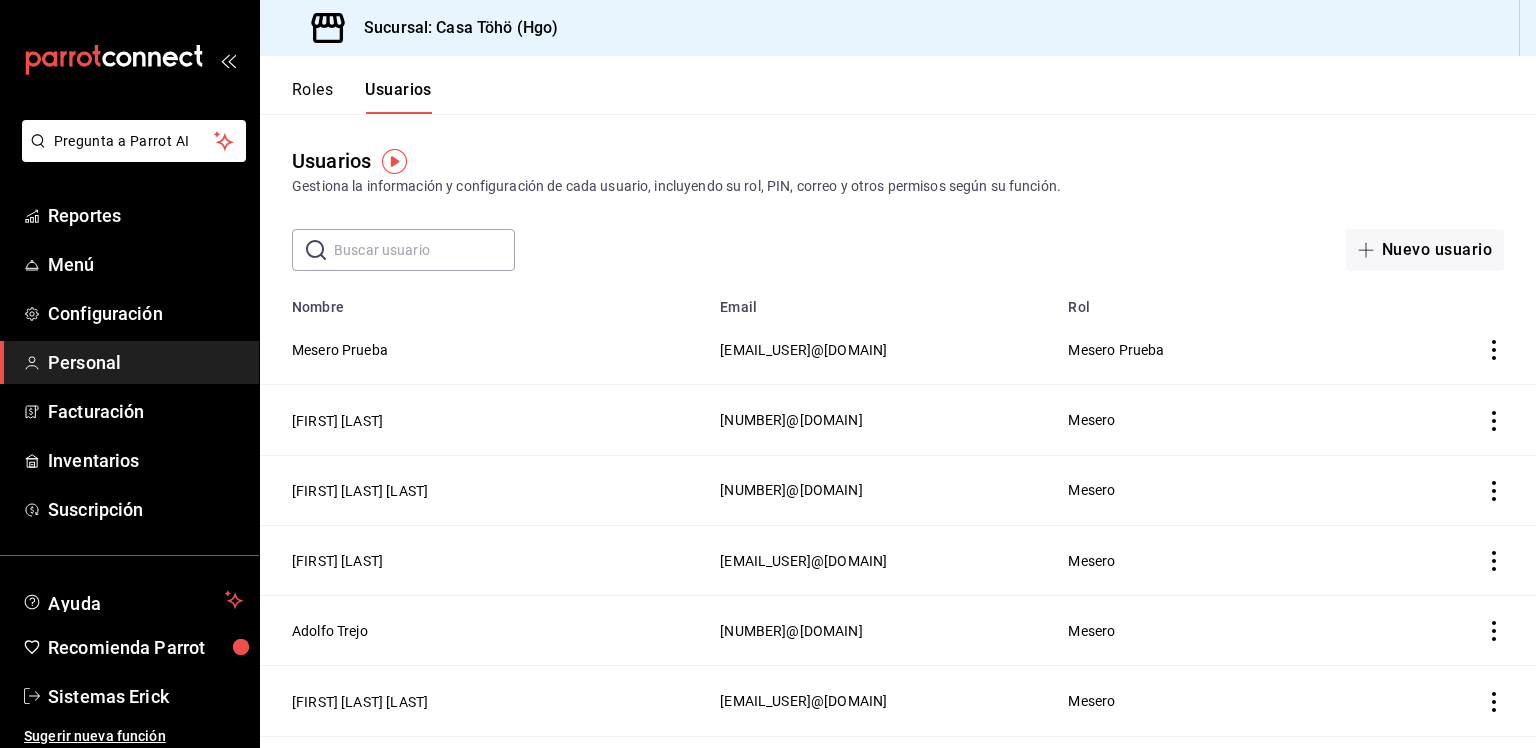 click on "Roles" at bounding box center (312, 97) 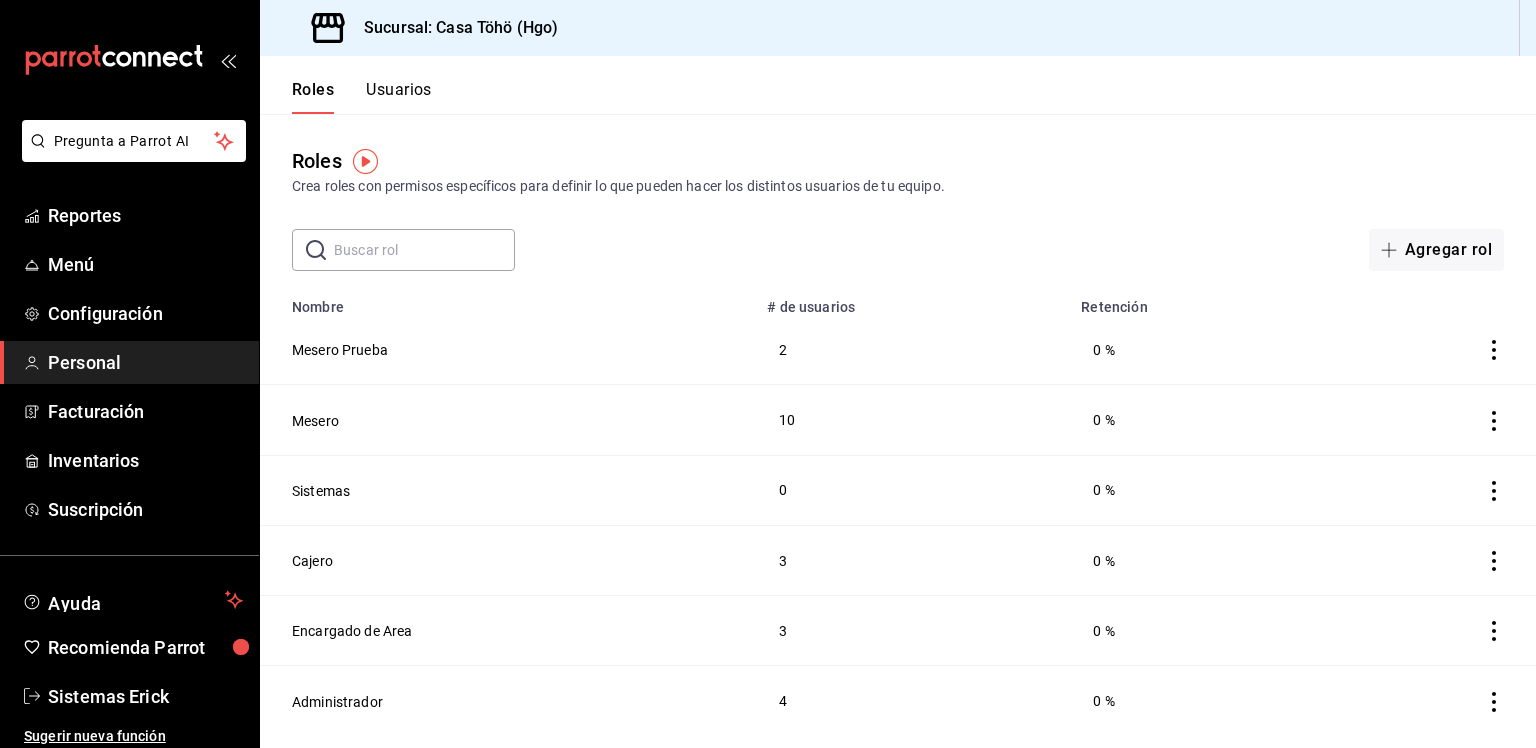 click on "​ ​" at bounding box center (403, 250) 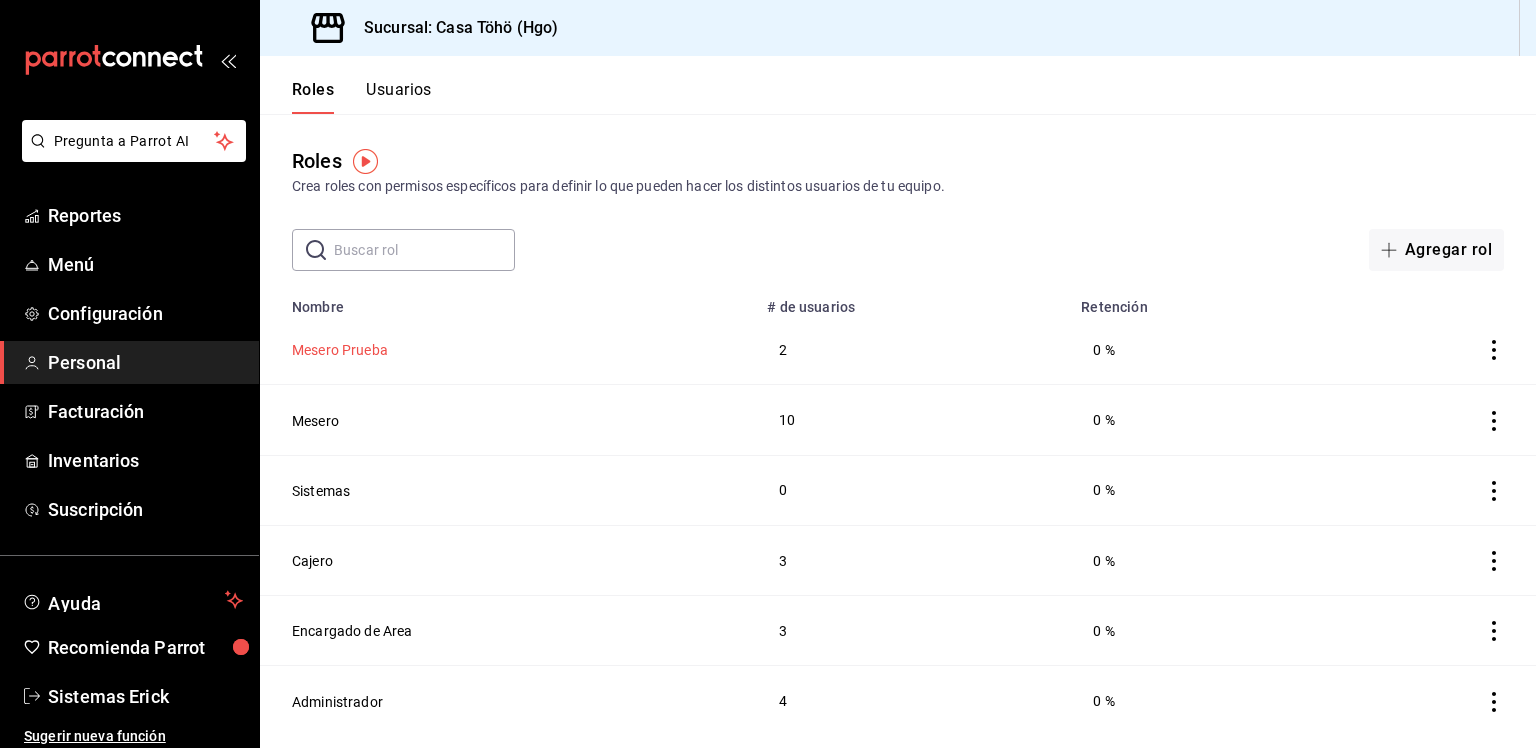 click on "Mesero Prueba" at bounding box center (340, 350) 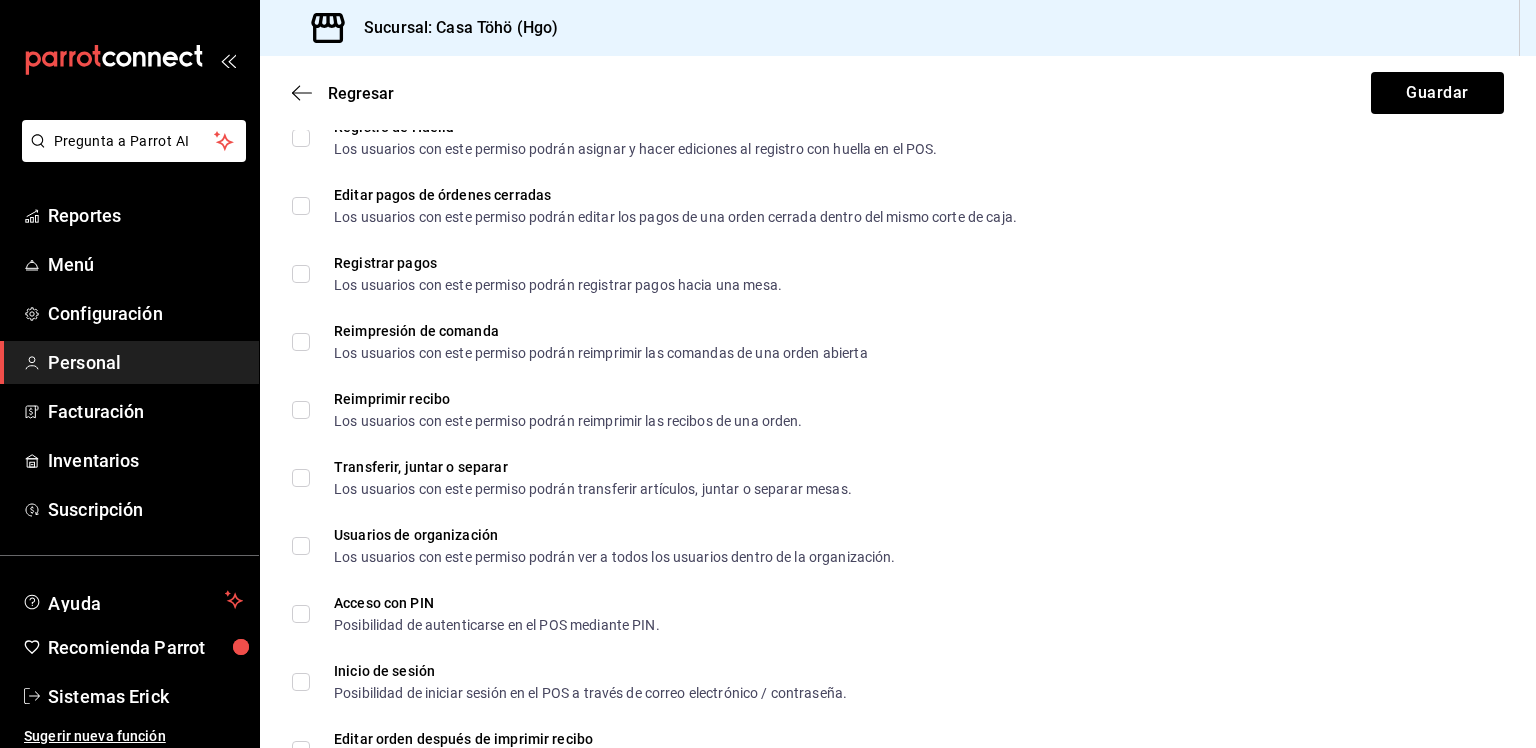 scroll, scrollTop: 3300, scrollLeft: 0, axis: vertical 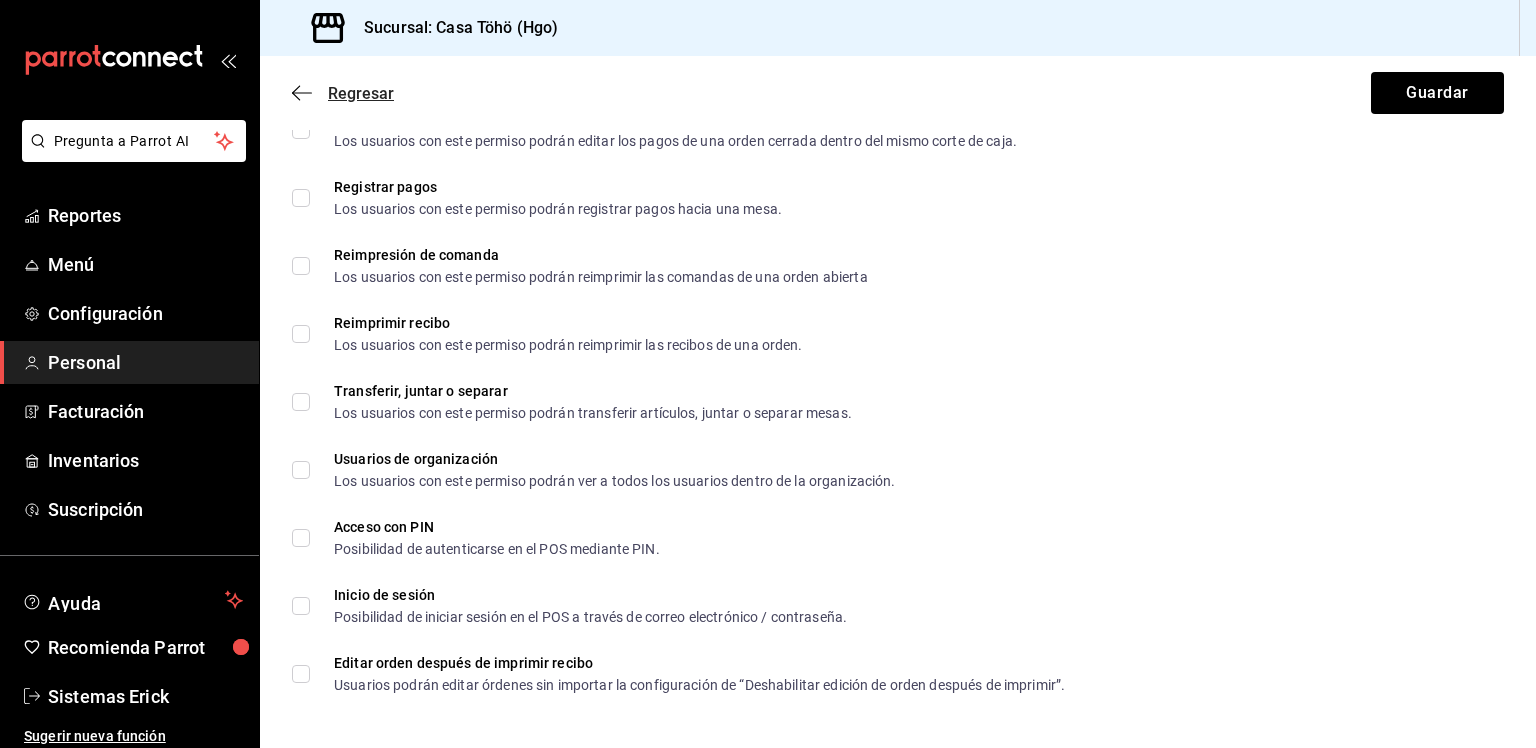 click 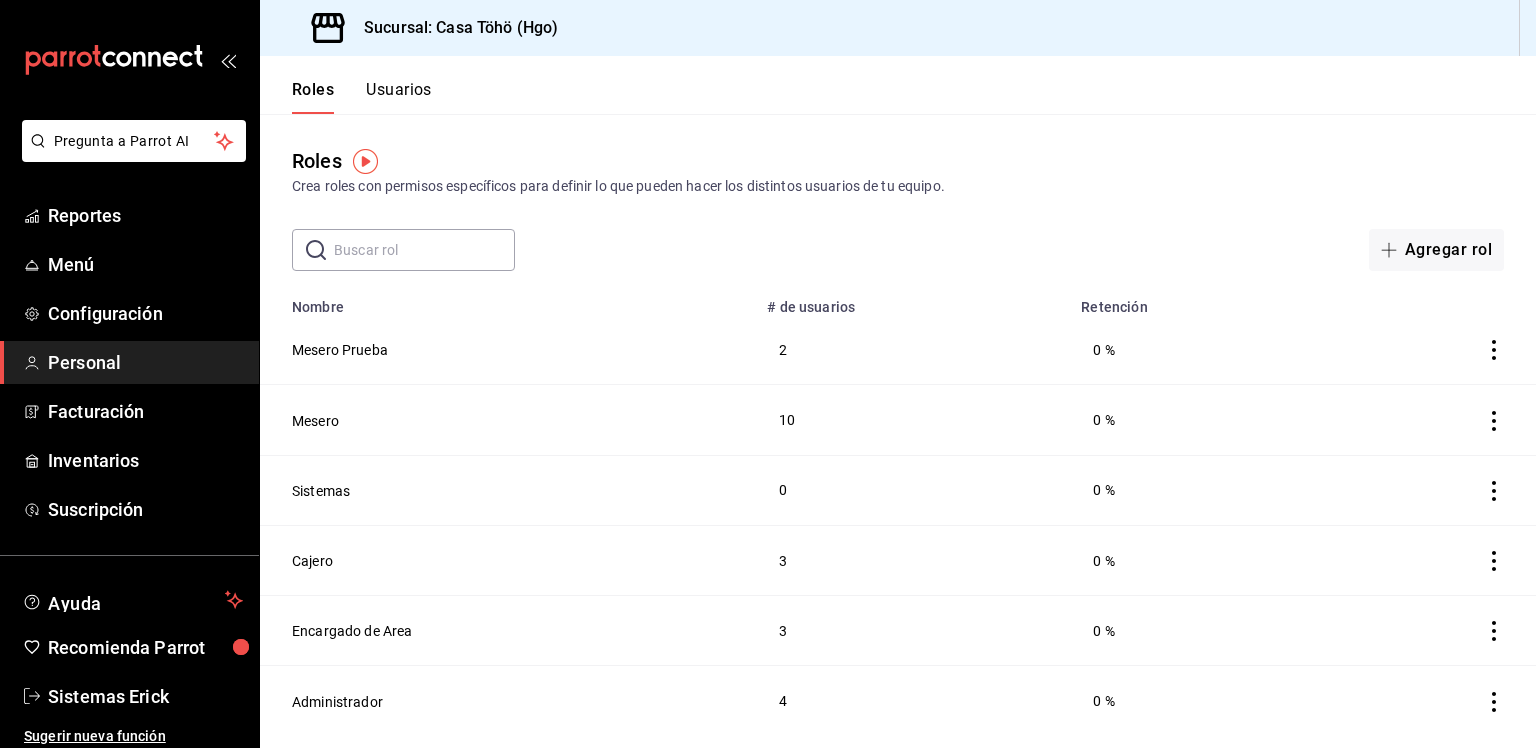 click on "Mesero Prueba" at bounding box center [507, 350] 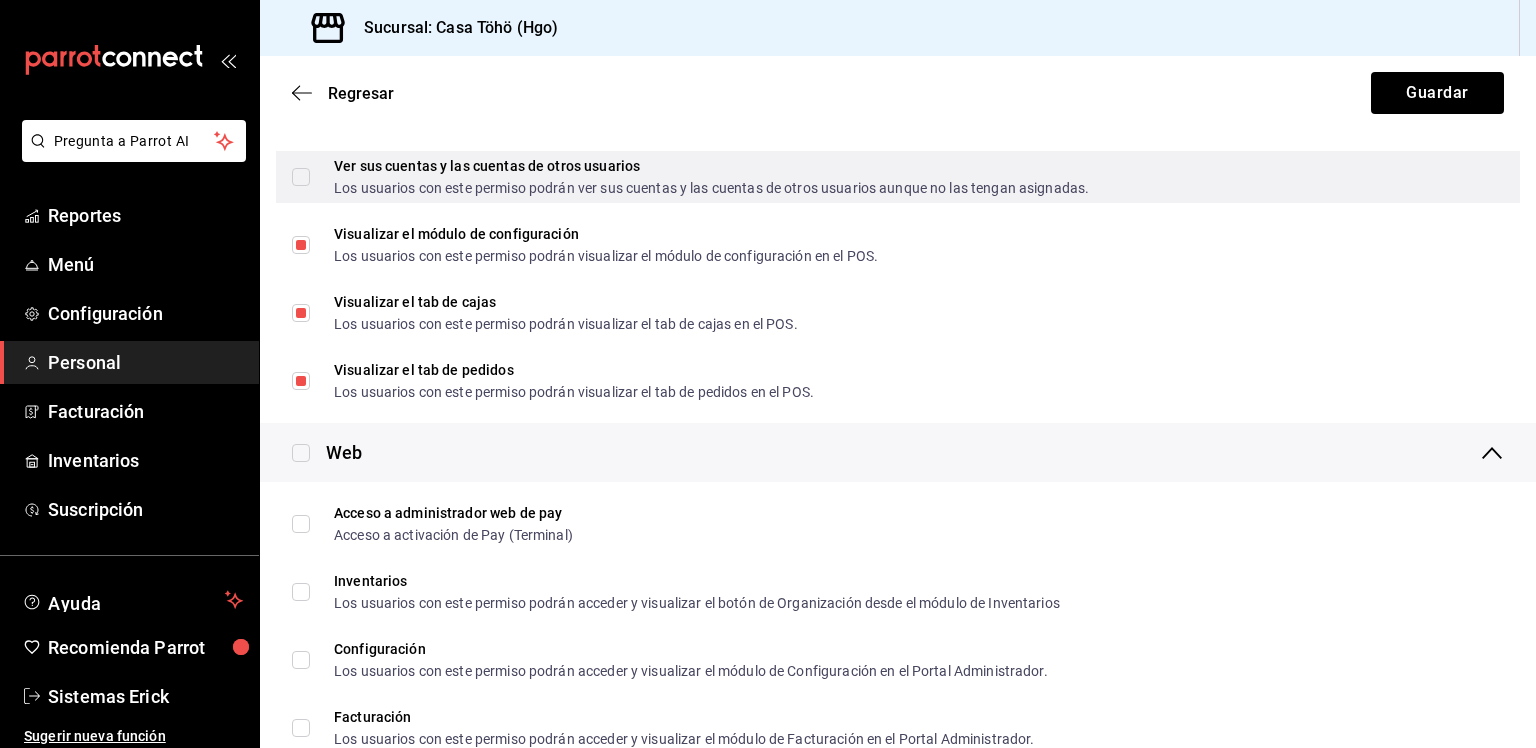 scroll, scrollTop: 1004, scrollLeft: 0, axis: vertical 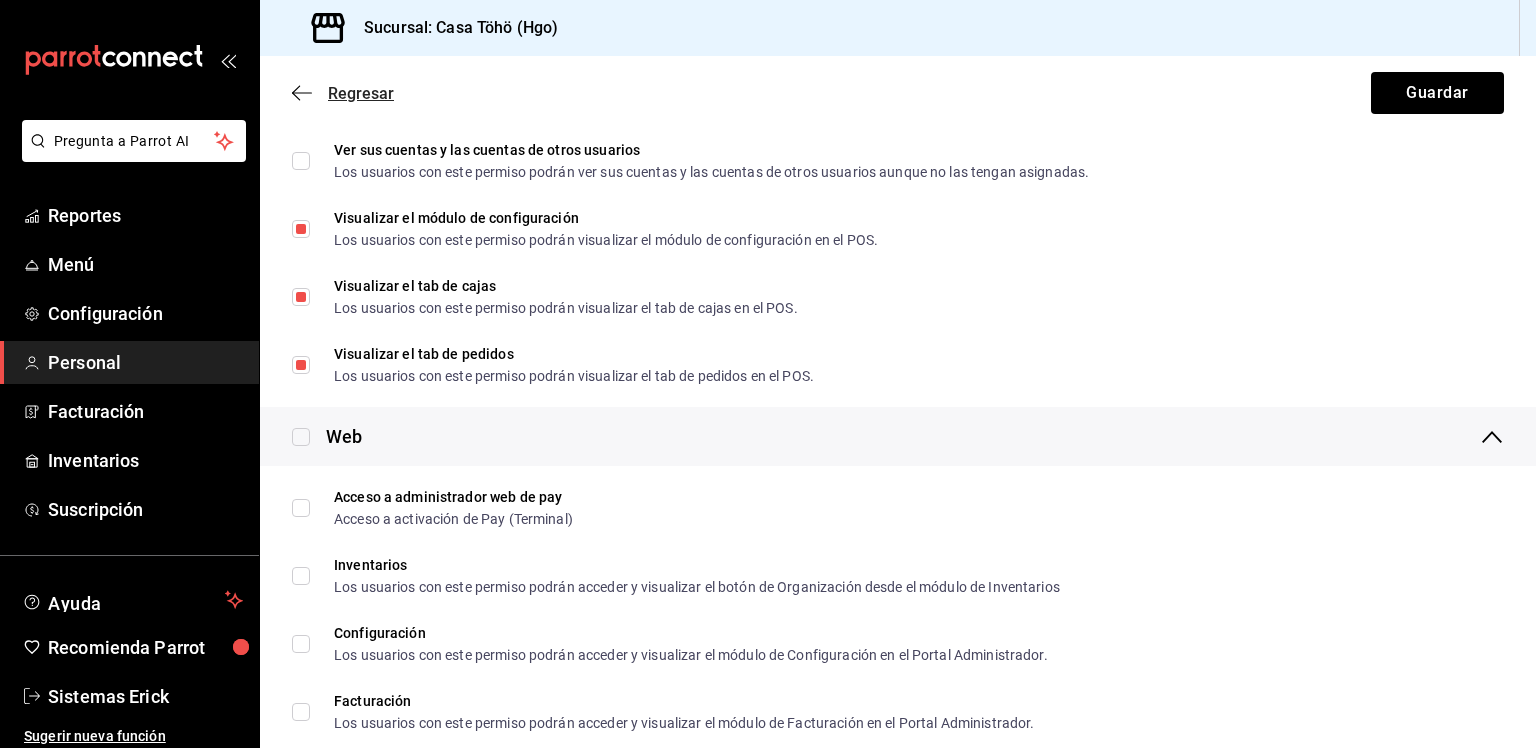 click on "Regresar" at bounding box center (343, 93) 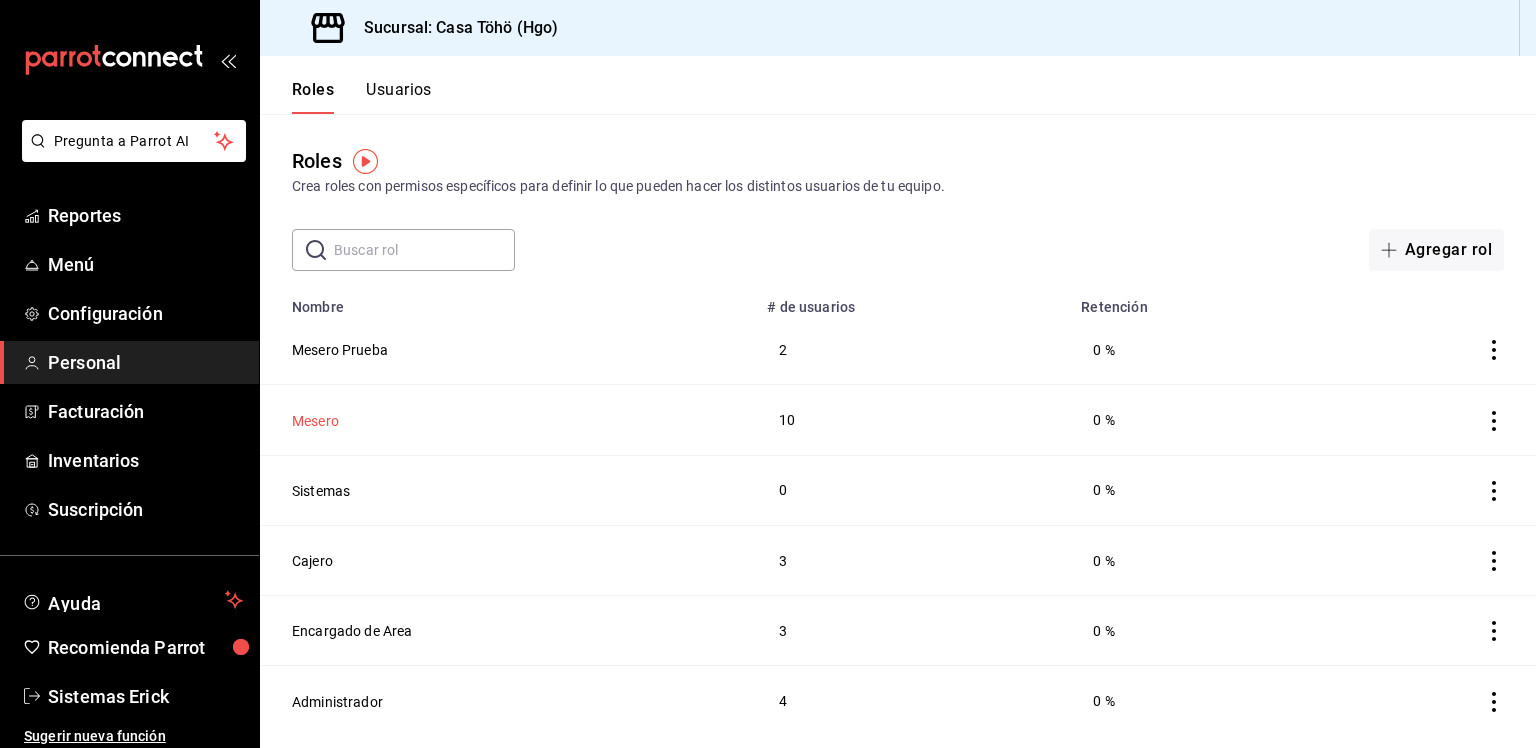 click on "Mesero" at bounding box center (315, 421) 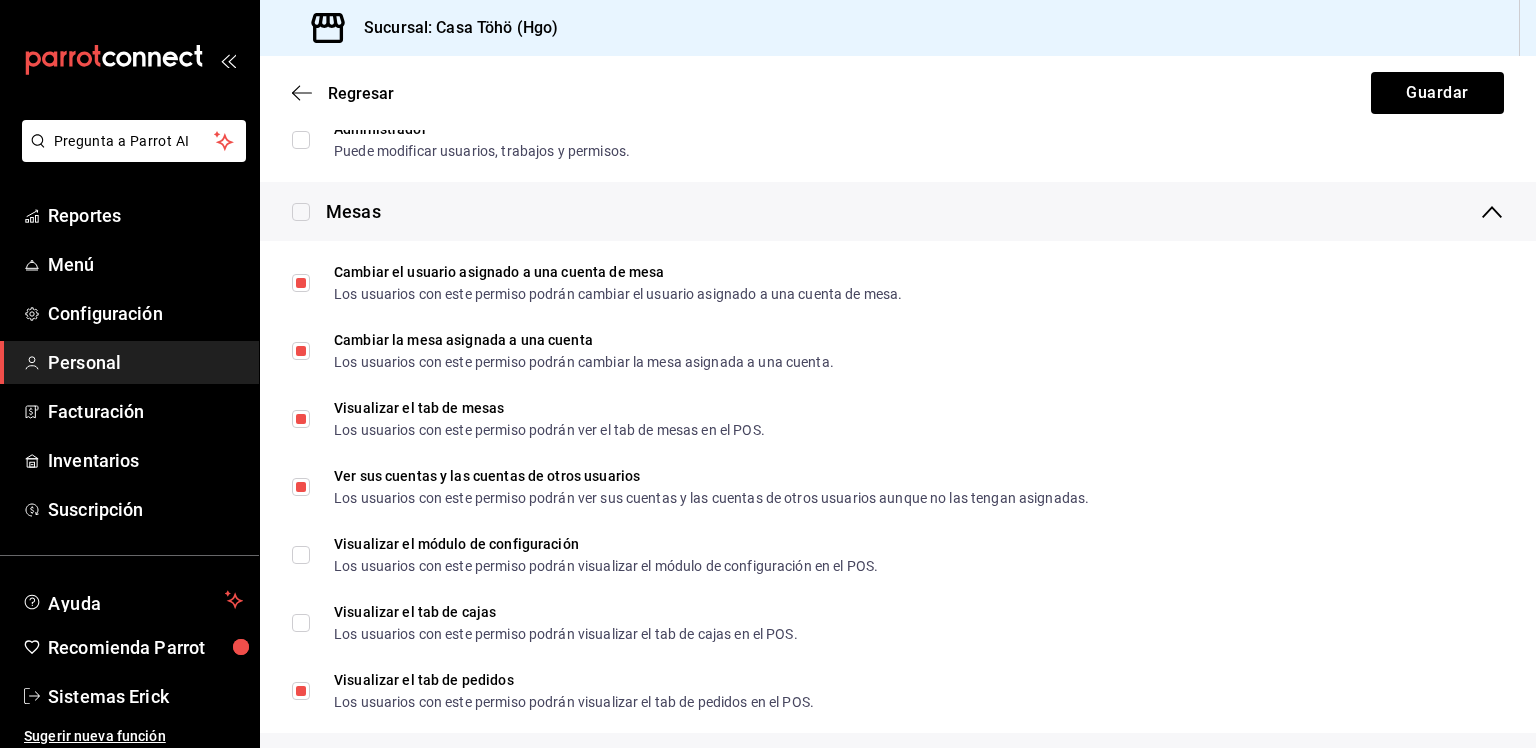 scroll, scrollTop: 716, scrollLeft: 0, axis: vertical 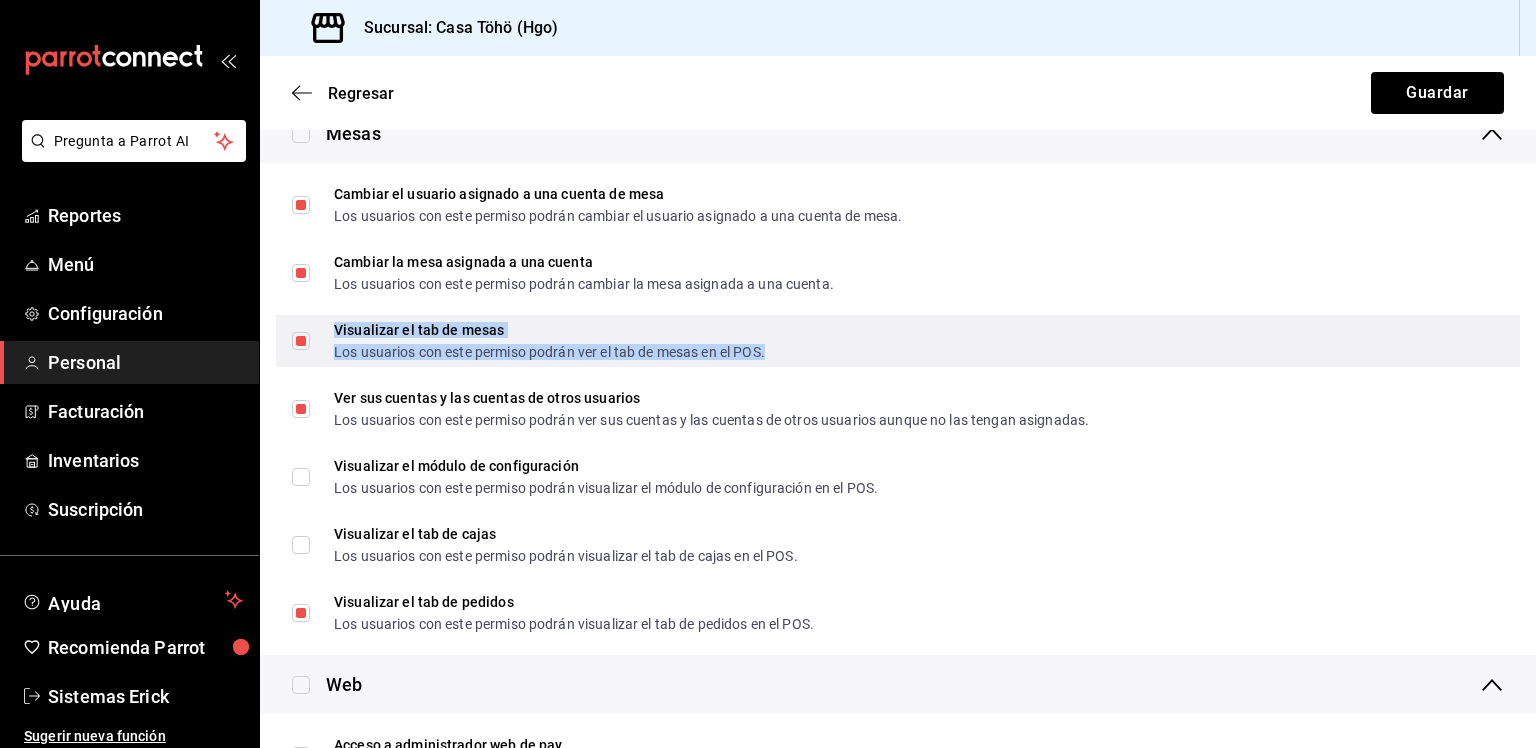 click on "Visualizar el tab de mesas" at bounding box center [549, 330] 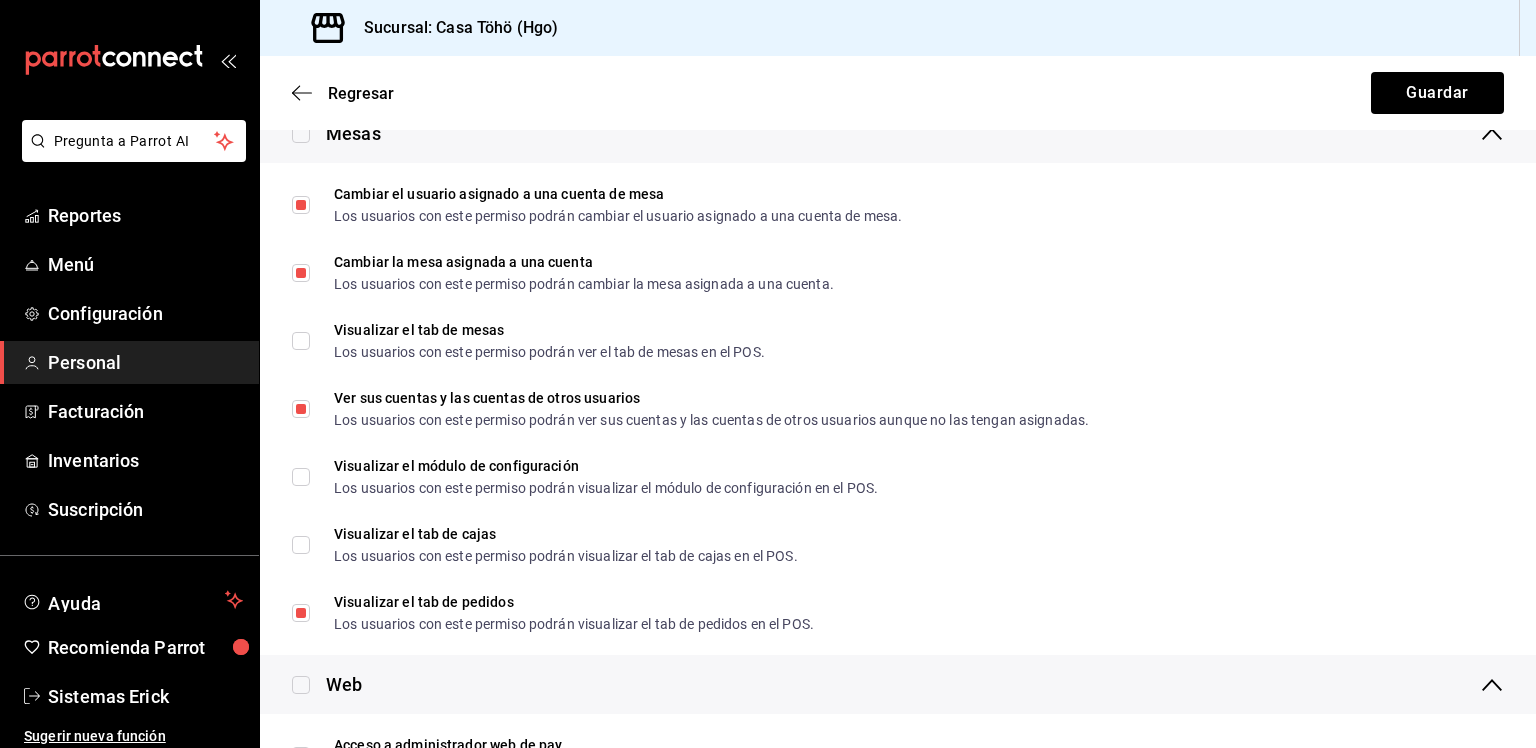 click on "Regresar Guardar" at bounding box center [898, 93] 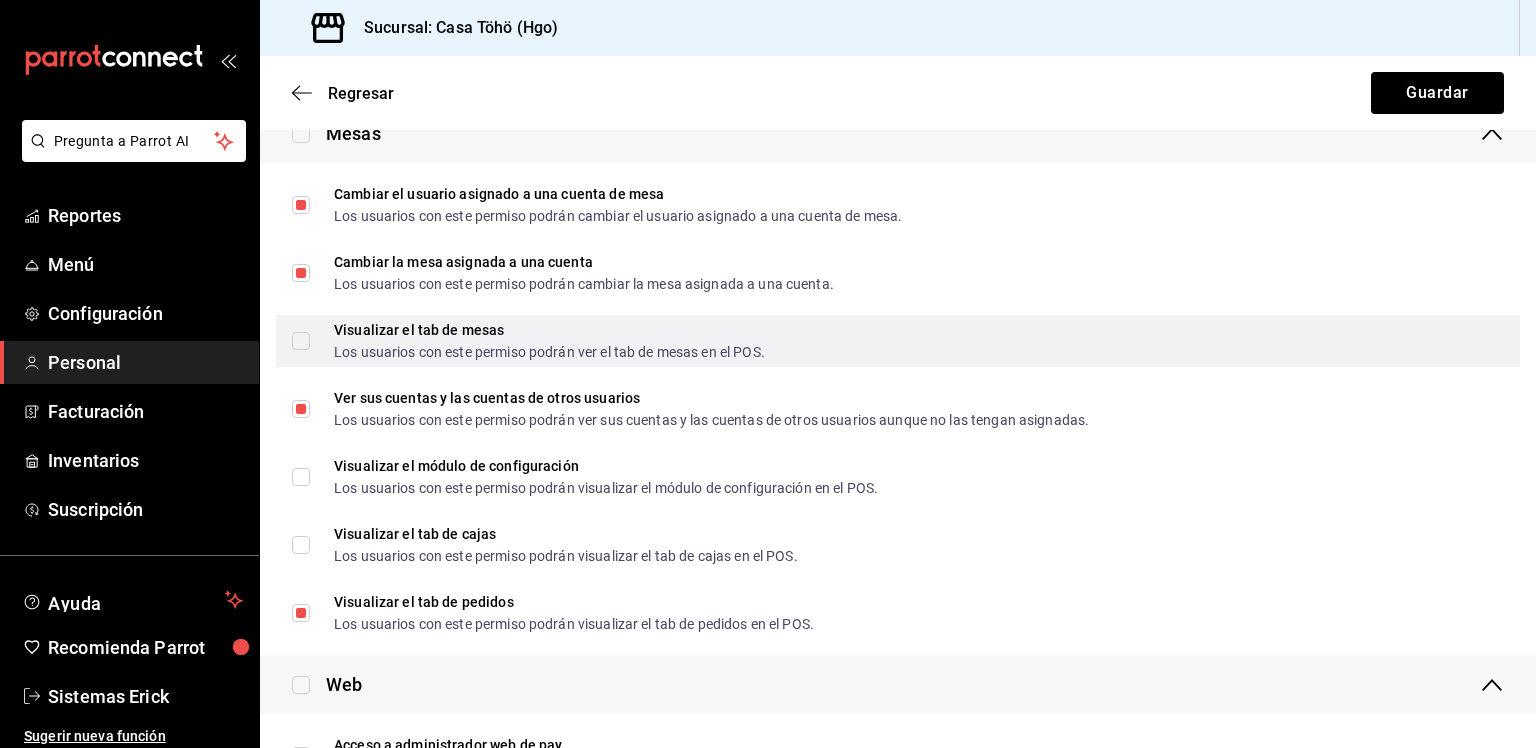 click on "Visualizar el tab de mesas Los usuarios con este permiso podrán ver el tab de mesas en el POS." at bounding box center [898, 341] 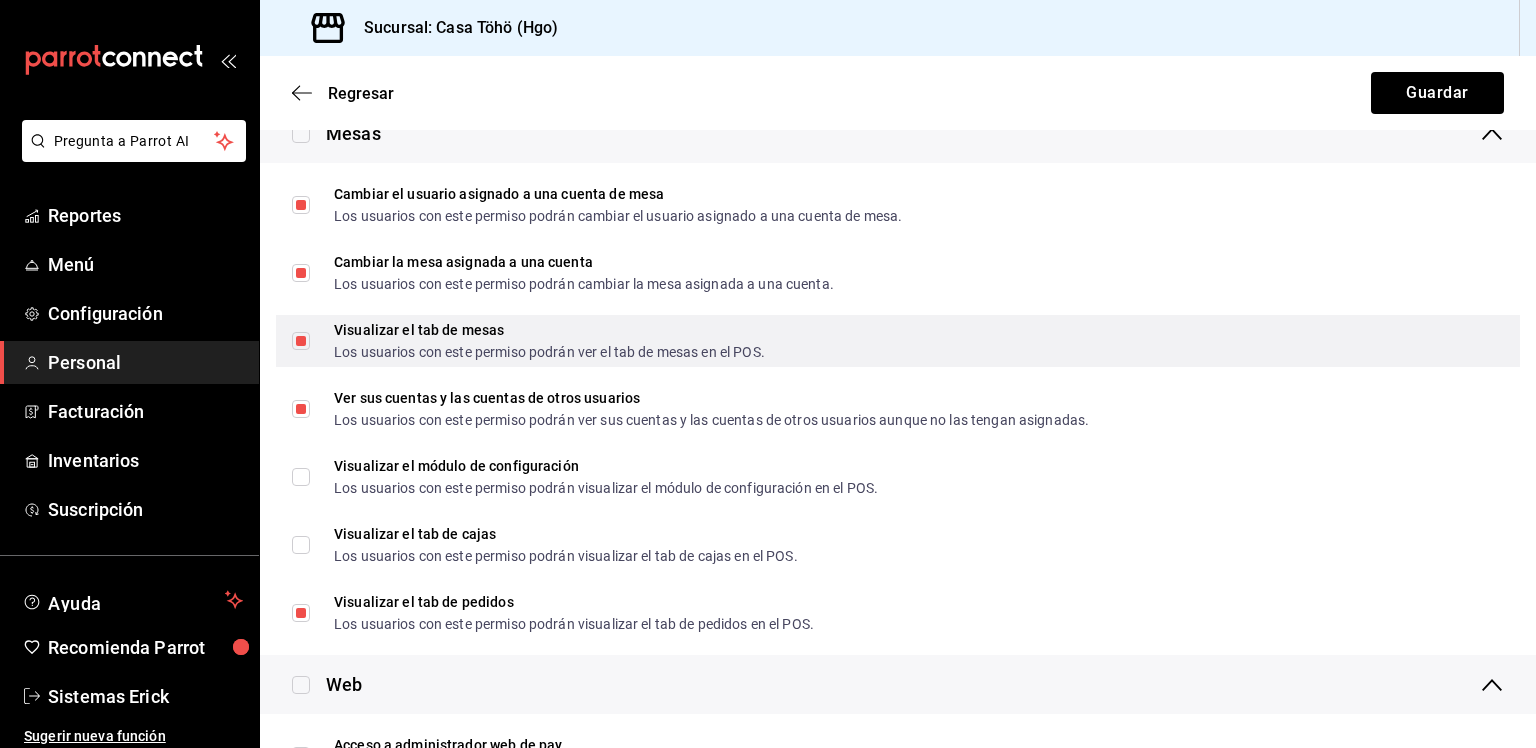 scroll, scrollTop: 820, scrollLeft: 0, axis: vertical 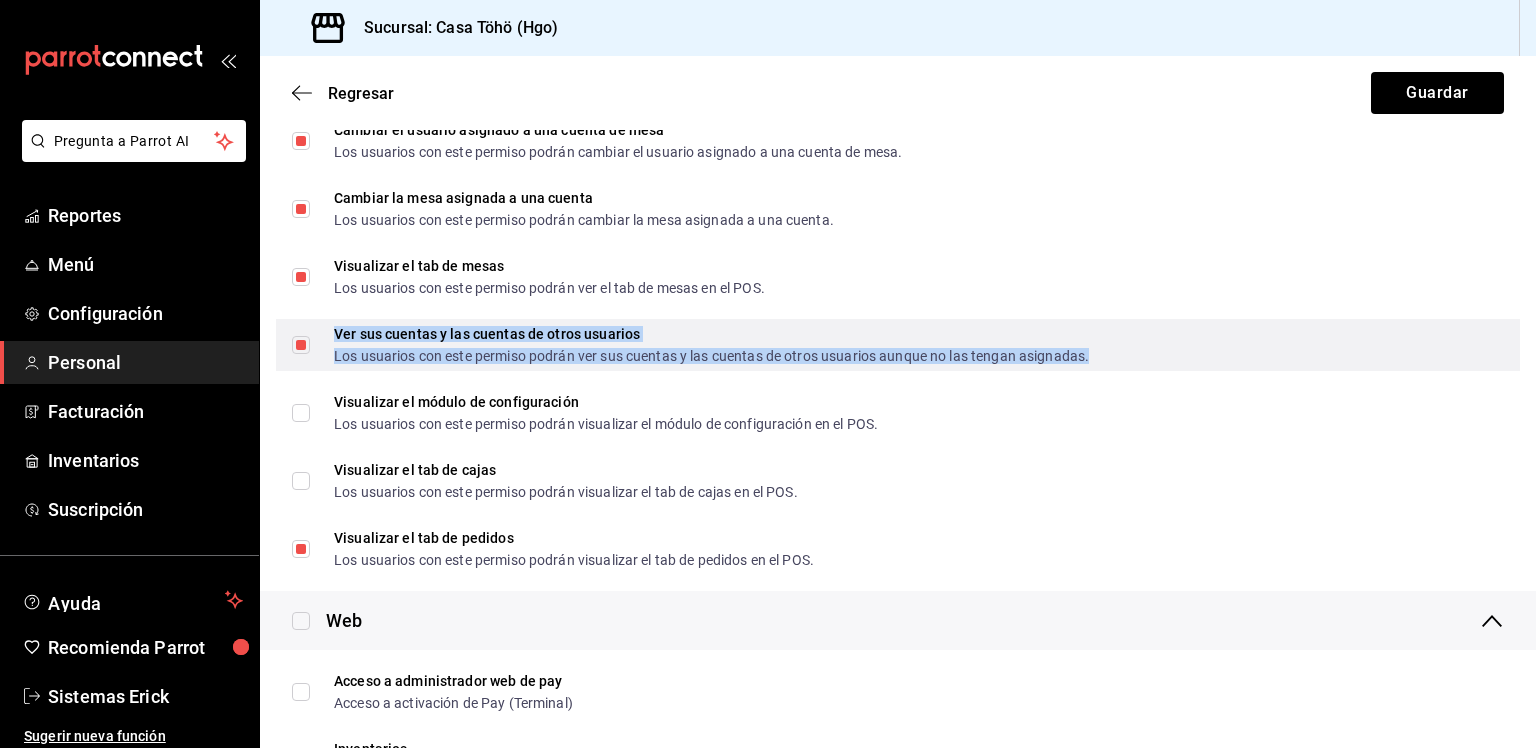 click on "Los usuarios con este permiso podrán ver sus cuentas y las cuentas de otros usuarios aunque no las tengan asignadas." at bounding box center [711, 356] 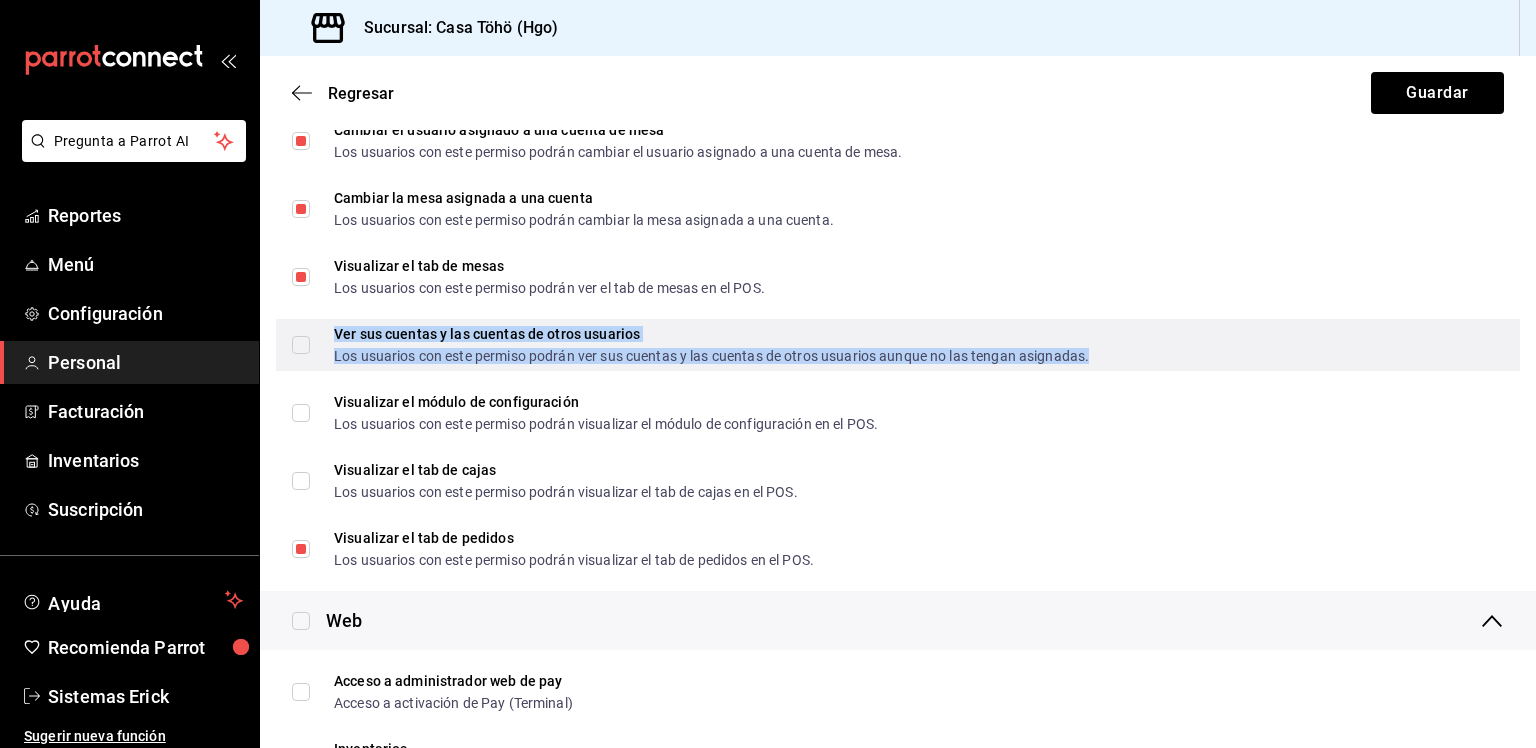 click on "Ver sus cuentas y las cuentas de otros usuarios" at bounding box center [711, 334] 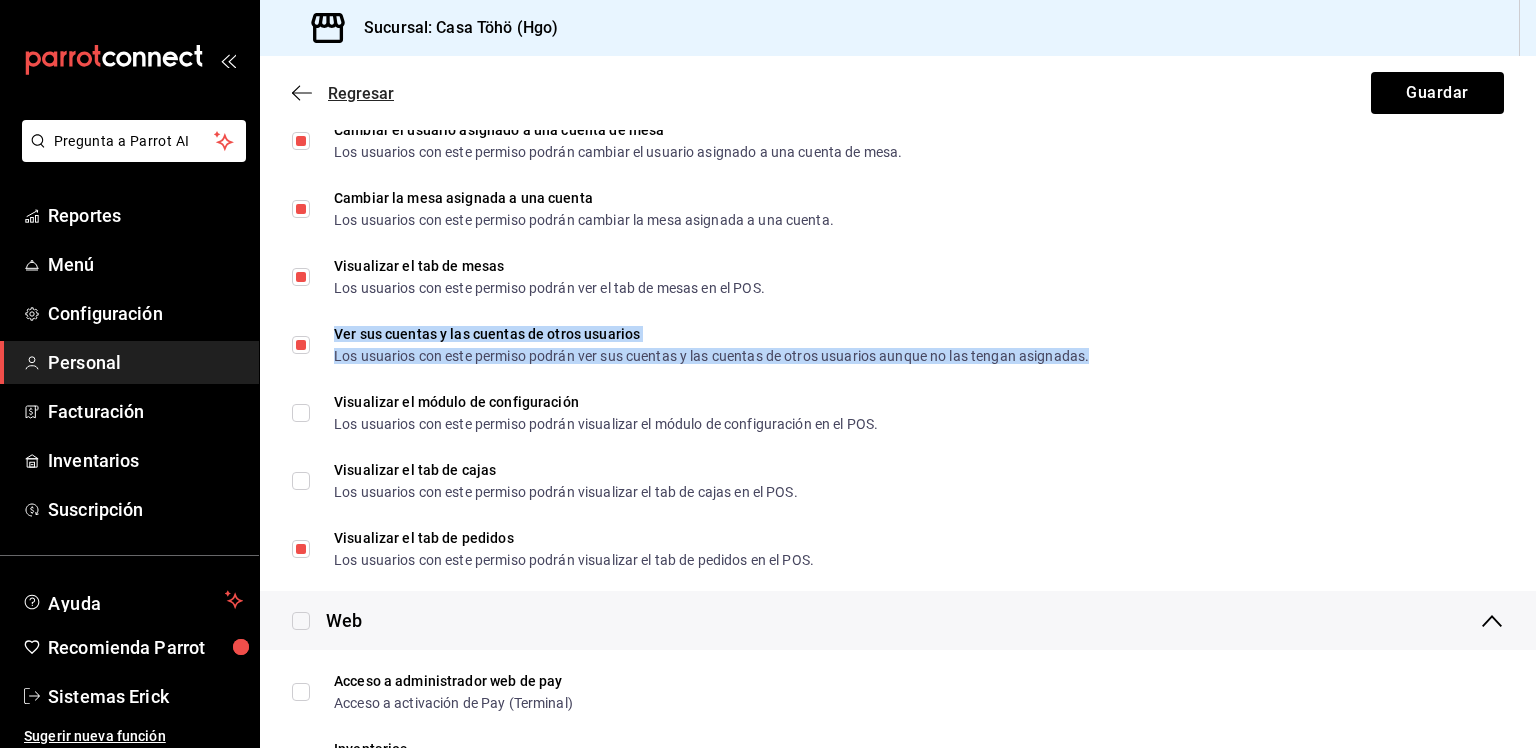 click 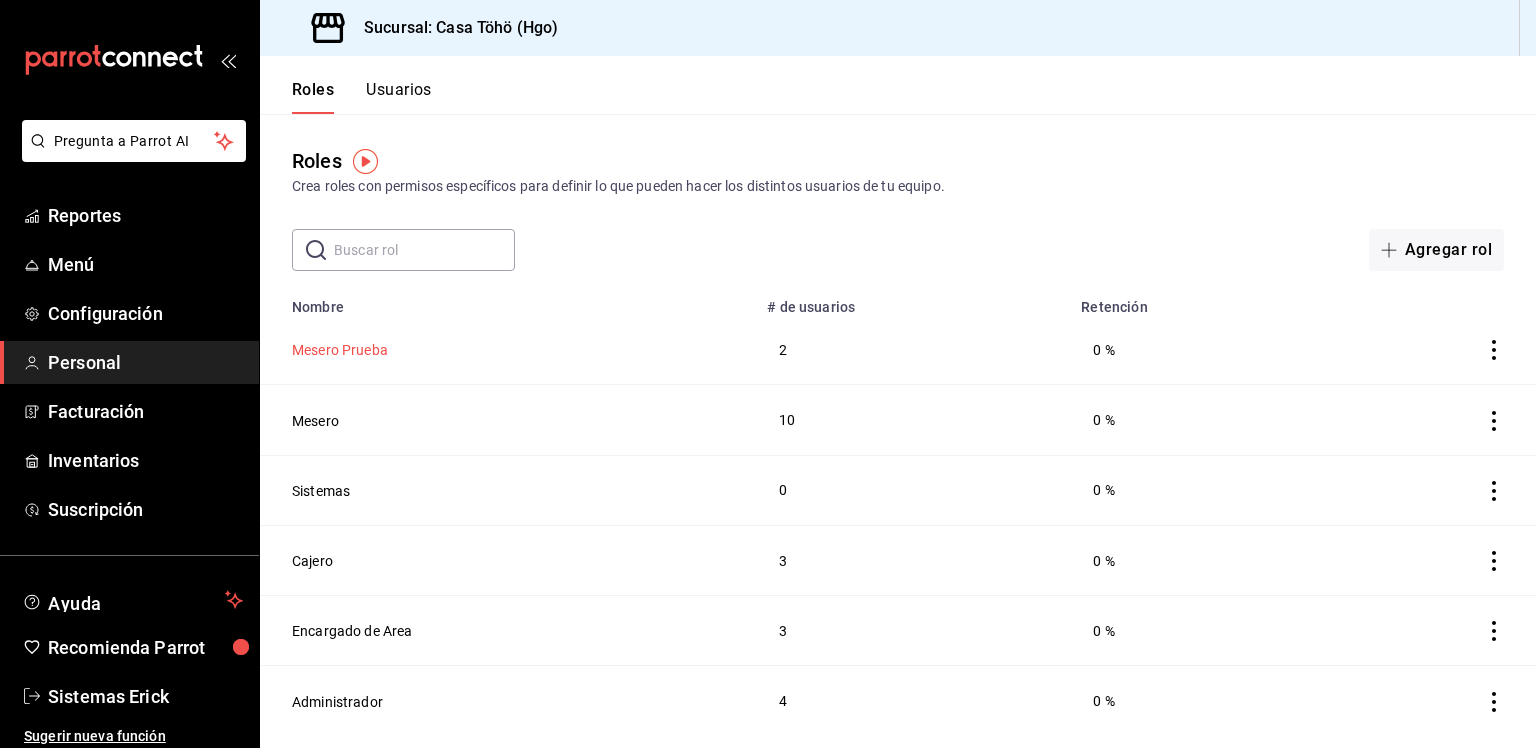 click on "Mesero Prueba" at bounding box center [340, 350] 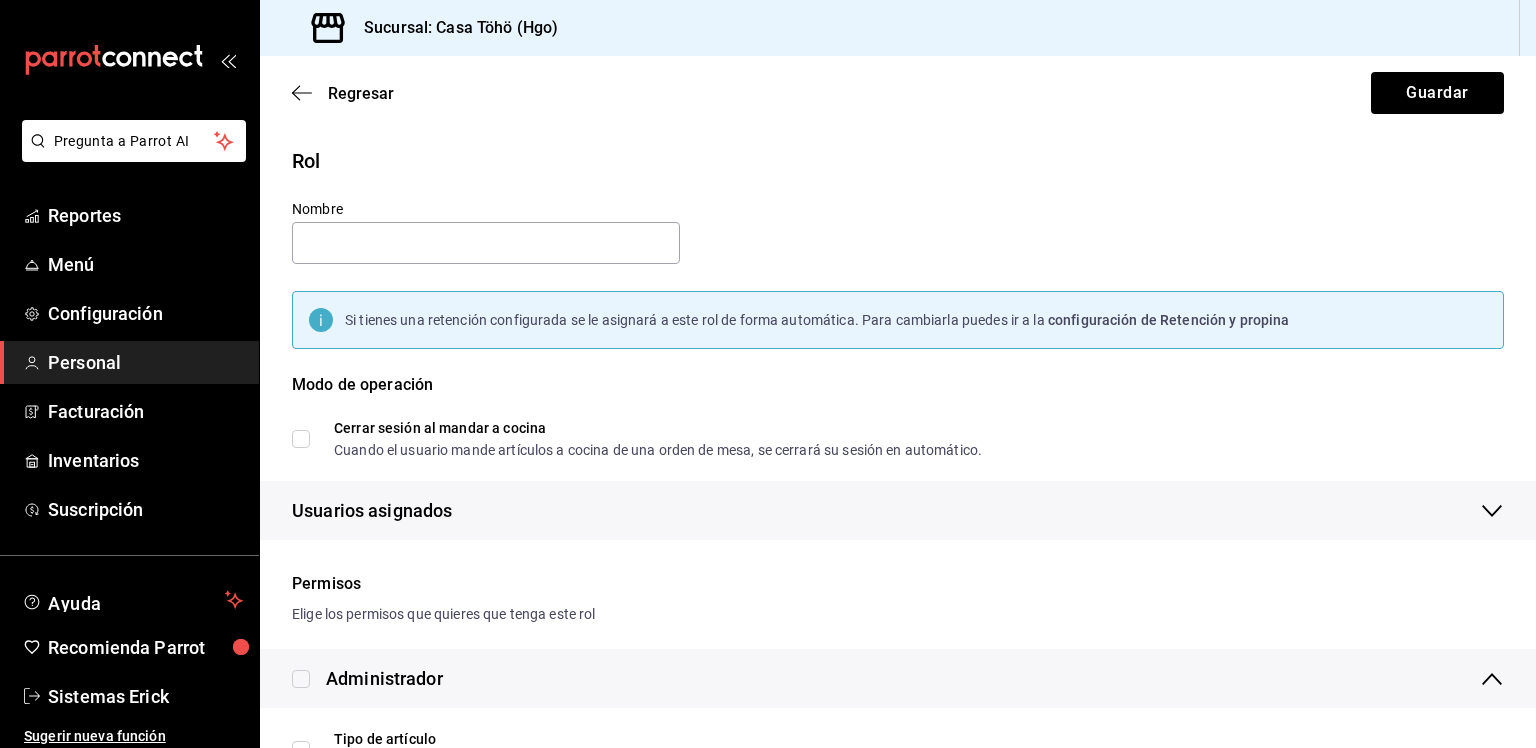 type on "Mesero Prueba" 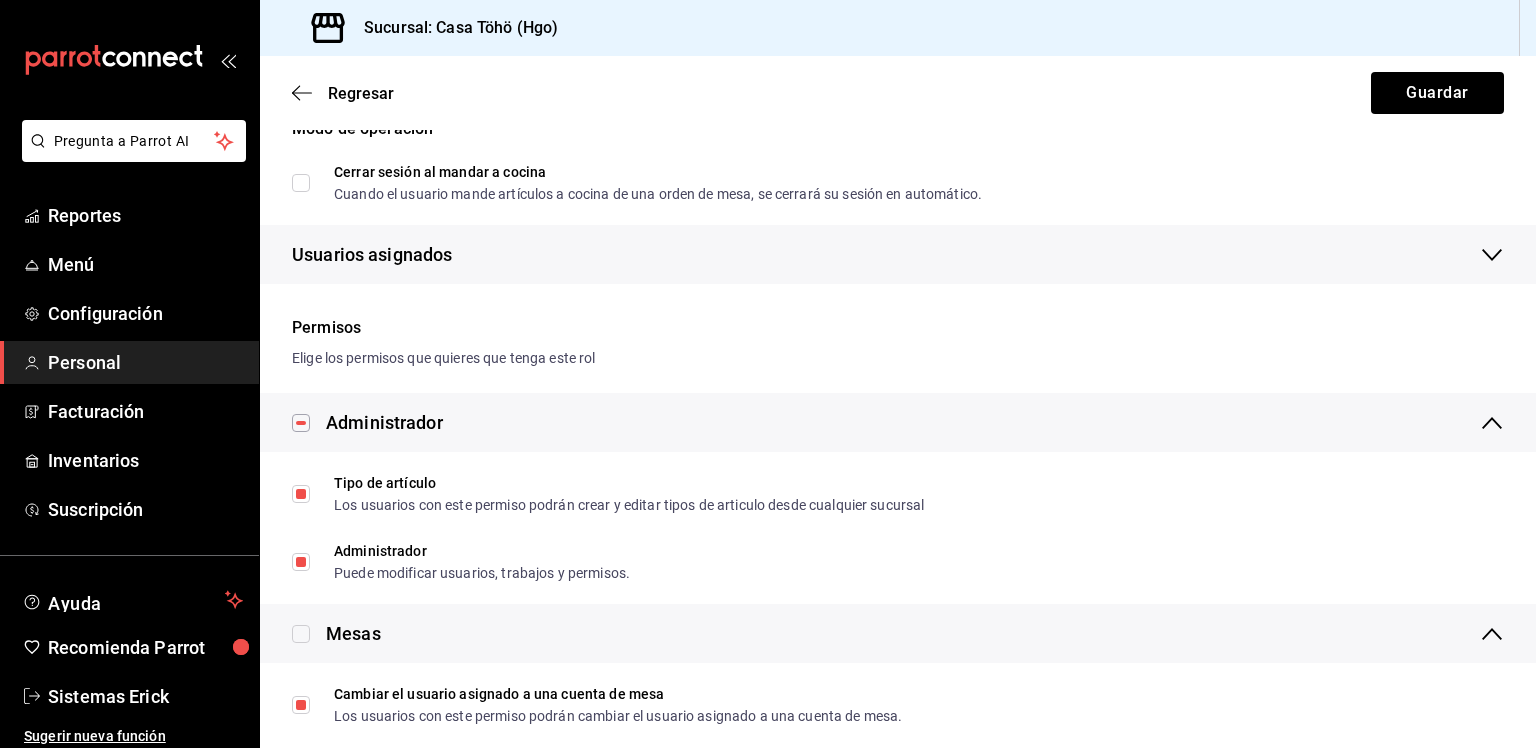 scroll, scrollTop: 376, scrollLeft: 0, axis: vertical 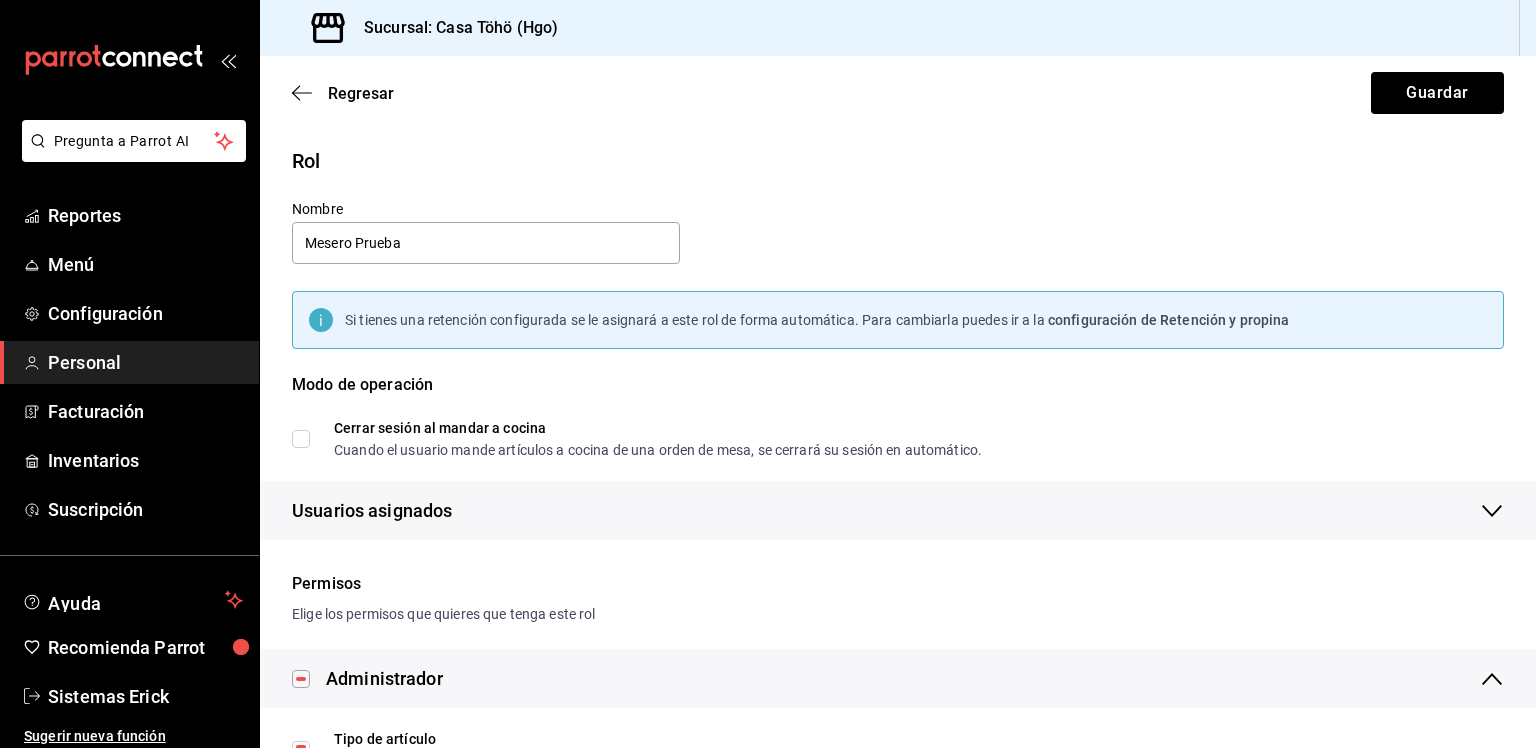 click on "Cerrar sesión al mandar a cocina Cuando el usuario mande artículos a cocina de una orden de mesa, se cerrará su sesión en automático." at bounding box center (637, 439) 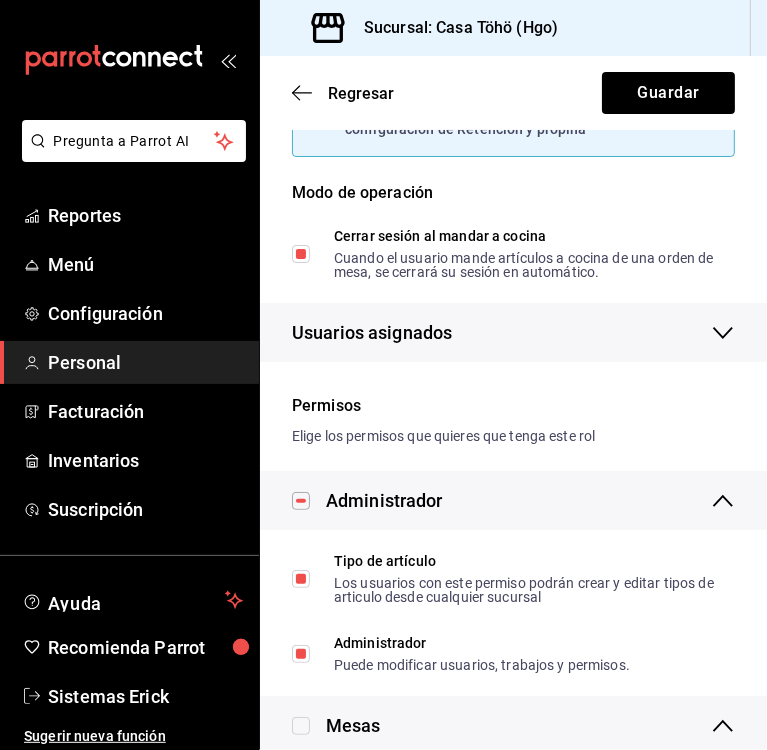 scroll, scrollTop: 239, scrollLeft: 0, axis: vertical 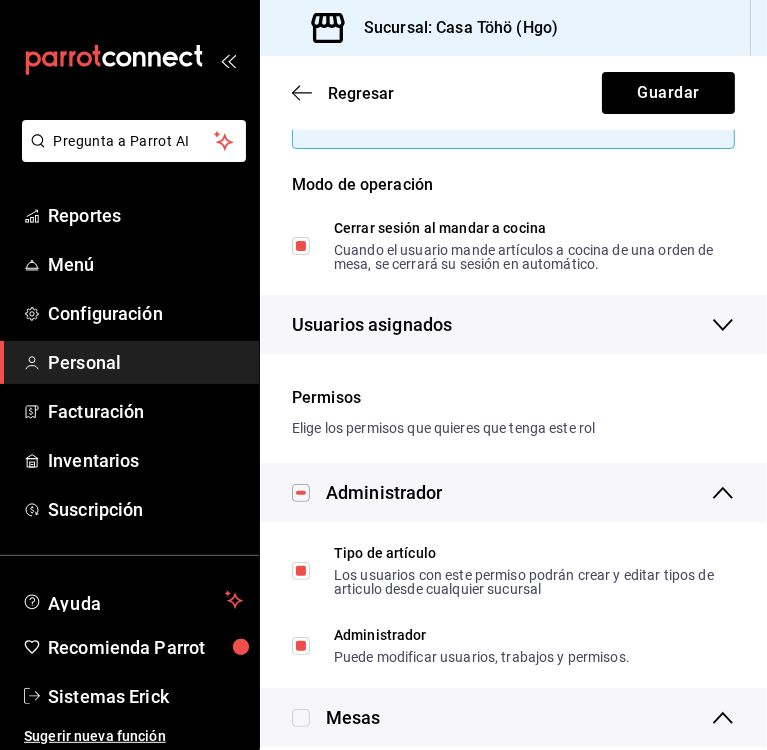 click at bounding box center [301, 493] 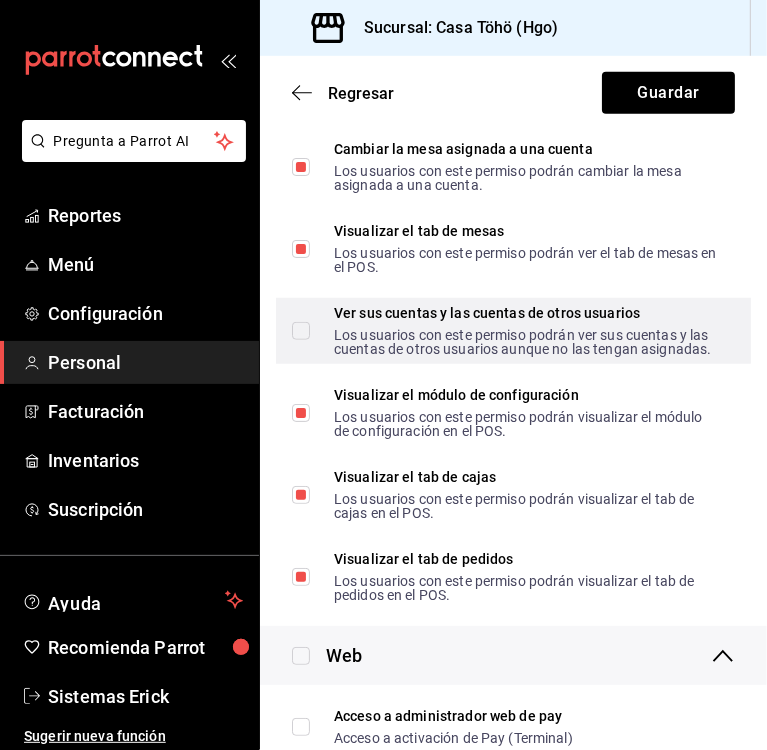 scroll, scrollTop: 823, scrollLeft: 0, axis: vertical 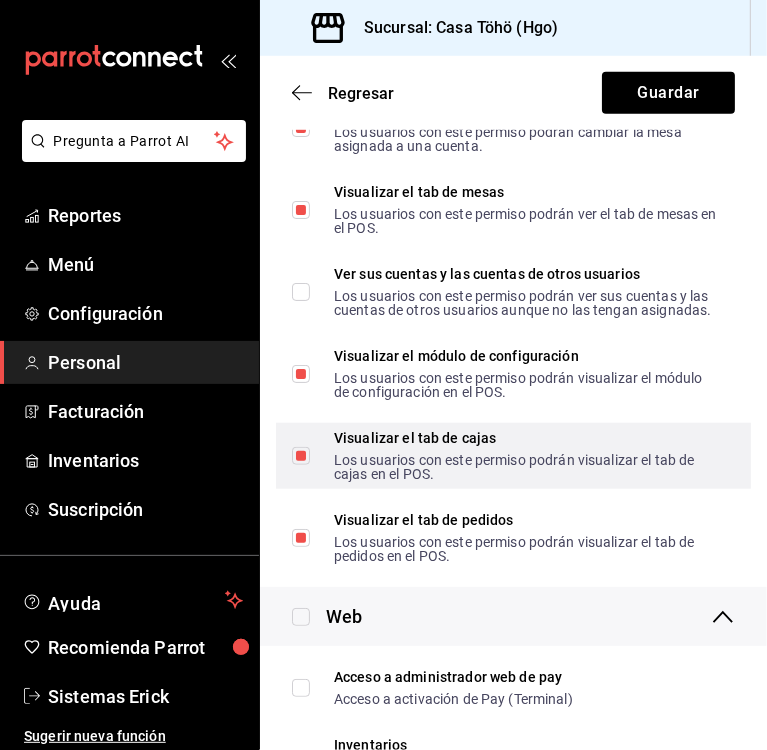 click on "Visualizar el tab de cajas Los usuarios con este permiso podrán visualizar el tab de cajas en el POS." at bounding box center [301, 456] 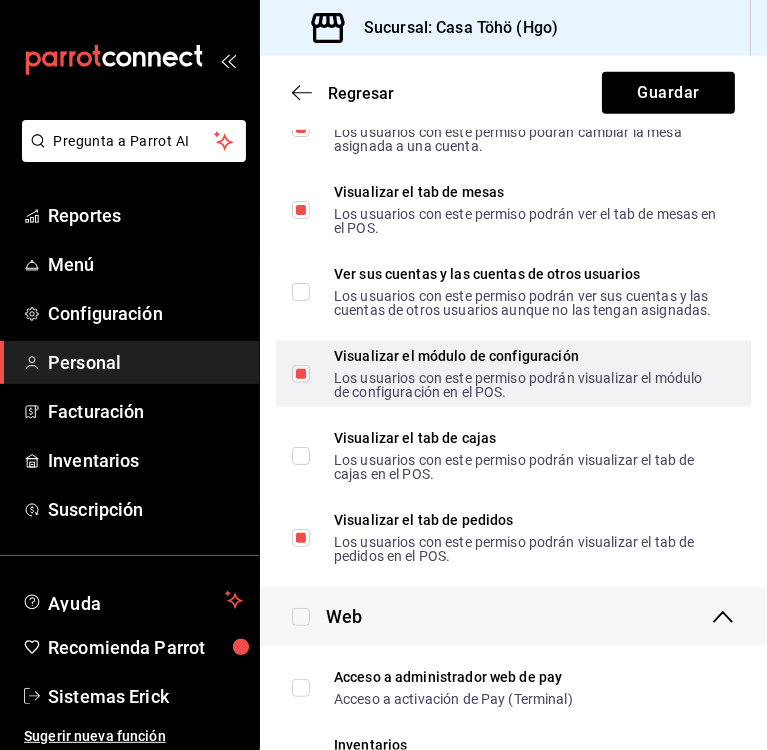 click on "Visualizar el módulo de configuración Los usuarios con este permiso podrán visualizar el módulo de configuración en el POS." at bounding box center [505, 374] 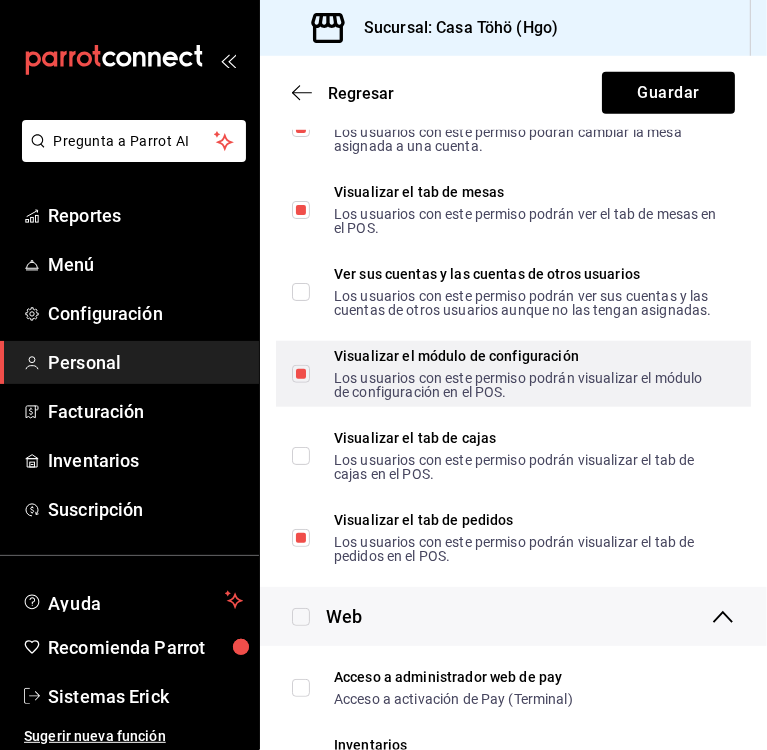 click on "Visualizar el módulo de configuración Los usuarios con este permiso podrán visualizar el módulo de configuración en el POS." at bounding box center [301, 374] 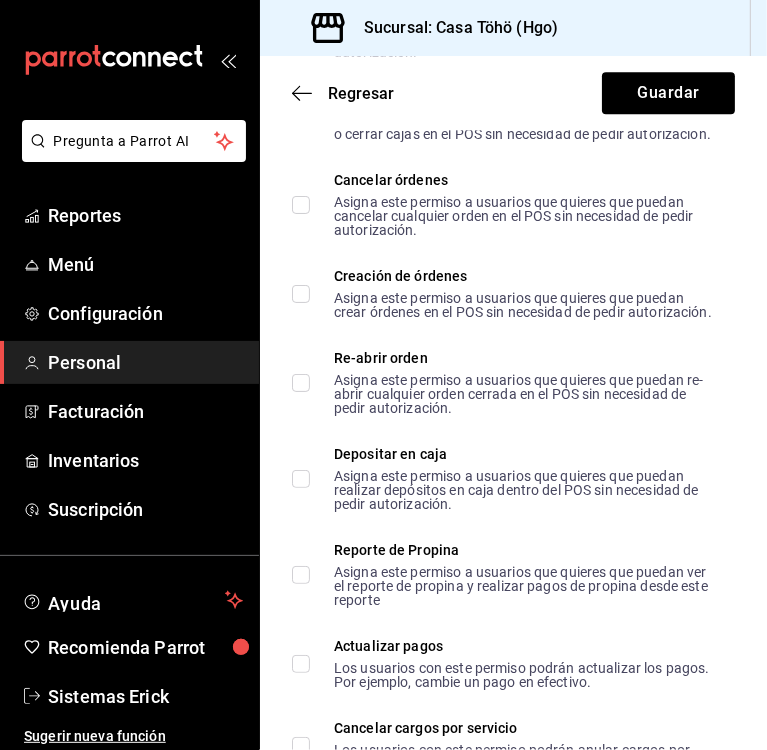 scroll, scrollTop: 2639, scrollLeft: 0, axis: vertical 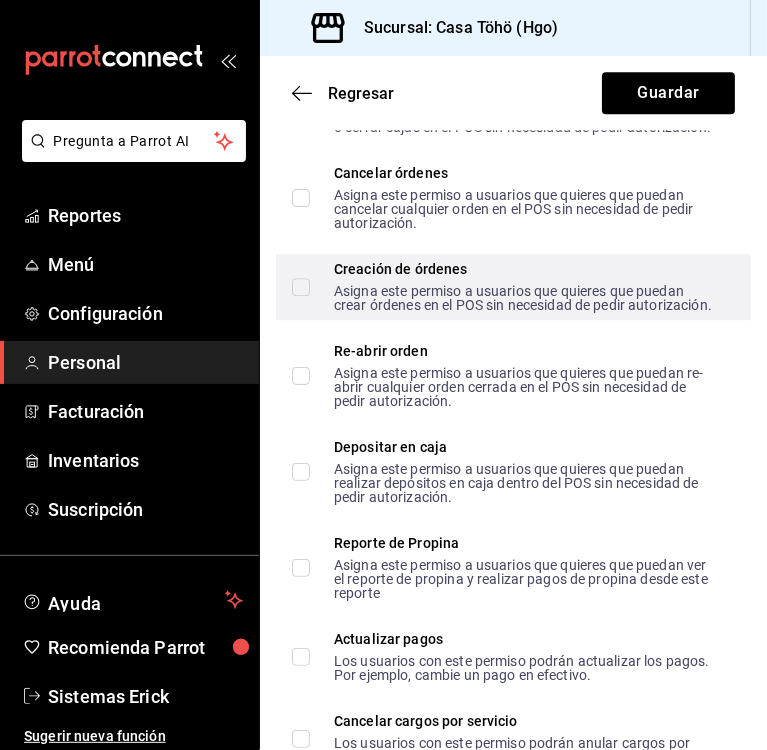 click on "Creación de órdenes Asigna este permiso a usuarios que quieres que puedan crear órdenes en el POS sin necesidad de pedir autorización." at bounding box center [301, 287] 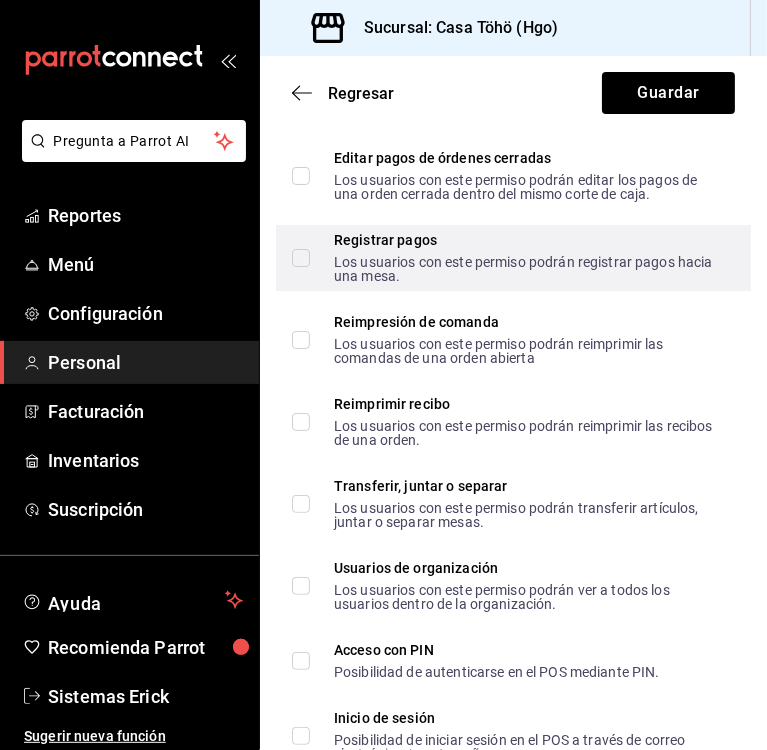 scroll, scrollTop: 3691, scrollLeft: 0, axis: vertical 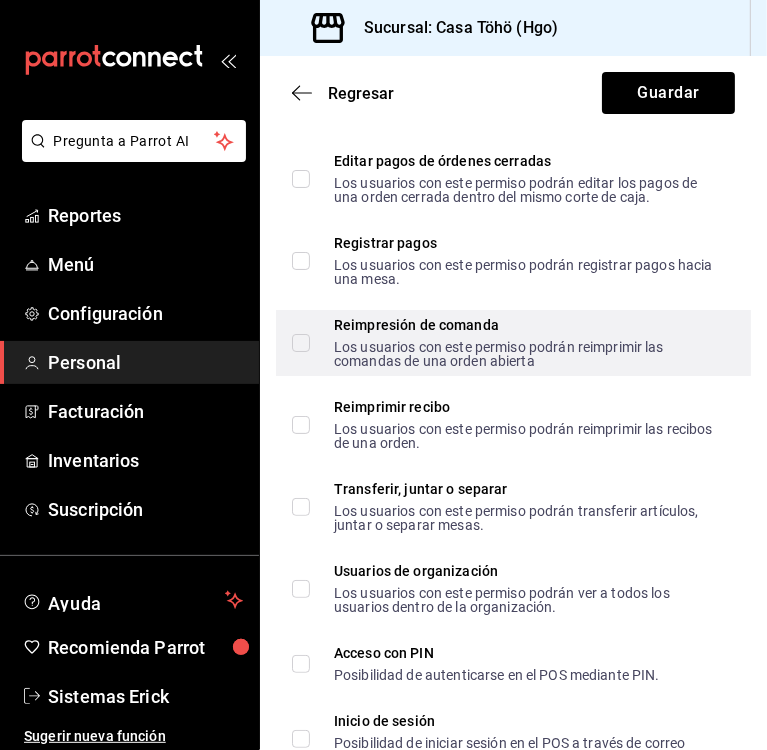 click on "Reimpresión de comanda Los usuarios con este permiso podrán reimprimir las comandas de una orden abierta" at bounding box center [514, 343] 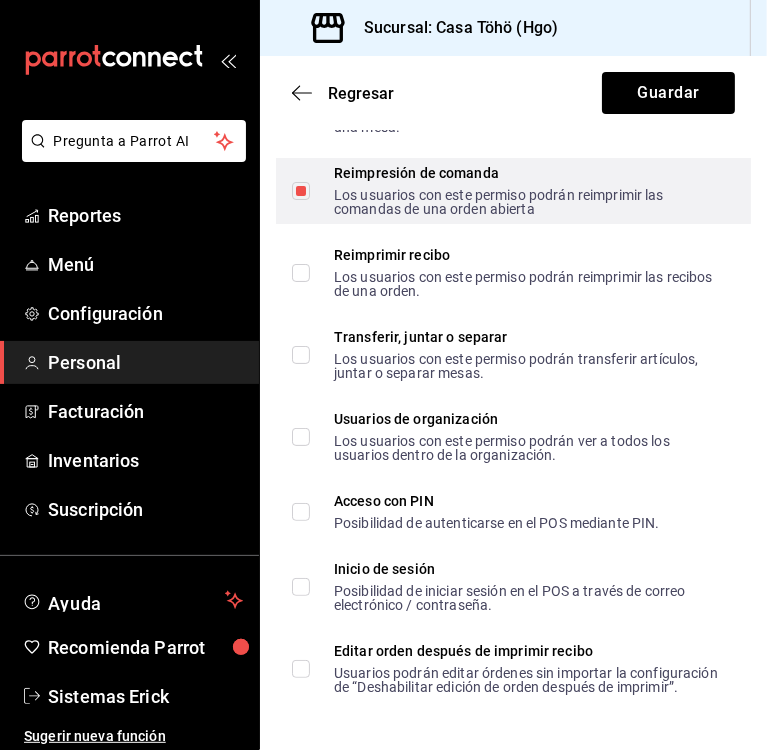 scroll, scrollTop: 3983, scrollLeft: 0, axis: vertical 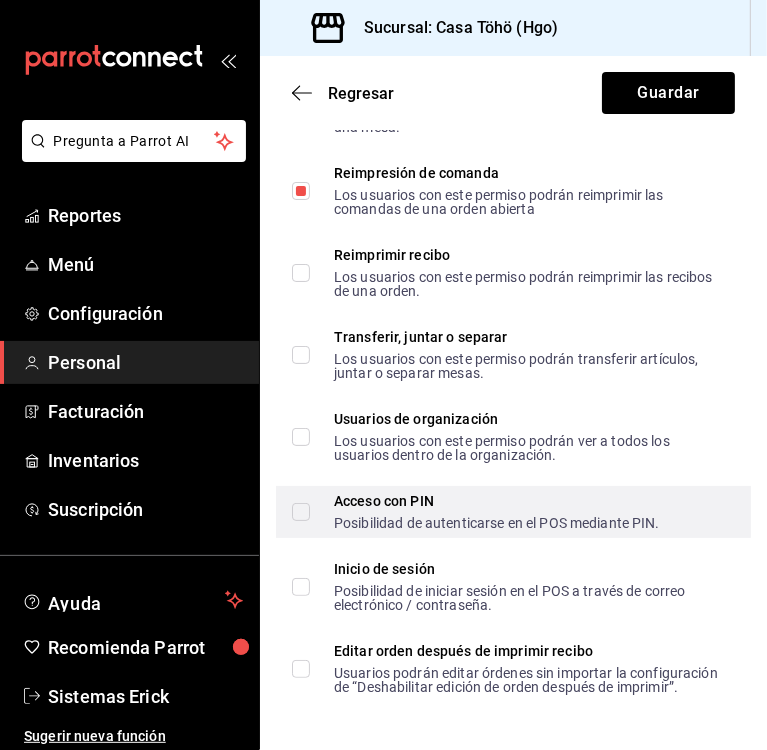 click on "Acceso con PIN Posibilidad de autenticarse en el POS mediante PIN." at bounding box center [301, 512] 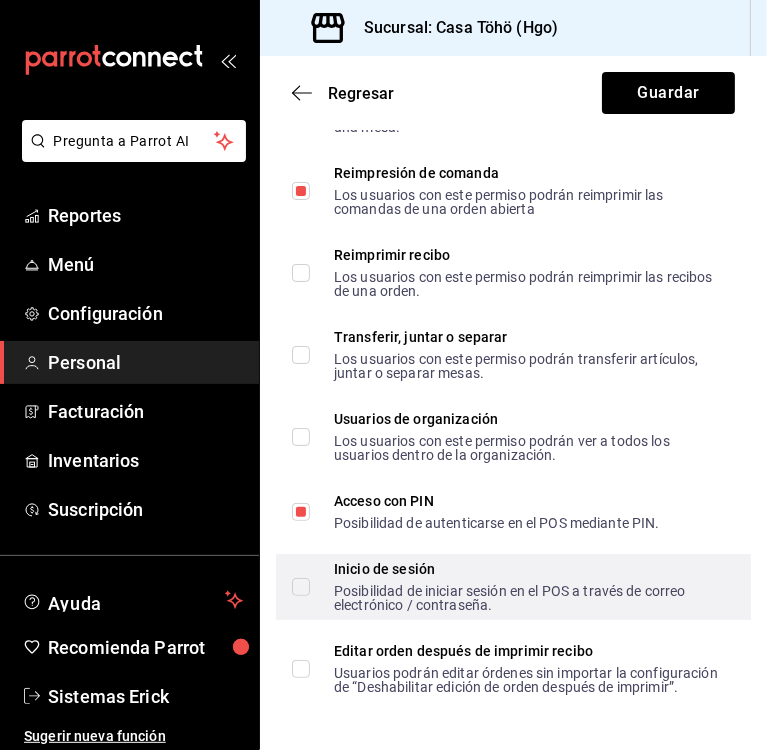 click on "Inicio de sesión Posibilidad de iniciar sesión en el POS a través de correo electrónico / contraseña." at bounding box center (301, 587) 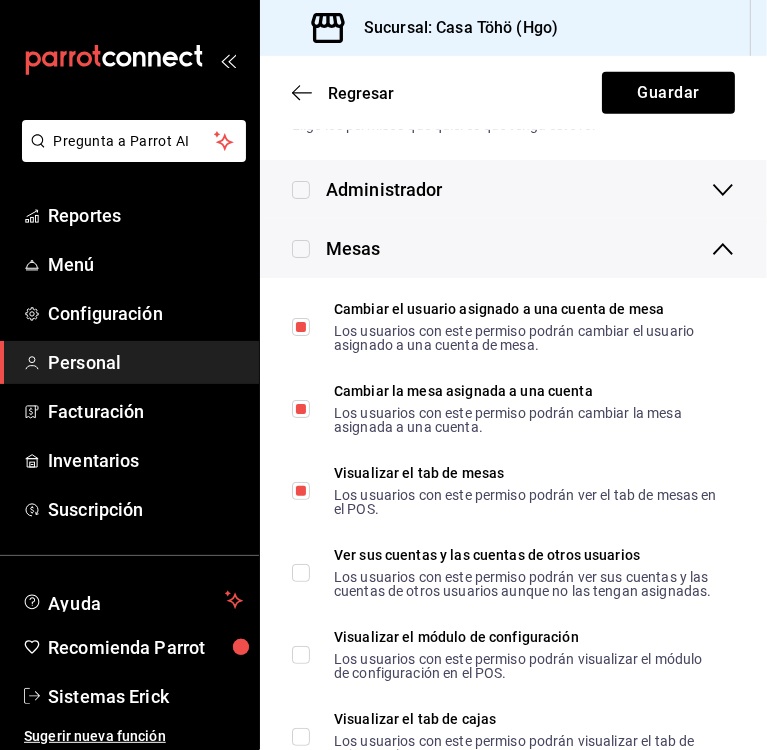 scroll, scrollTop: 0, scrollLeft: 0, axis: both 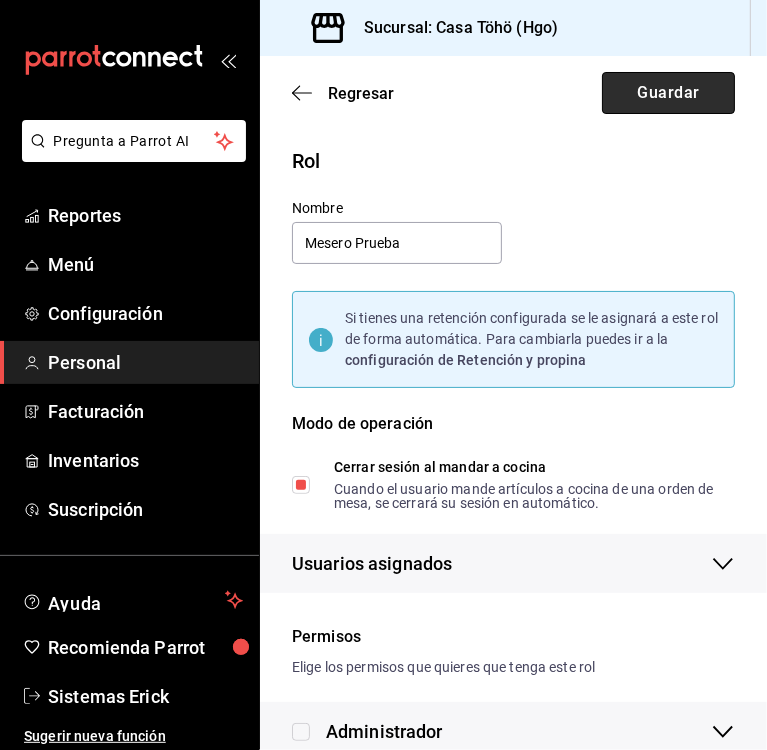 click on "Guardar" at bounding box center [668, 93] 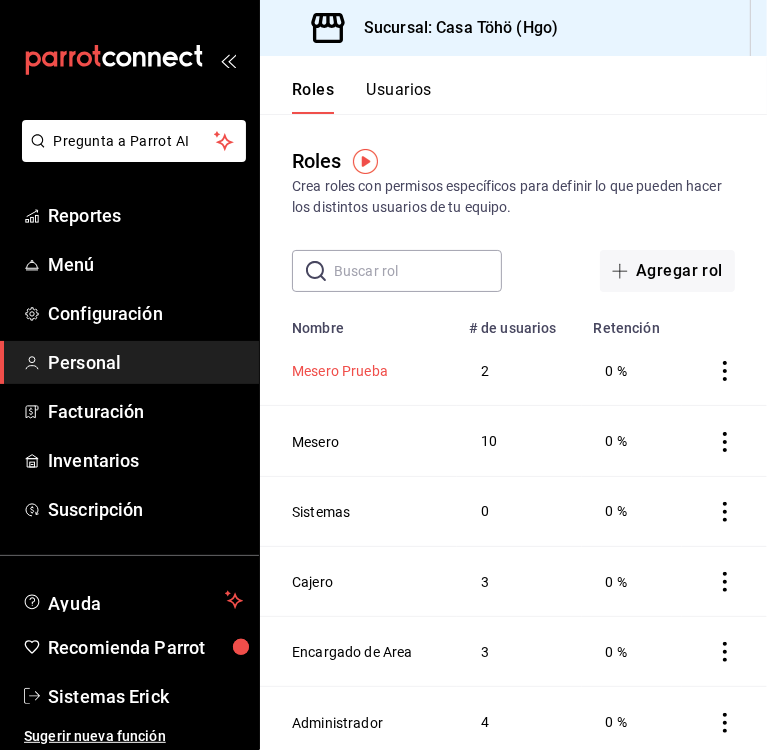 click on "Mesero Prueba" at bounding box center (340, 371) 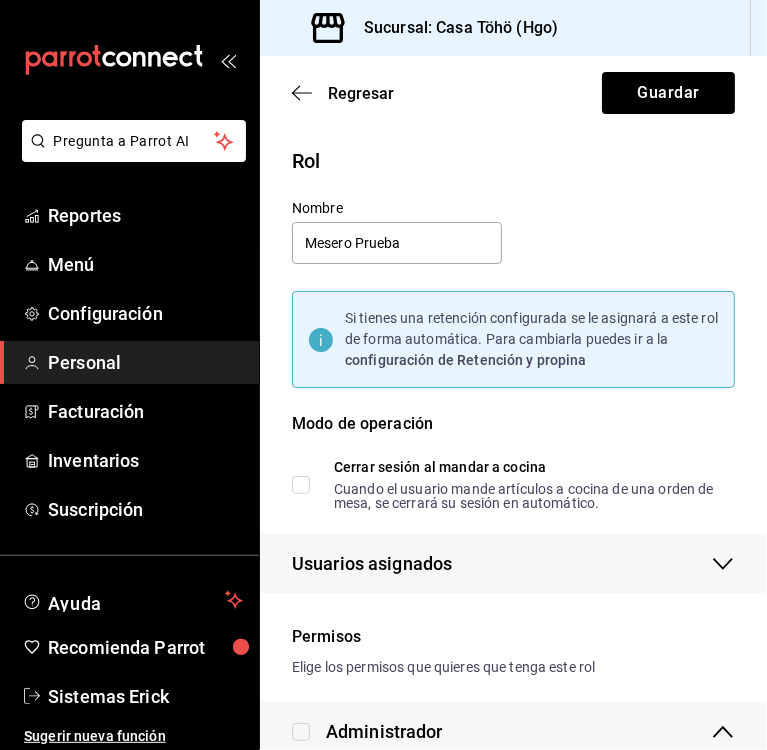 checkbox on "true" 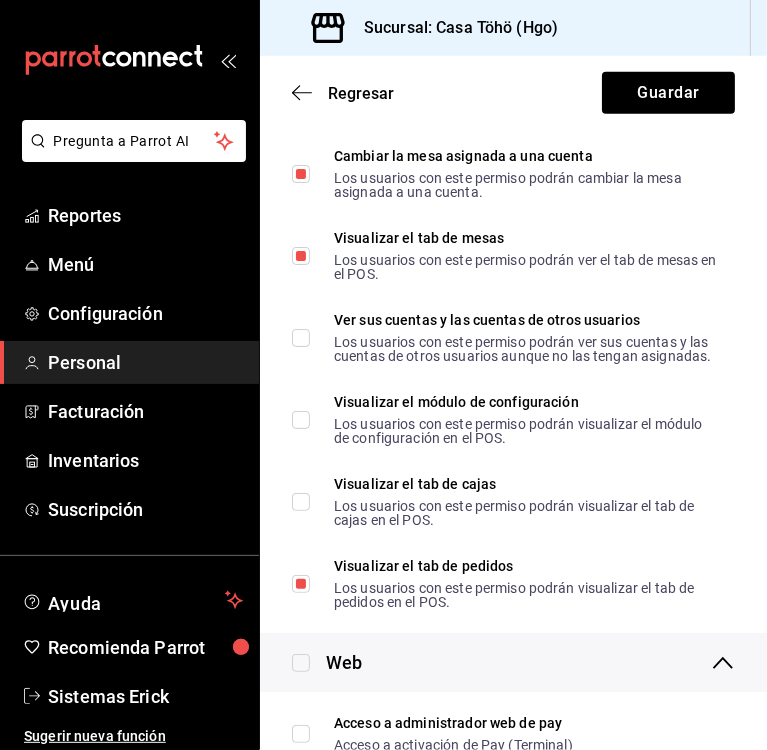 scroll, scrollTop: 944, scrollLeft: 0, axis: vertical 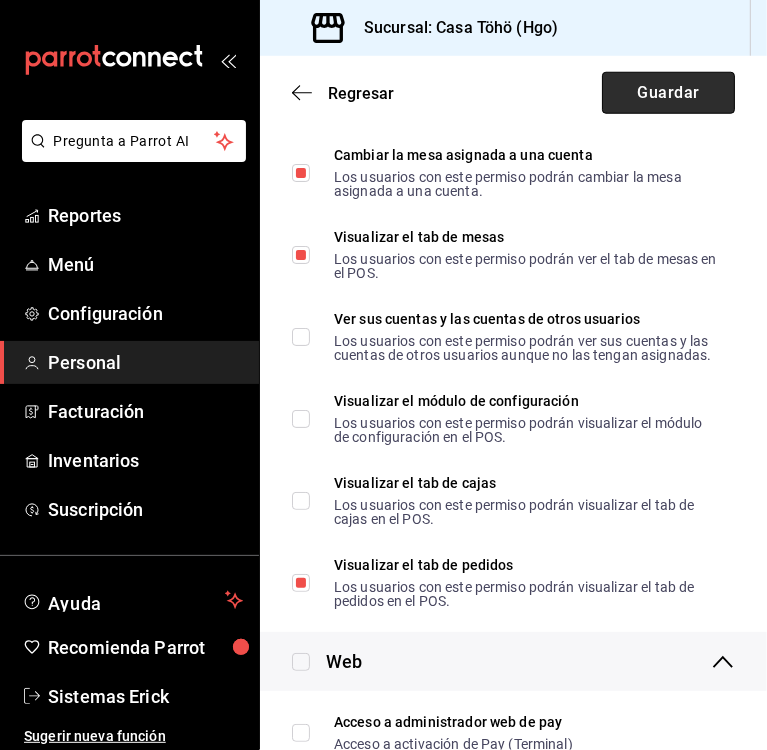 click on "Guardar" at bounding box center (668, 93) 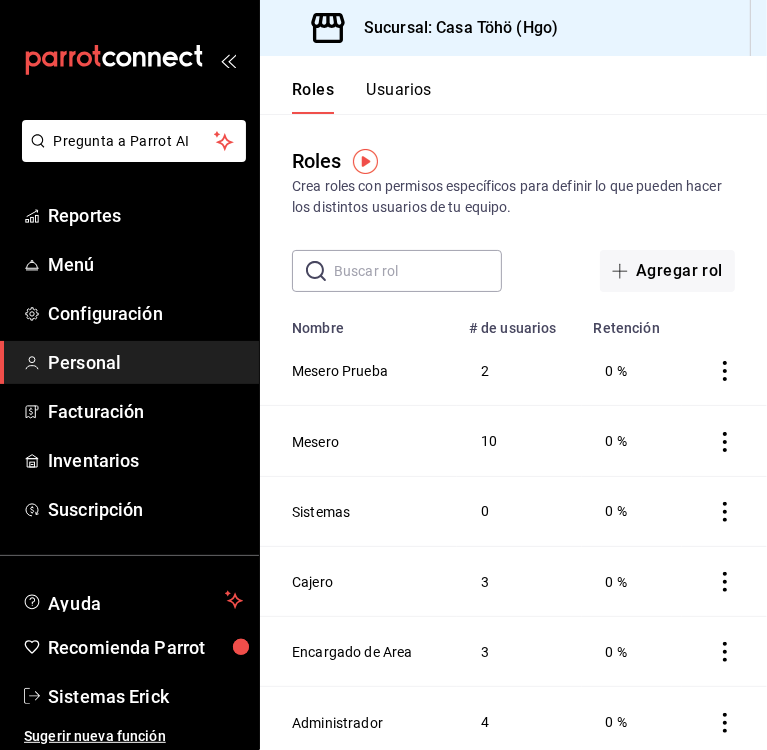 click on "Usuarios" at bounding box center [399, 97] 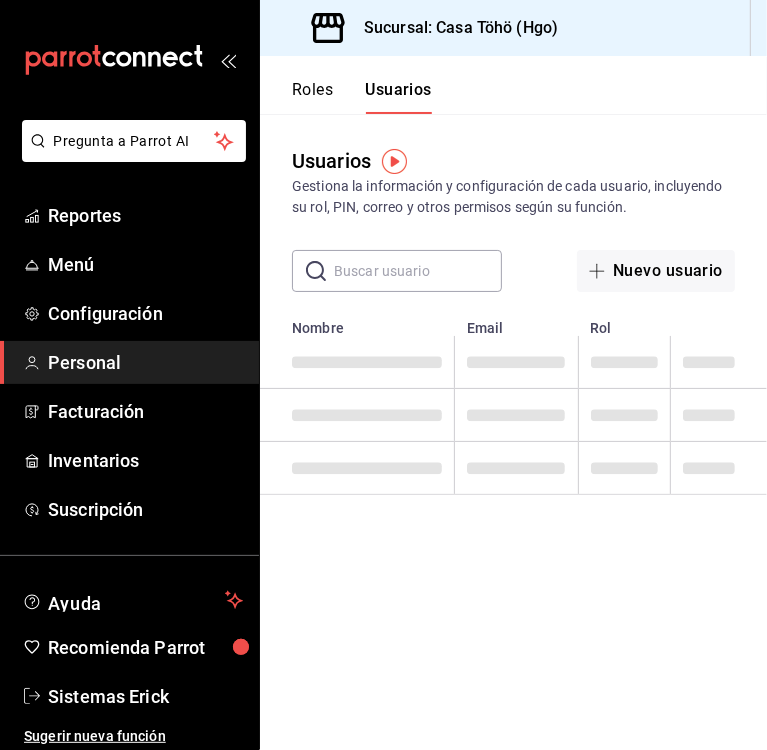 click at bounding box center (418, 271) 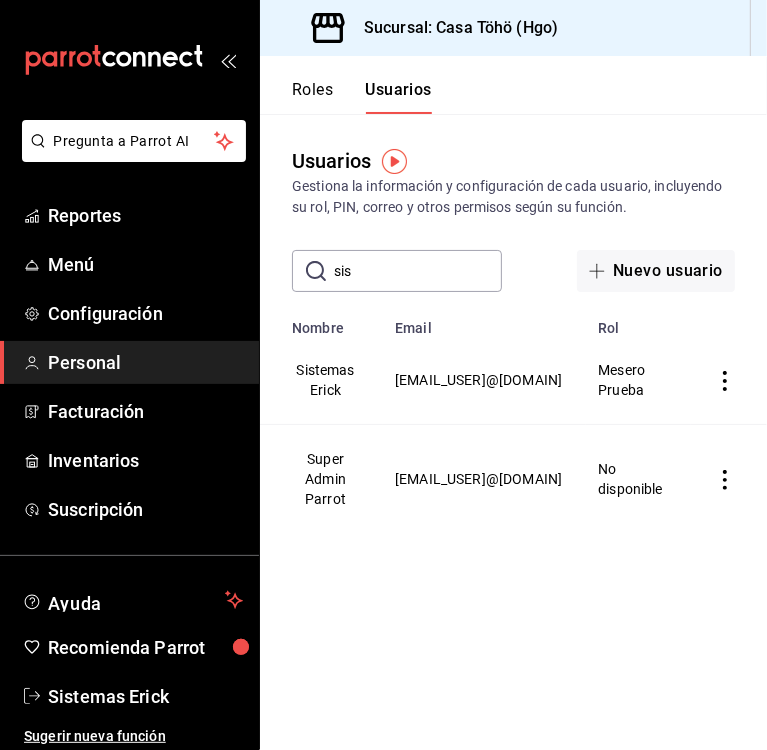 click on "Usuarios Gestiona la información y configuración de cada usuario, incluyendo su rol, PIN, correo y otros permisos según su función. sis Nuevo usuario Lo sentimos, no pudimos cargar la lista de usuarios. Reintentar Nombre Email Rol Sistemas [EMAIL_USER] Mesero Prueba Super Admin Parrot [EMAIL_USER] No disponible" at bounding box center (513, 432) 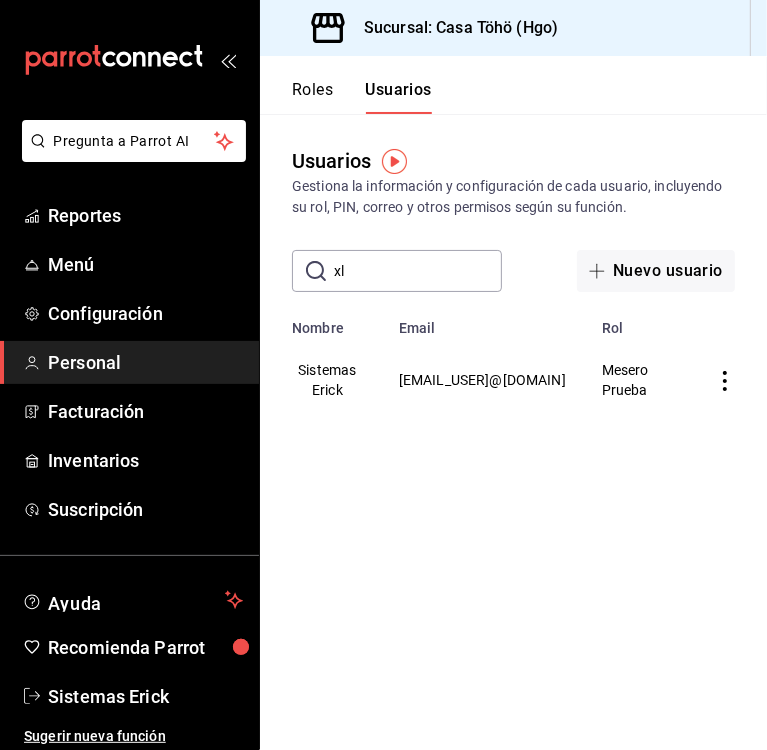 type on "x" 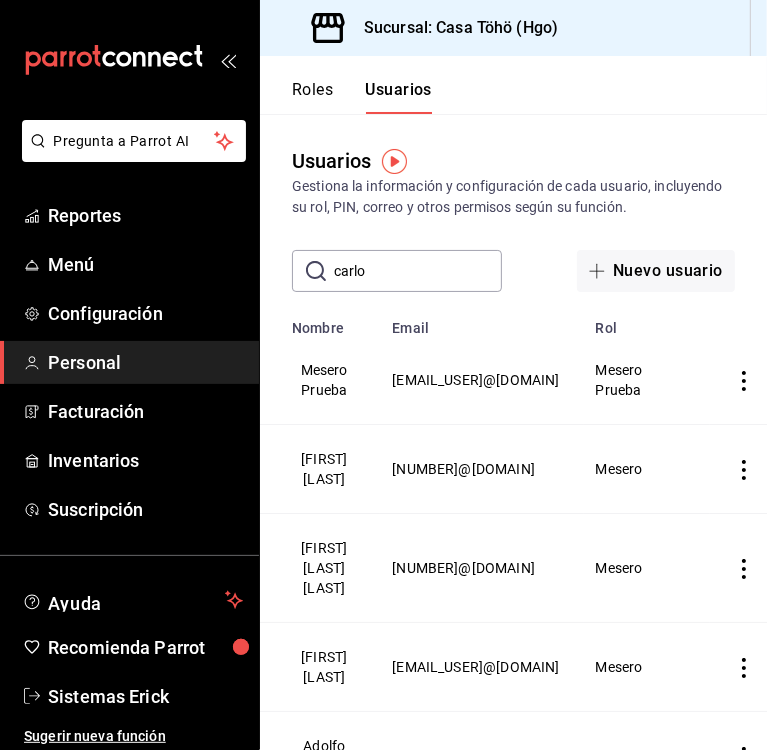 type on "carlo" 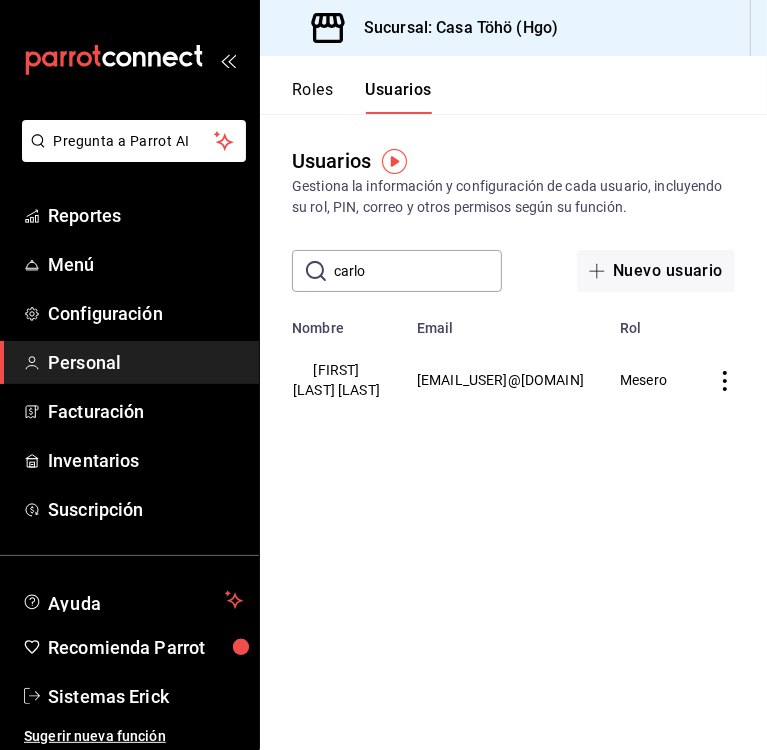 click 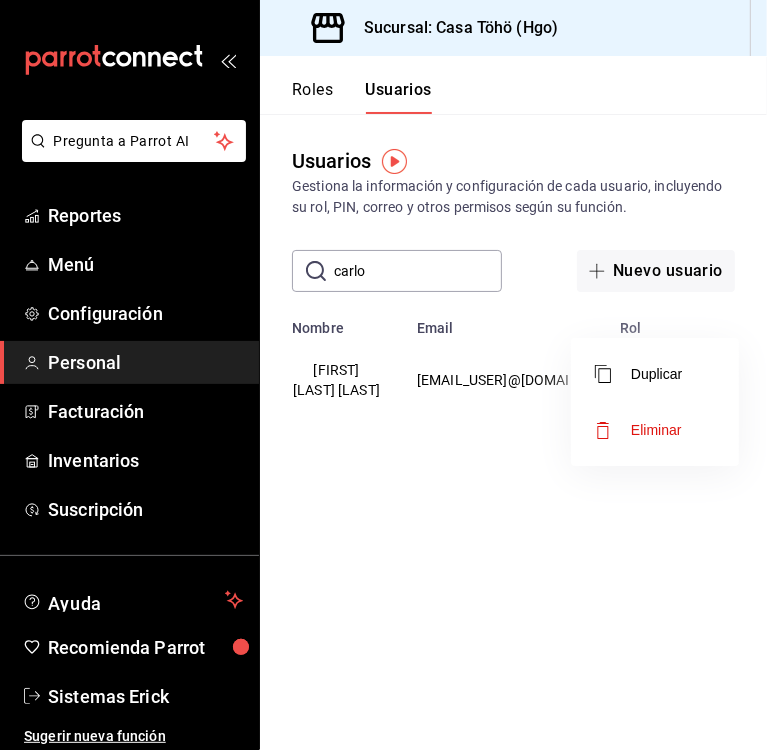 click at bounding box center (383, 375) 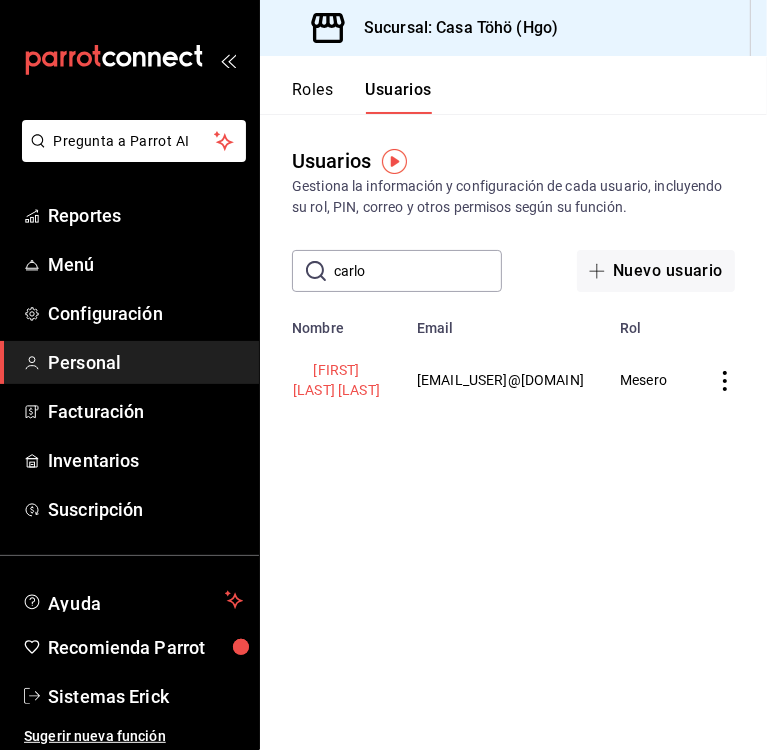 click on "[FIRST] [LAST] [LAST]" at bounding box center (336, 380) 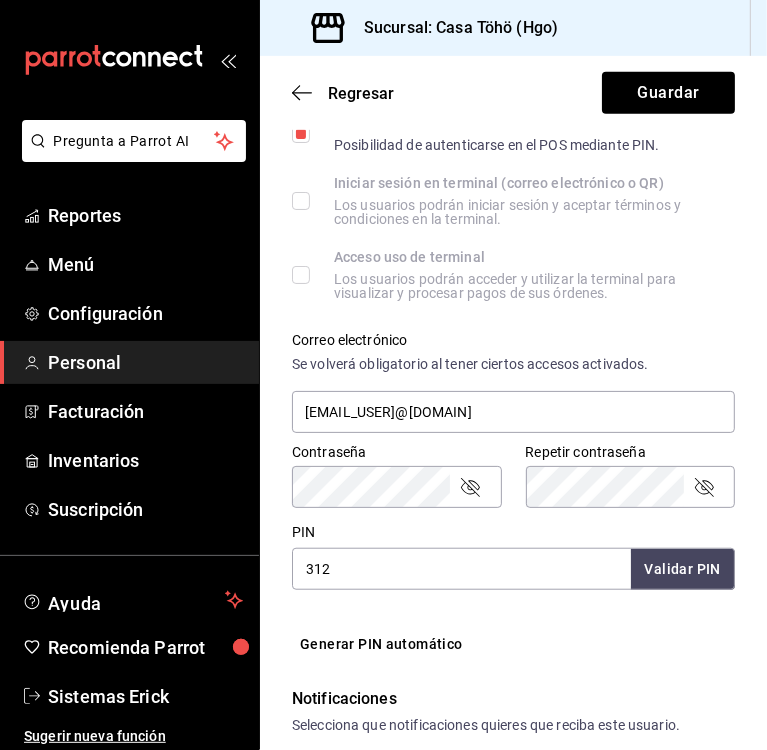 scroll, scrollTop: 982, scrollLeft: 0, axis: vertical 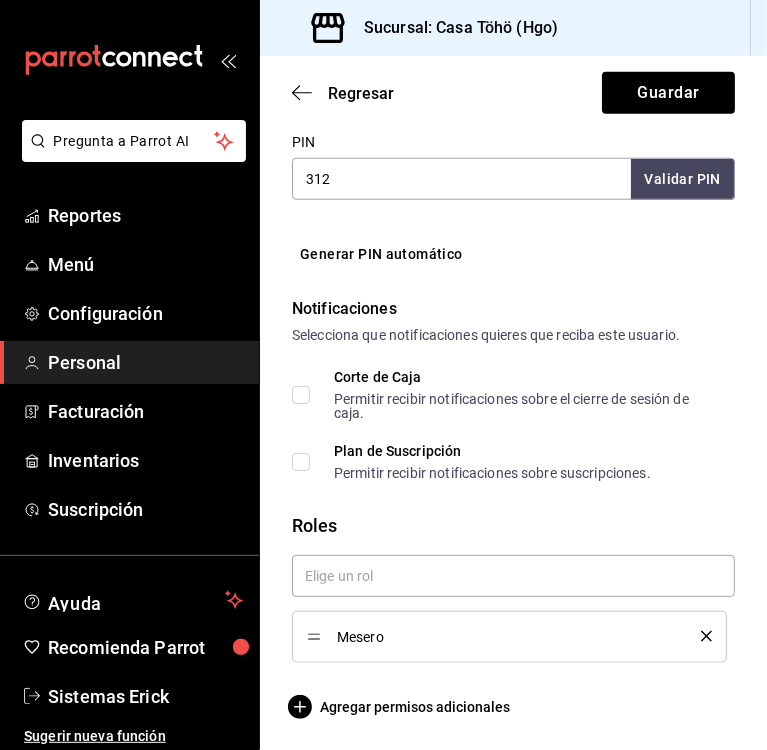 click 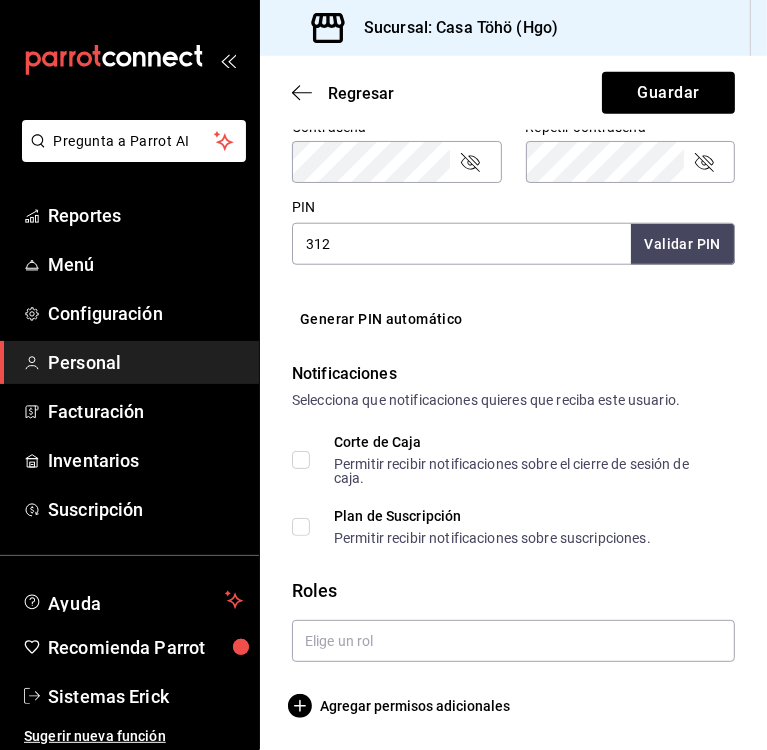 scroll, scrollTop: 916, scrollLeft: 0, axis: vertical 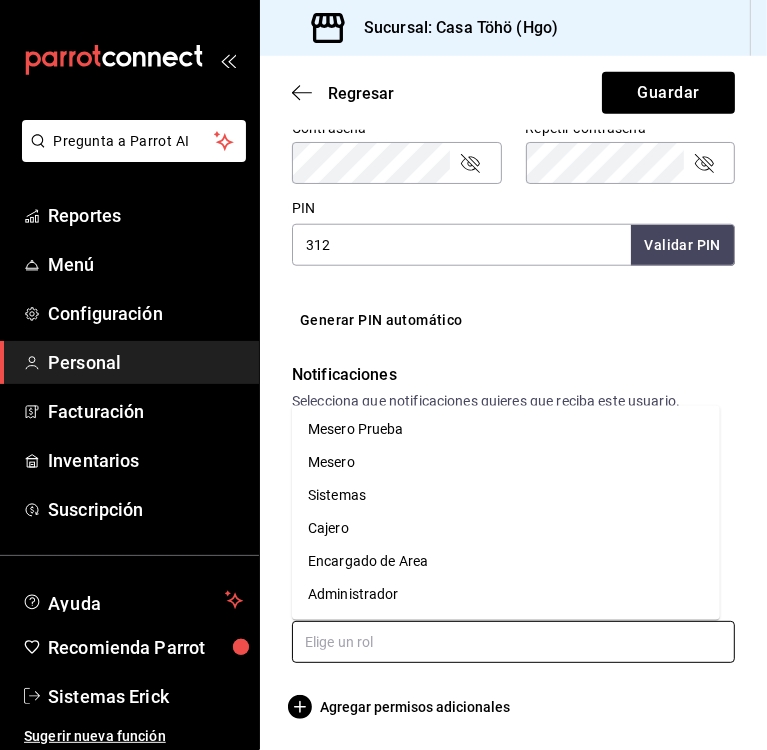 click at bounding box center (513, 642) 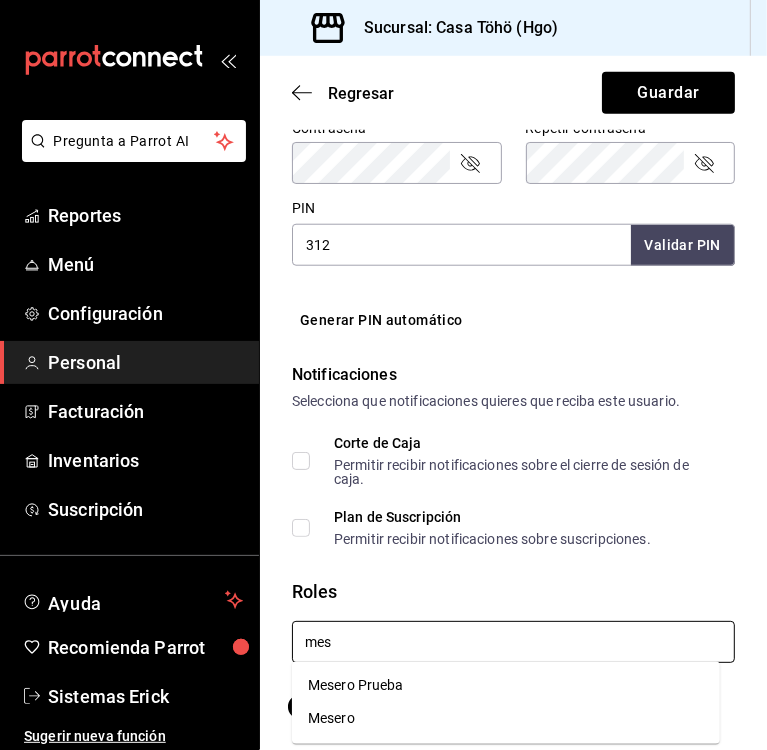 type on "mese" 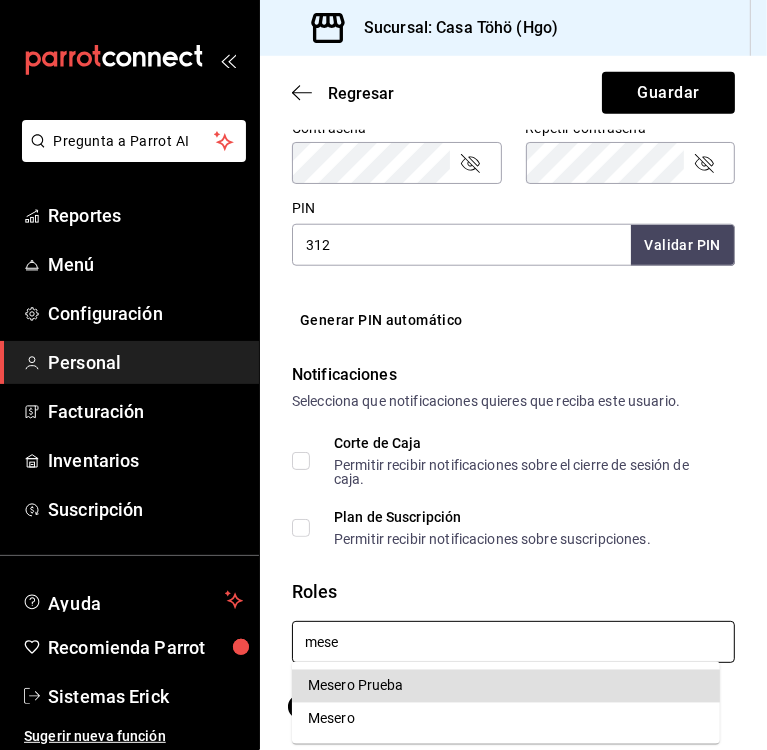 type 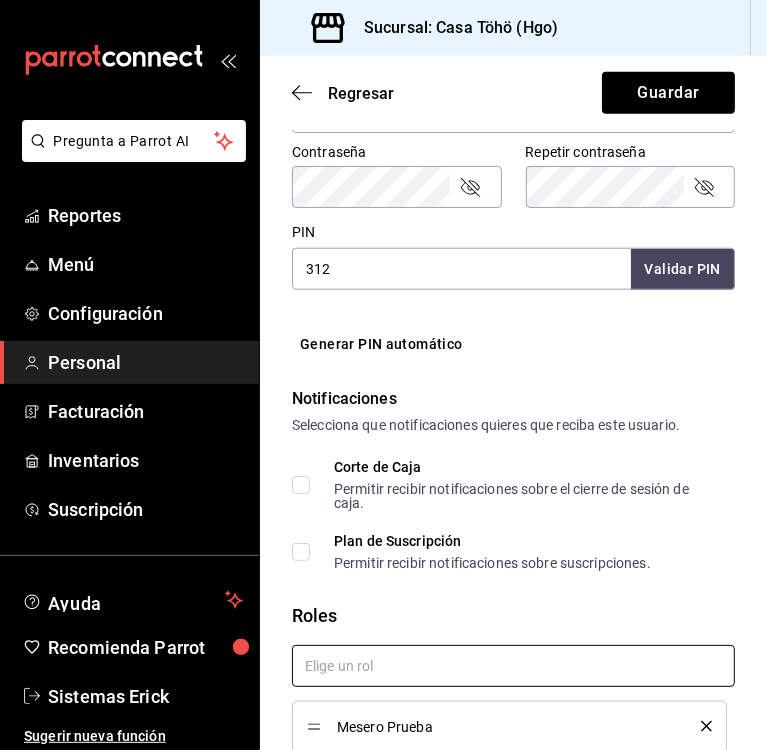 scroll, scrollTop: 891, scrollLeft: 0, axis: vertical 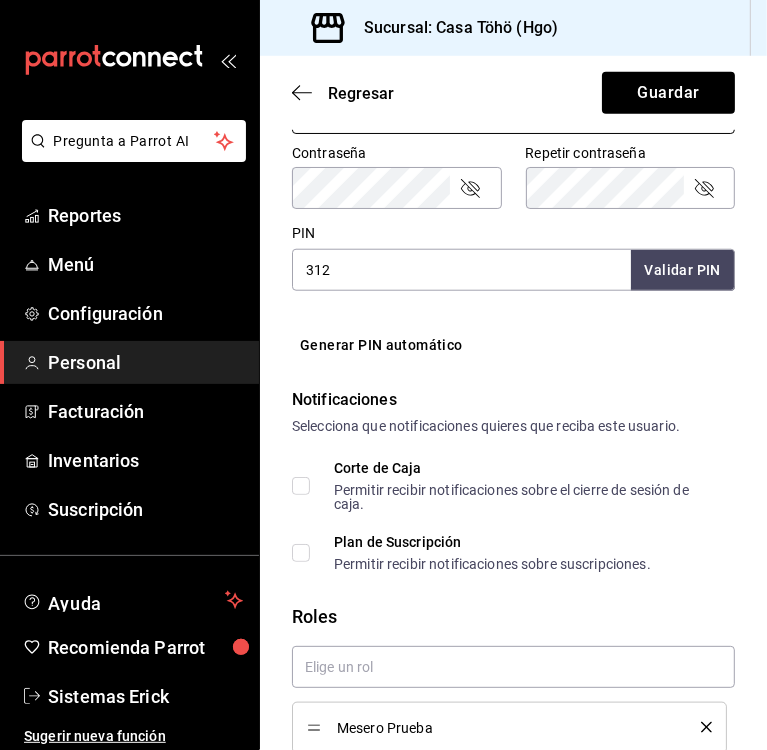 click on "[EMAIL_USER]@[DOMAIN]" at bounding box center (513, 113) 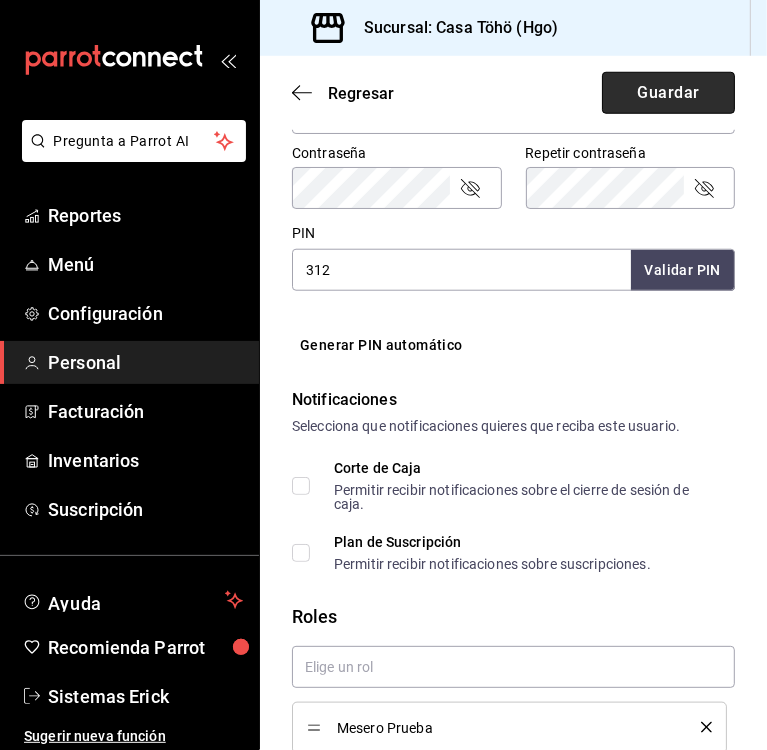 click on "Guardar" at bounding box center (668, 93) 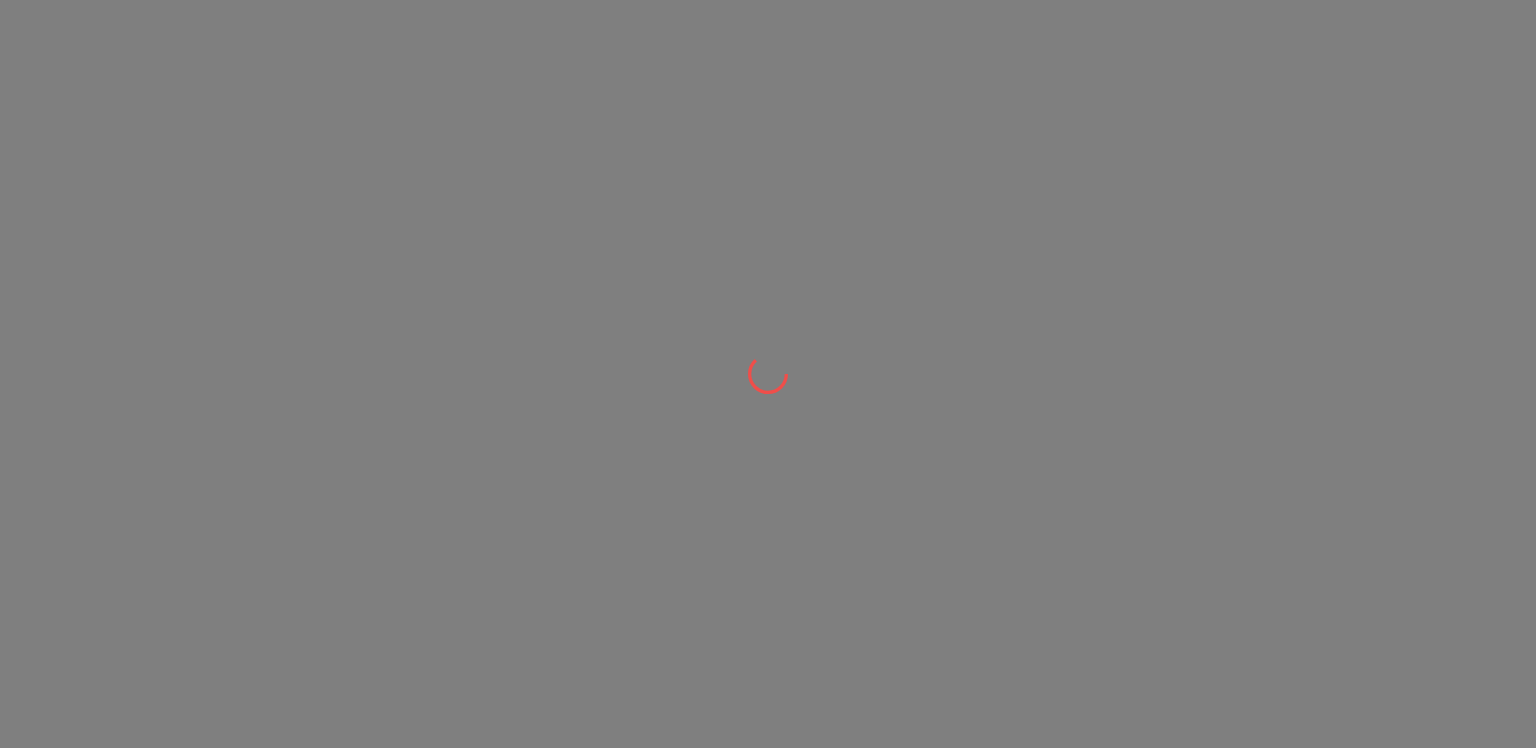 scroll, scrollTop: 0, scrollLeft: 0, axis: both 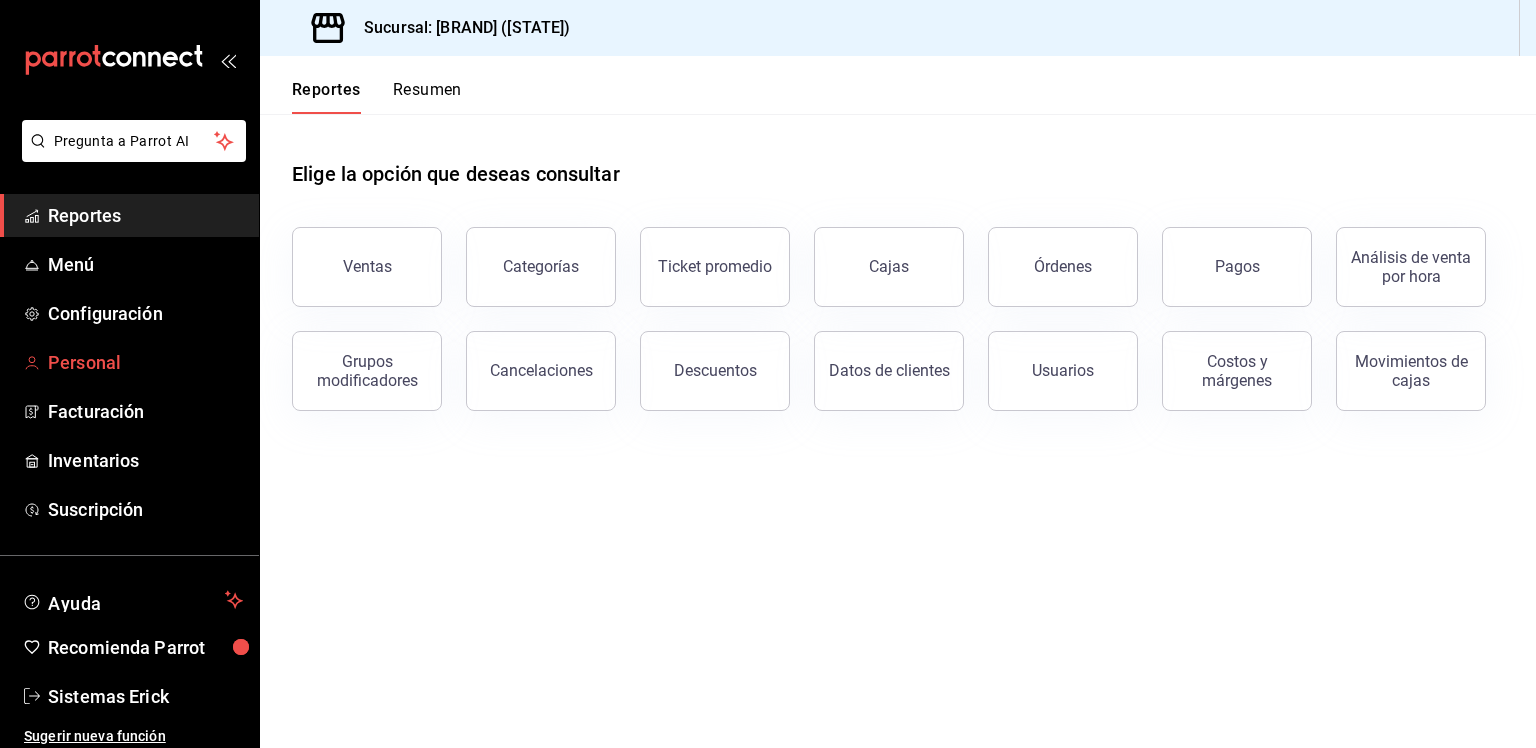 click on "Personal" at bounding box center [145, 362] 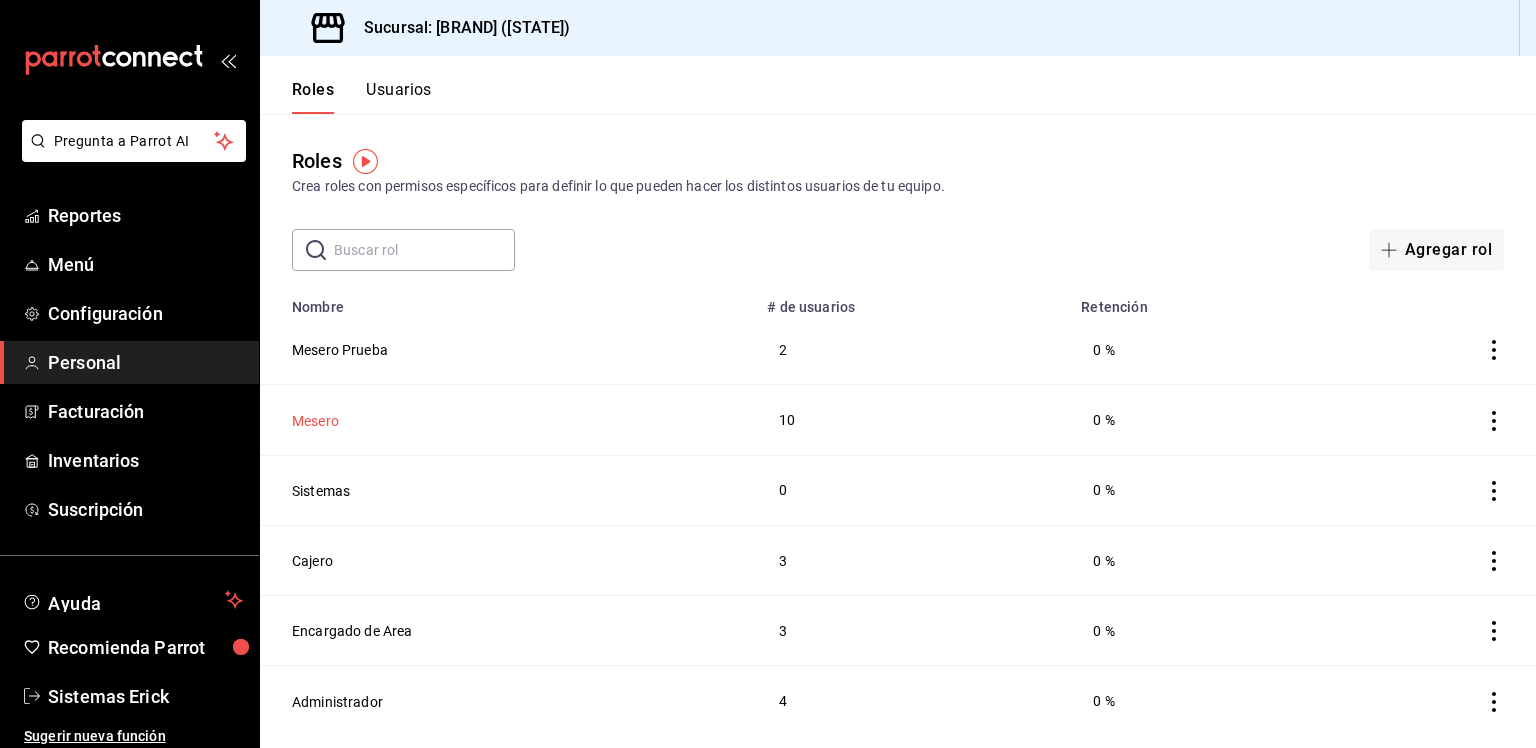 click on "Mesero" at bounding box center [315, 421] 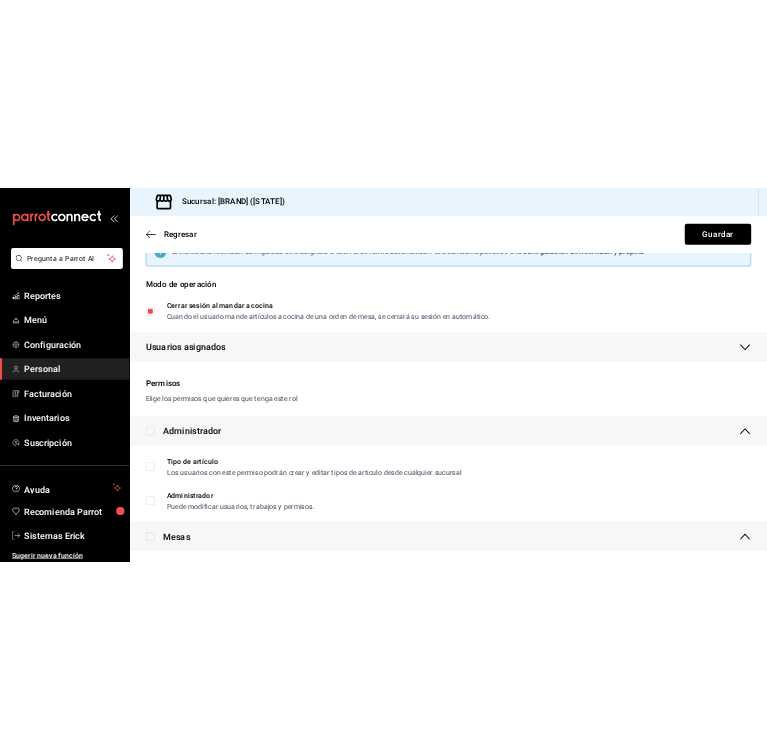 scroll, scrollTop: 195, scrollLeft: 0, axis: vertical 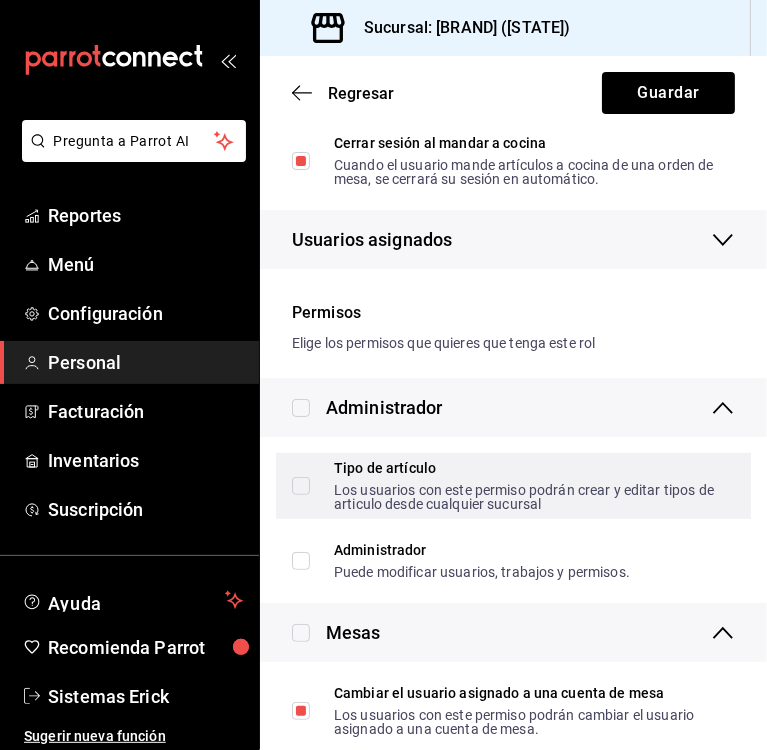 click on "Tipo de artículo Los usuarios con este permiso podrán crear y editar tipos de articulo desde cualquier sucursal" at bounding box center [514, 486] 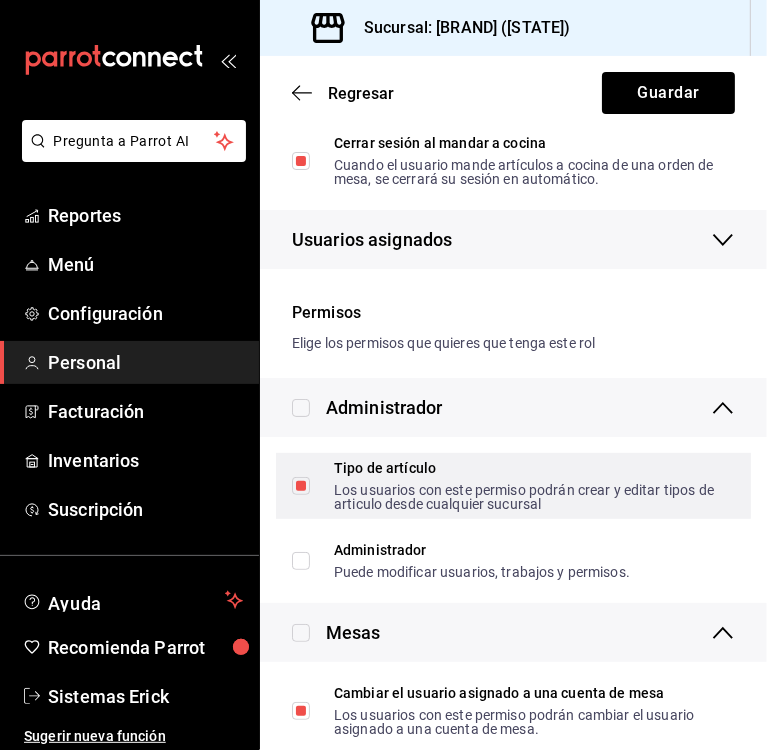 click on "Tipo de artículo Los usuarios con este permiso podrán crear y editar tipos de articulo desde cualquier sucursal" at bounding box center (505, 486) 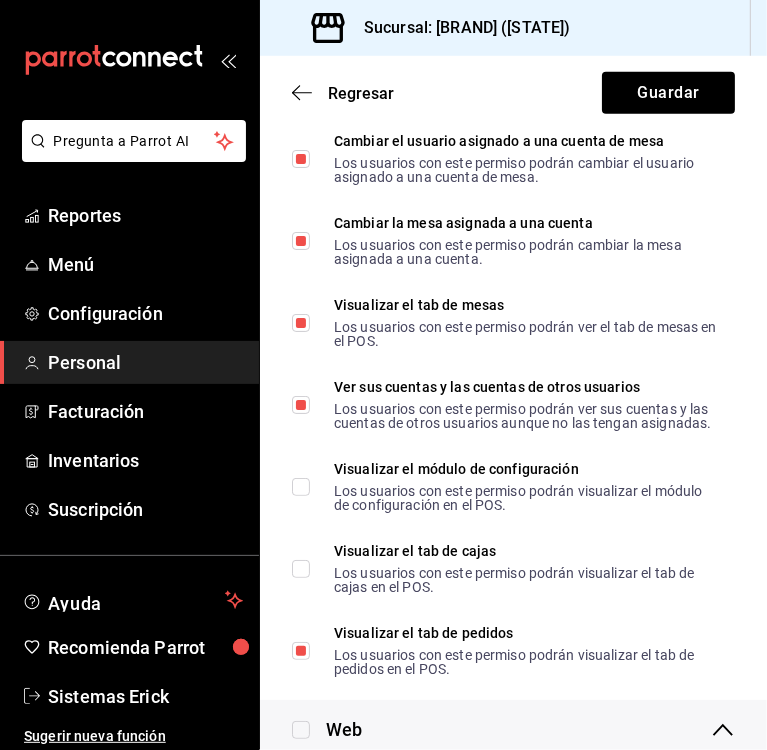 scroll, scrollTop: 876, scrollLeft: 0, axis: vertical 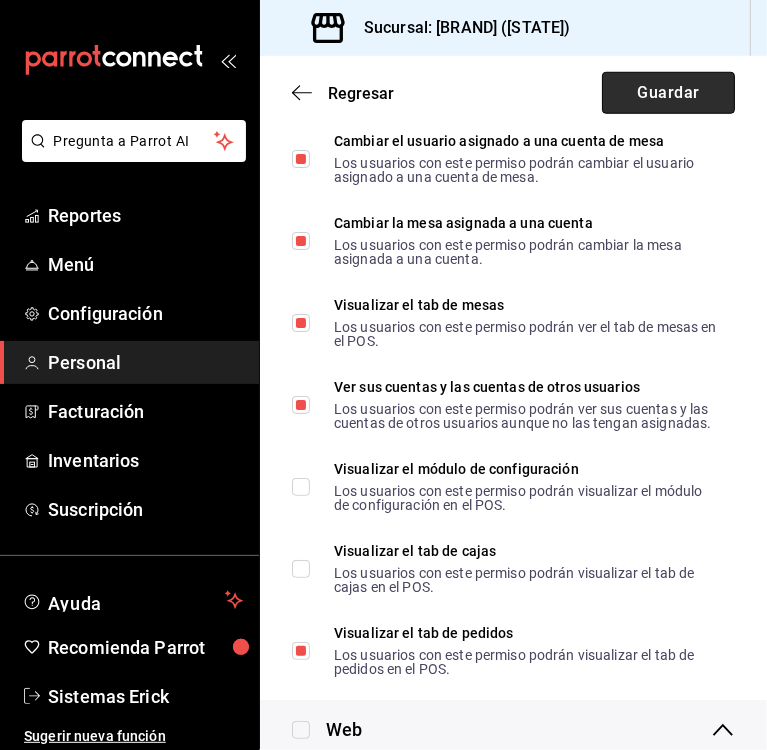 click on "Guardar" at bounding box center (668, 93) 